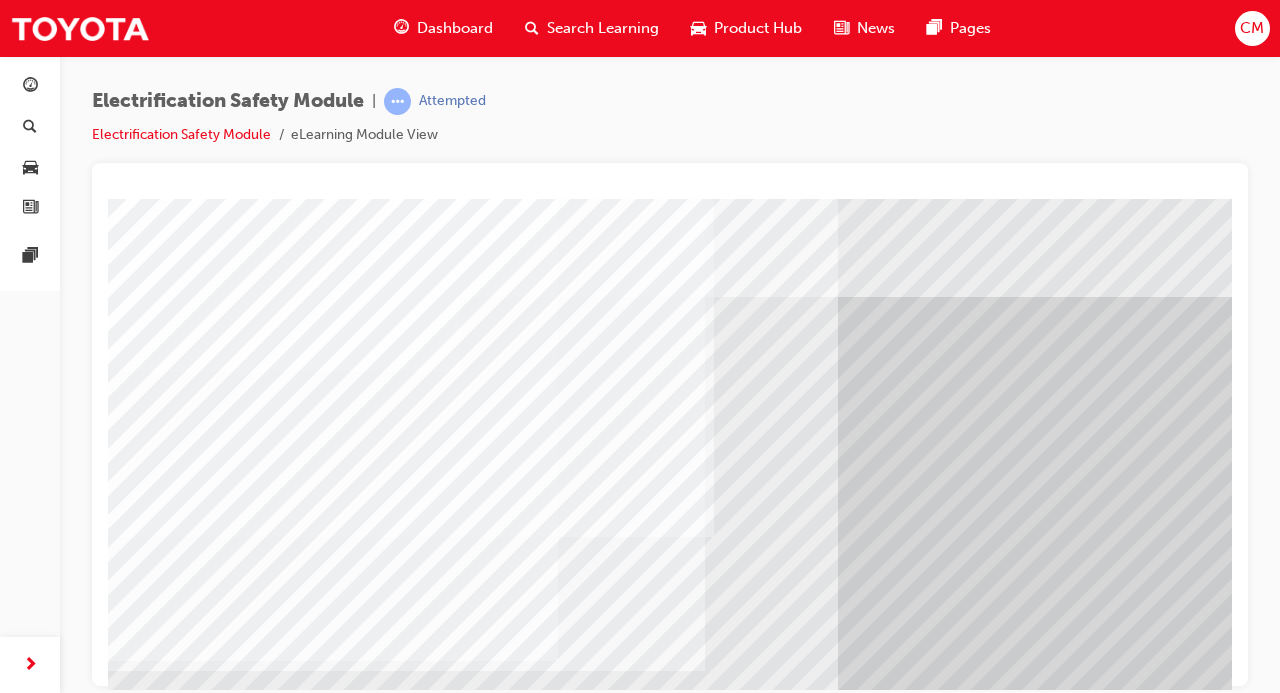 scroll, scrollTop: 259, scrollLeft: 0, axis: vertical 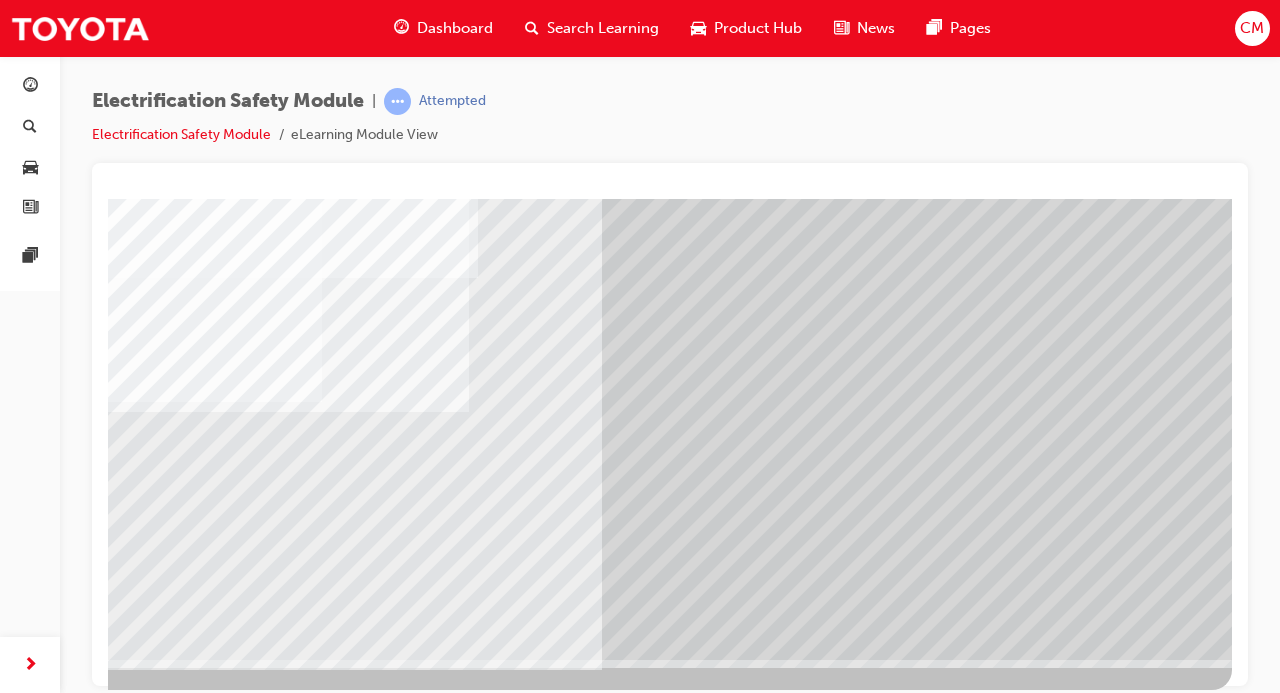 click at bounding box center [-65, 2973] 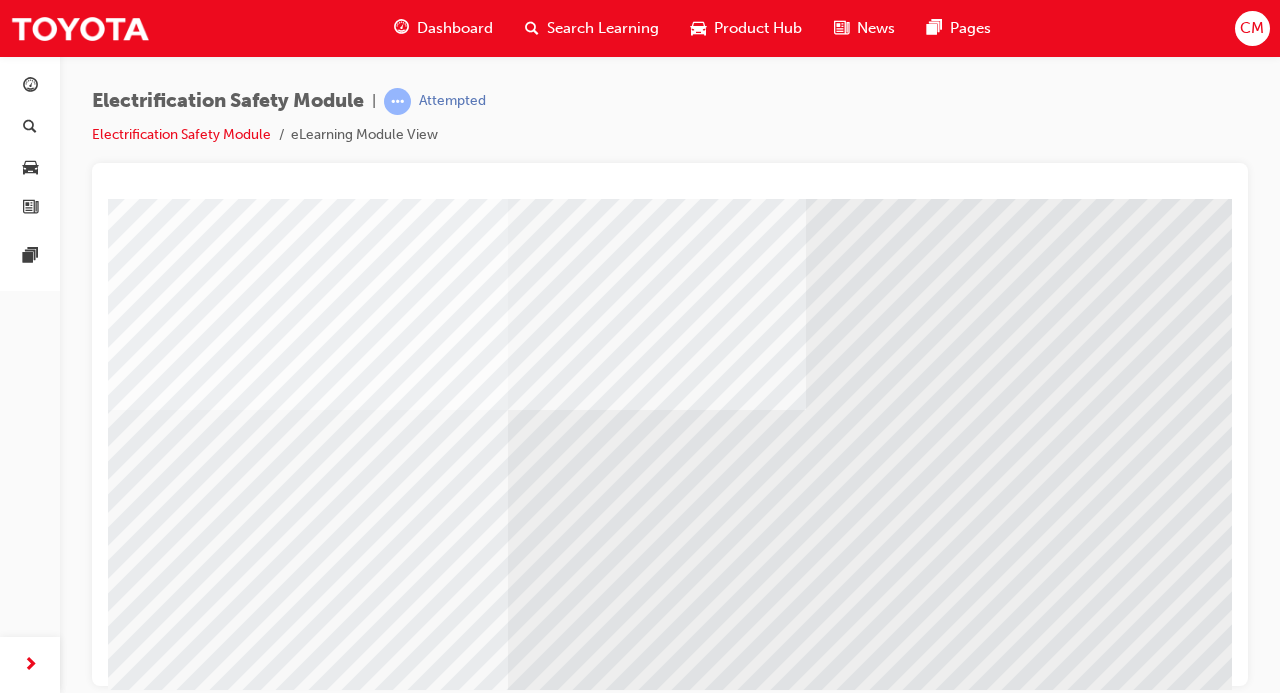 scroll, scrollTop: 259, scrollLeft: 0, axis: vertical 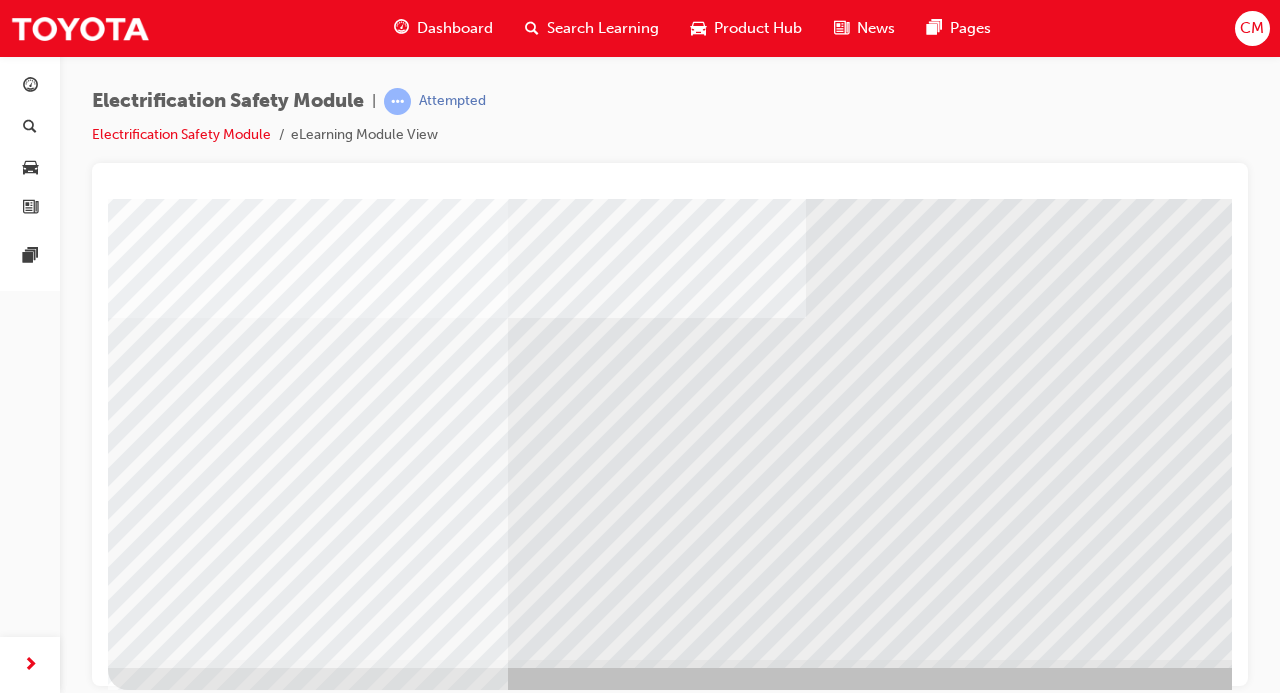 click at bounding box center (188, 5503) 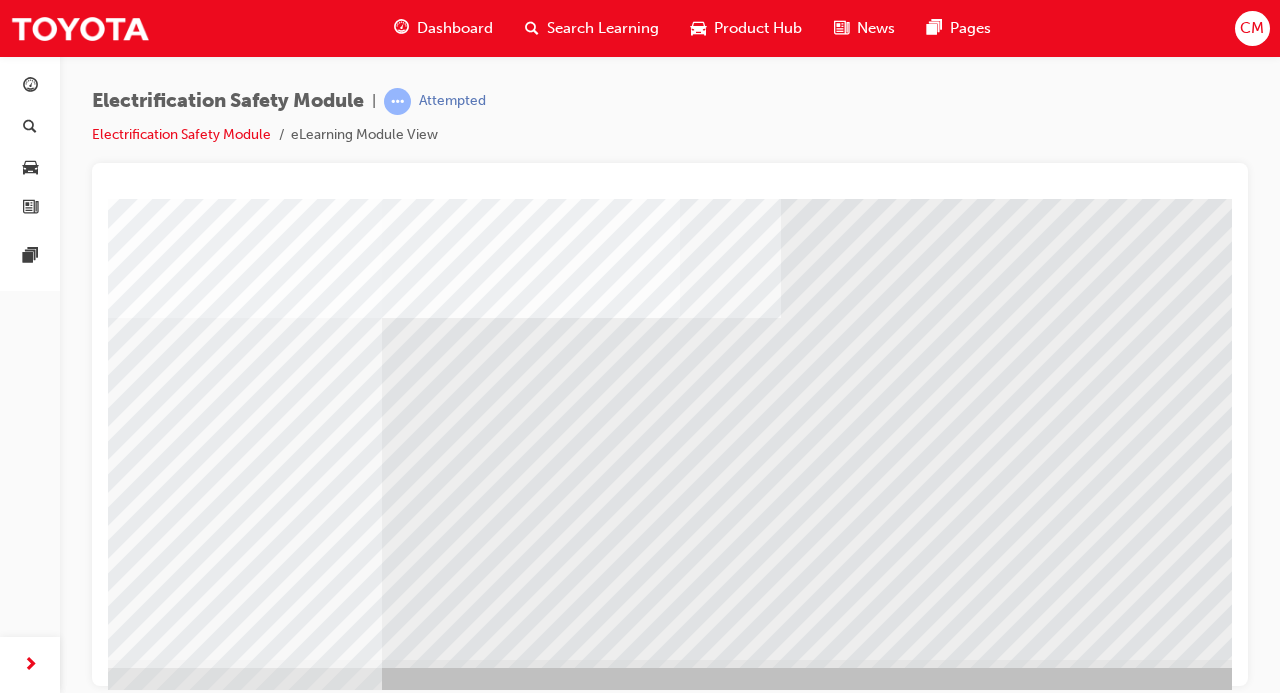 scroll, scrollTop: 259, scrollLeft: 236, axis: both 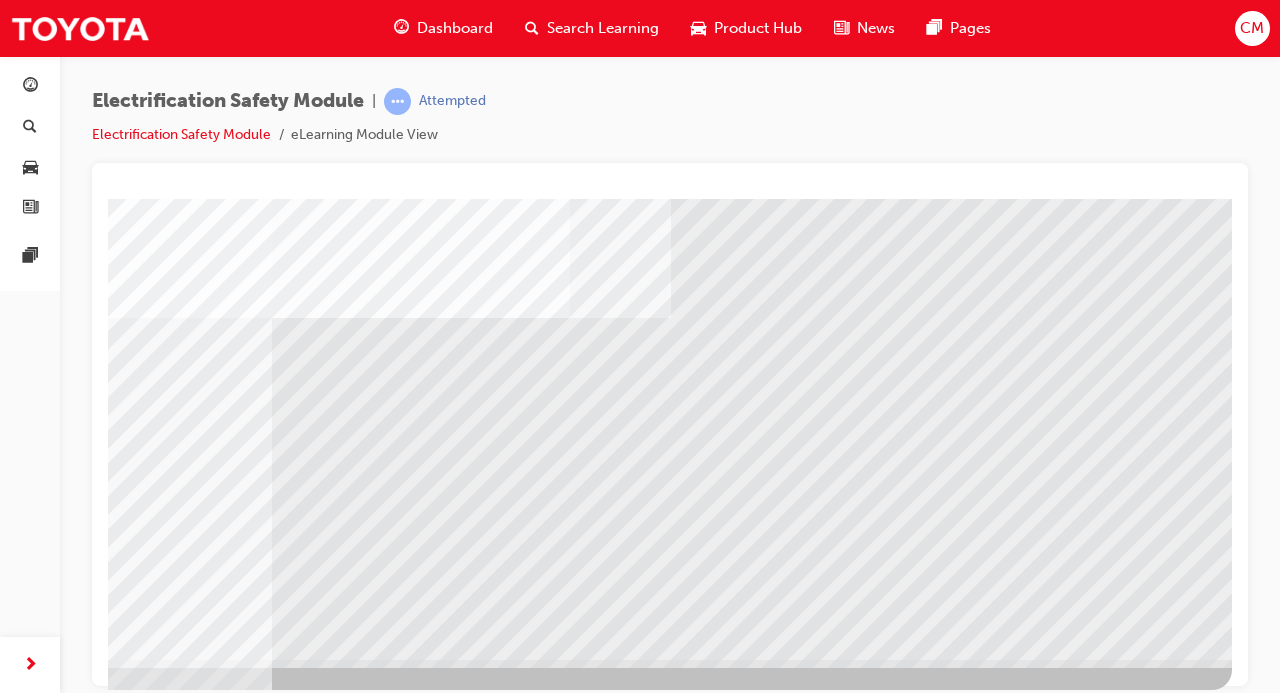 click at bounding box center [-65, 5471] 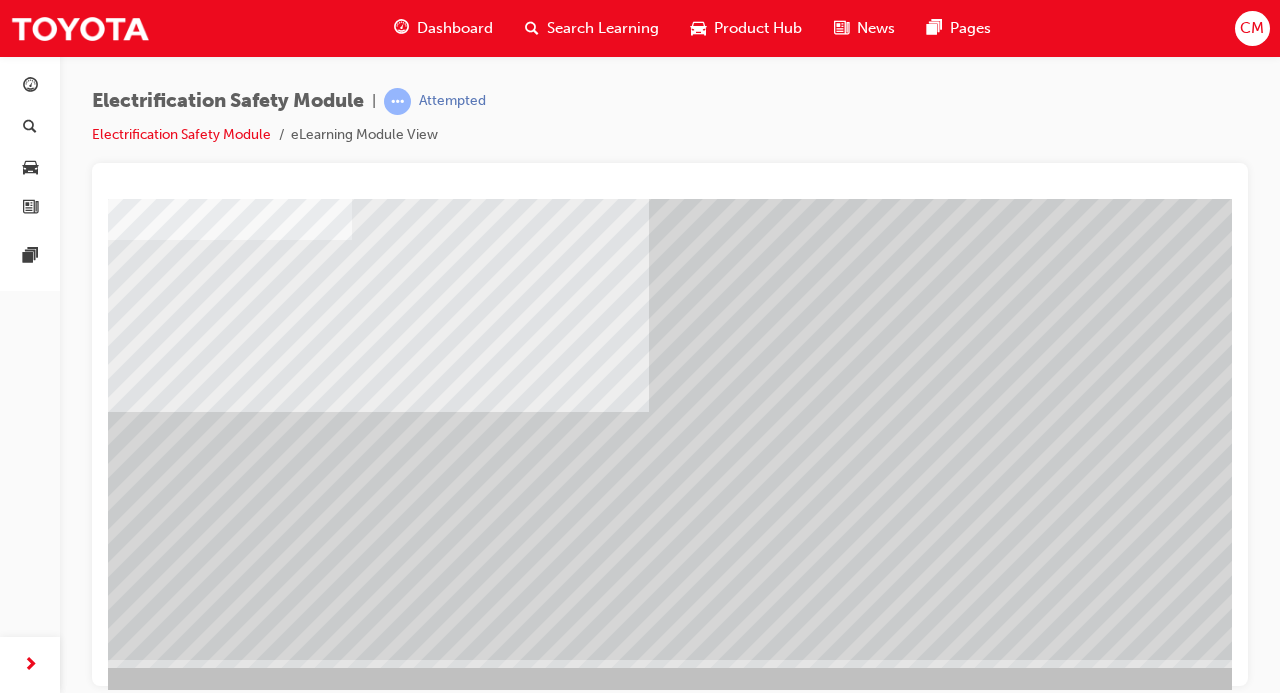 scroll, scrollTop: 259, scrollLeft: 236, axis: both 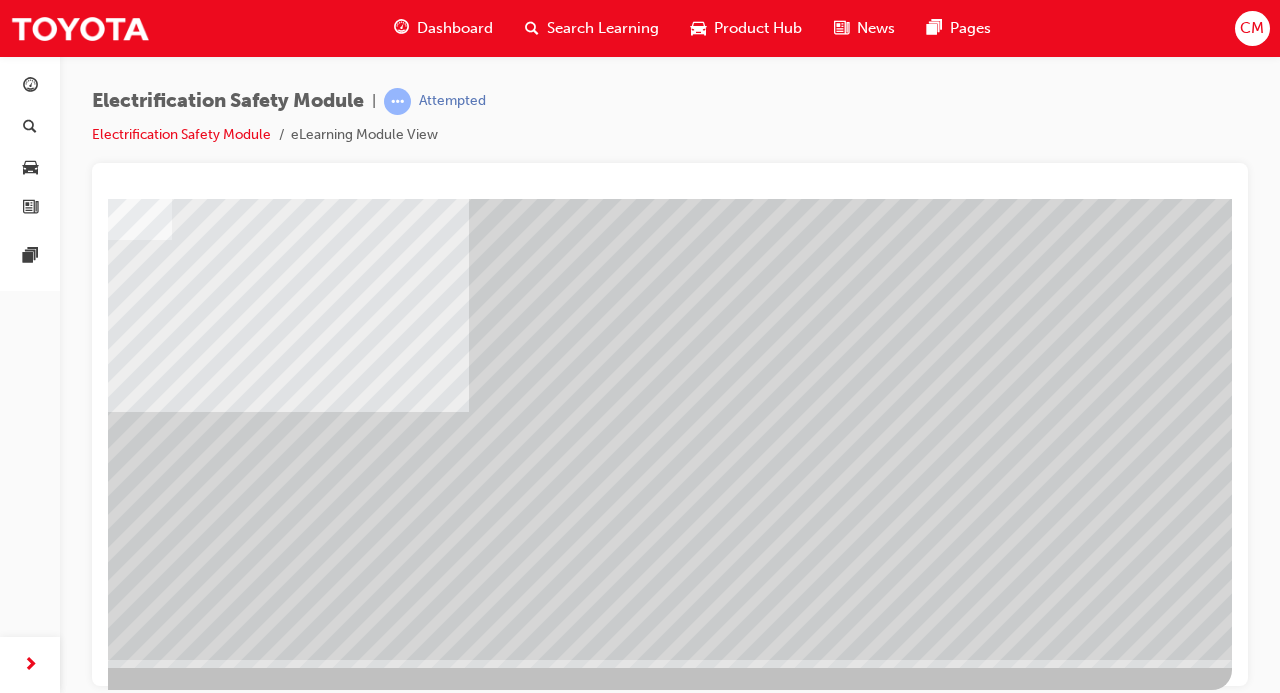click at bounding box center (-65, 2251) 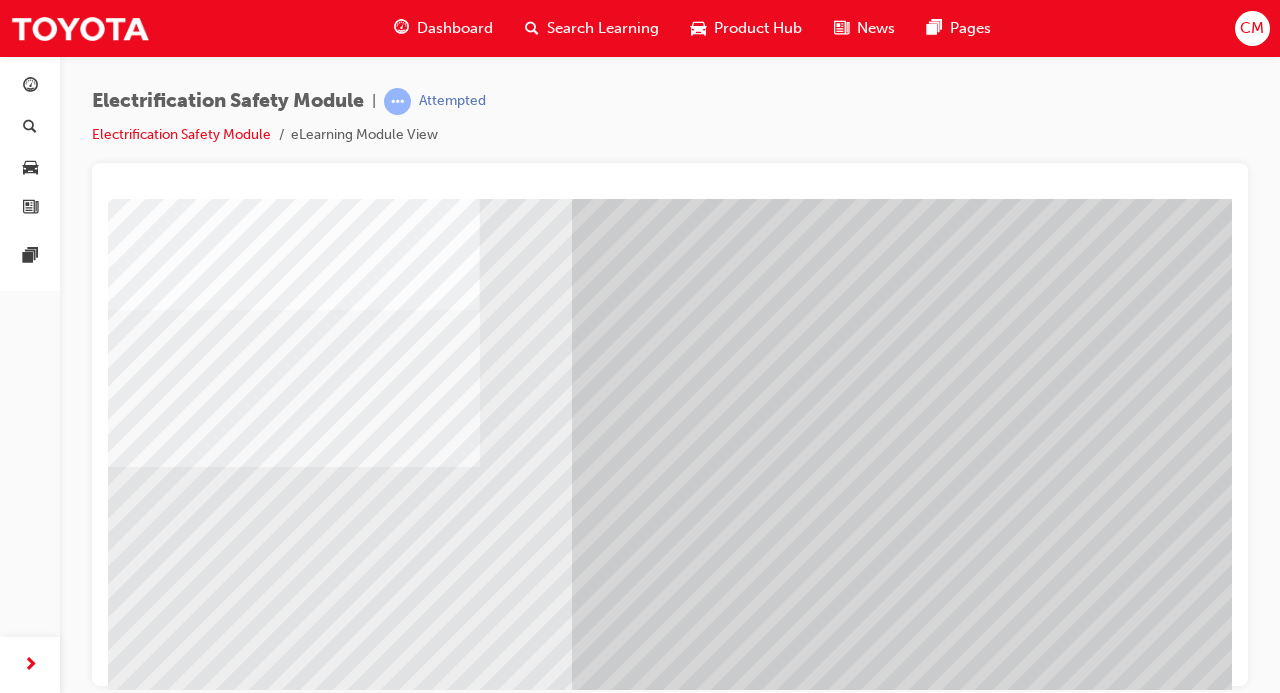 scroll, scrollTop: 222, scrollLeft: 0, axis: vertical 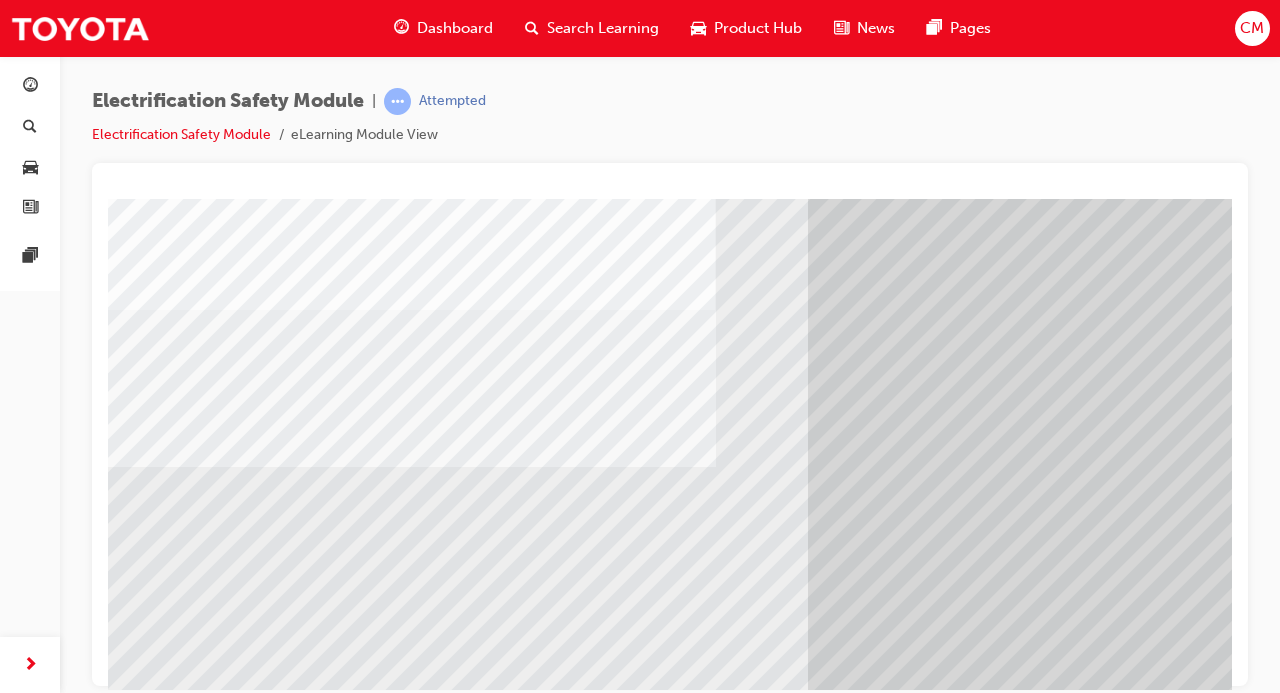 click at bounding box center [173, 6674] 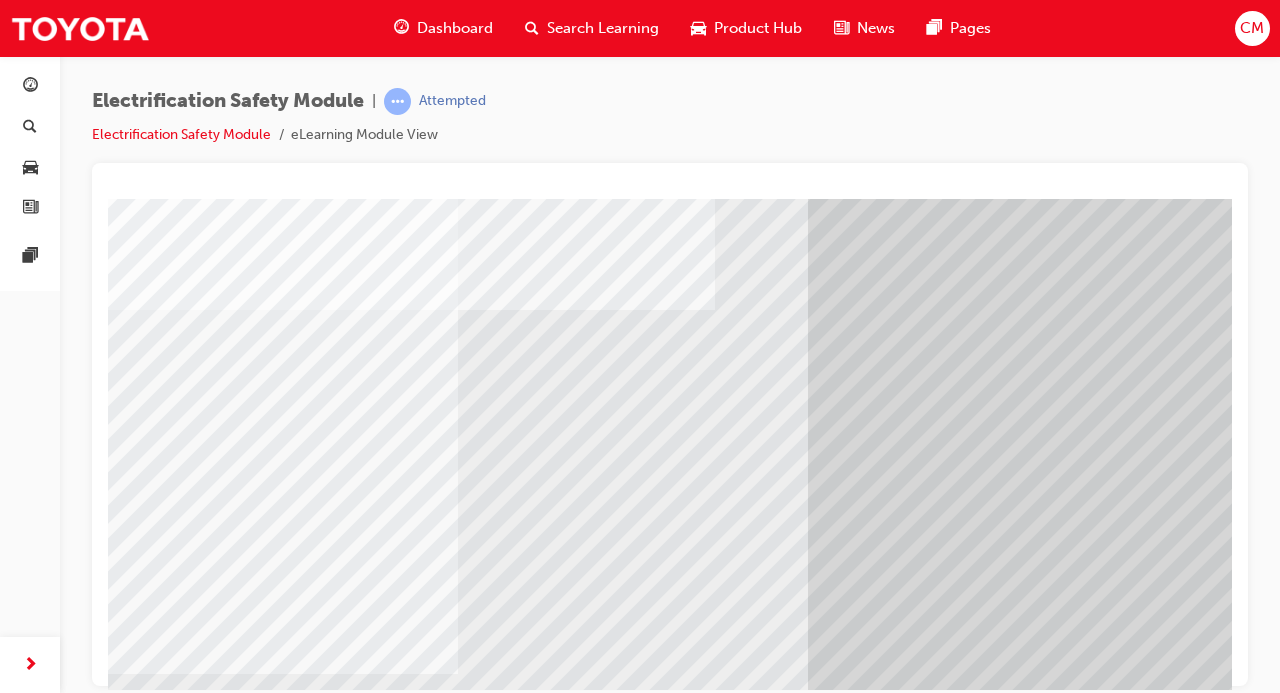 click at bounding box center (173, 6804) 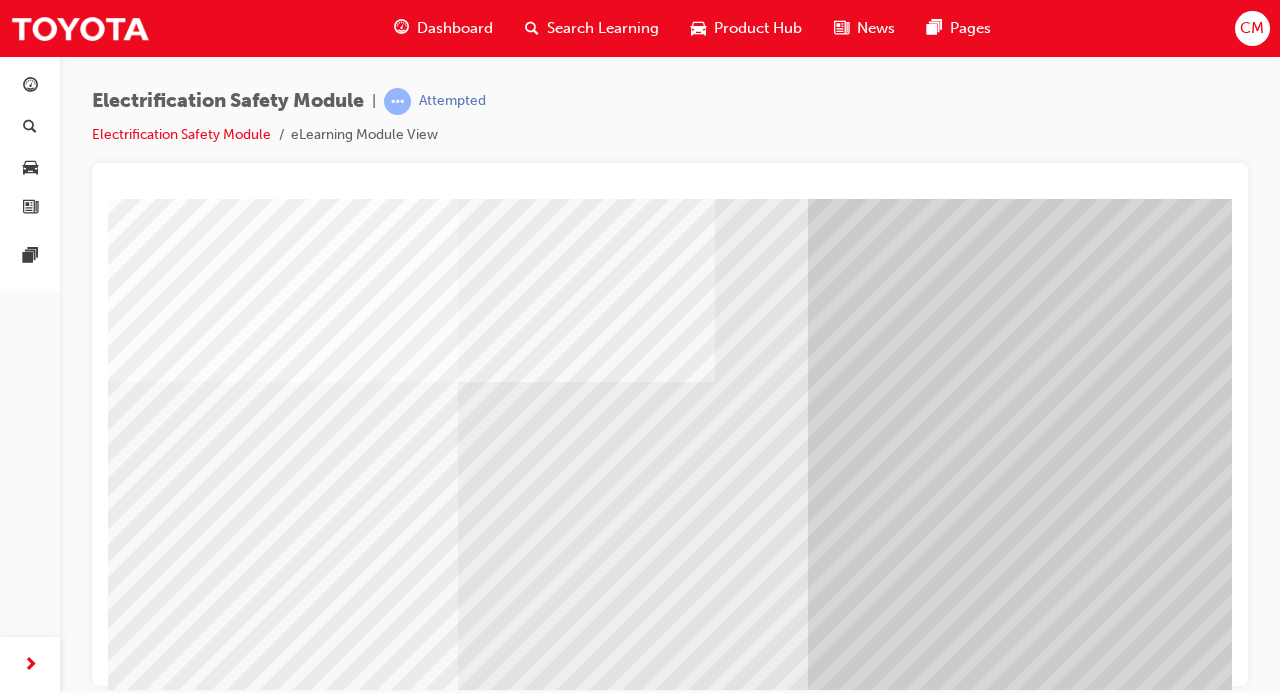 scroll, scrollTop: 149, scrollLeft: 0, axis: vertical 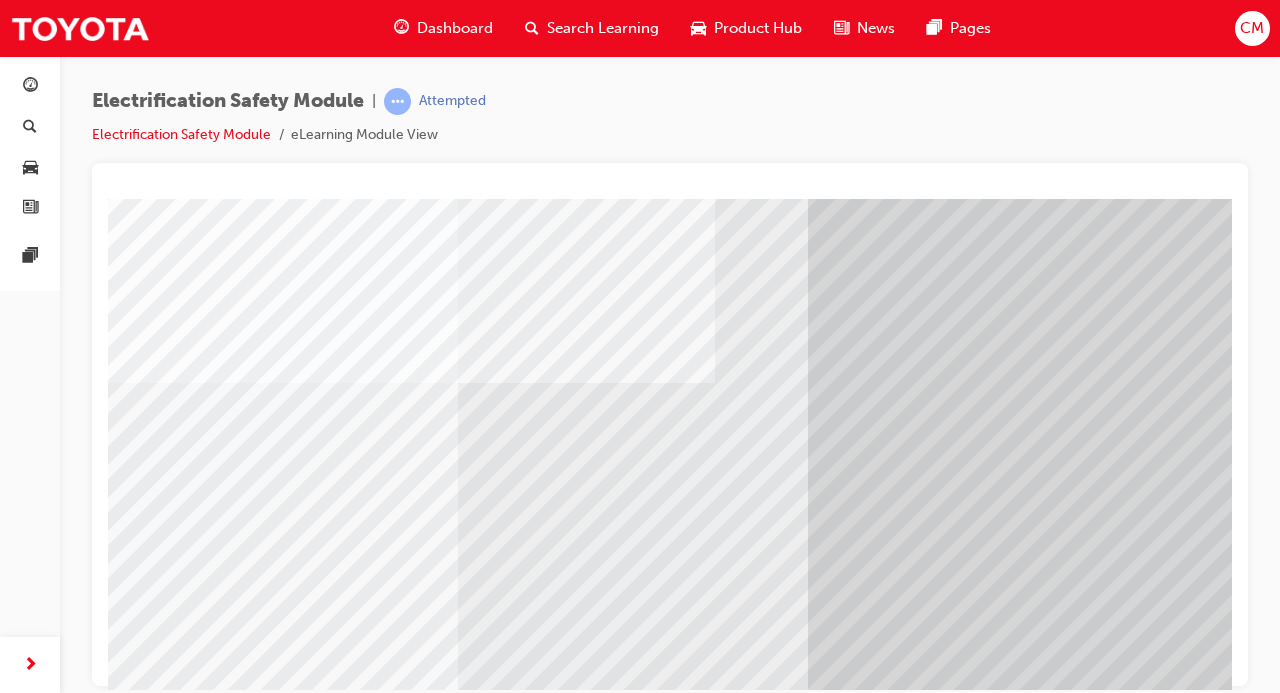 click at bounding box center [173, 7007] 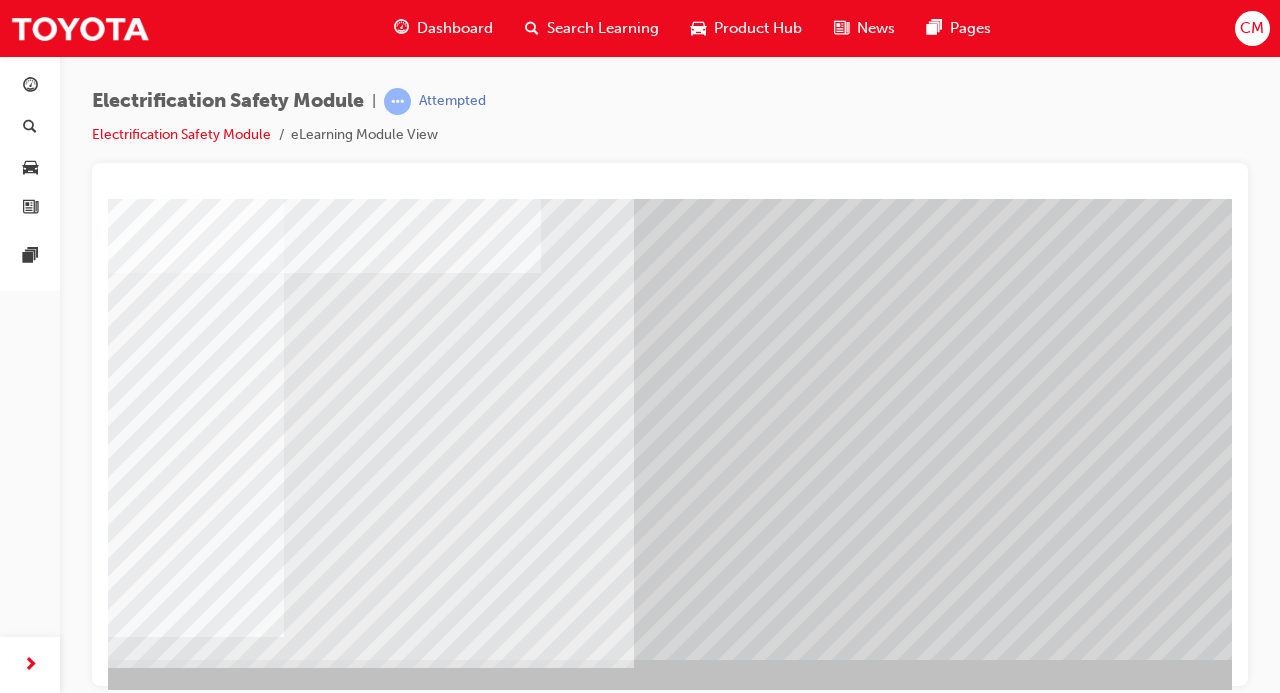 scroll, scrollTop: 259, scrollLeft: 236, axis: both 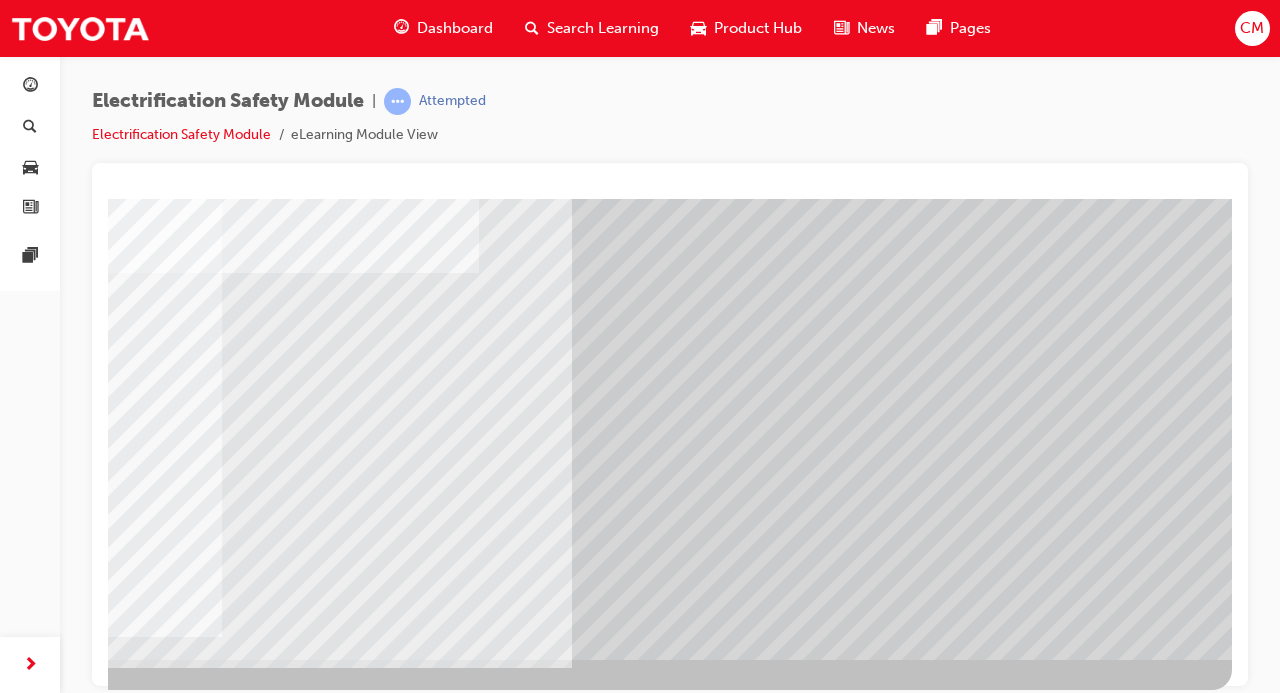 click at bounding box center (-65, 6554) 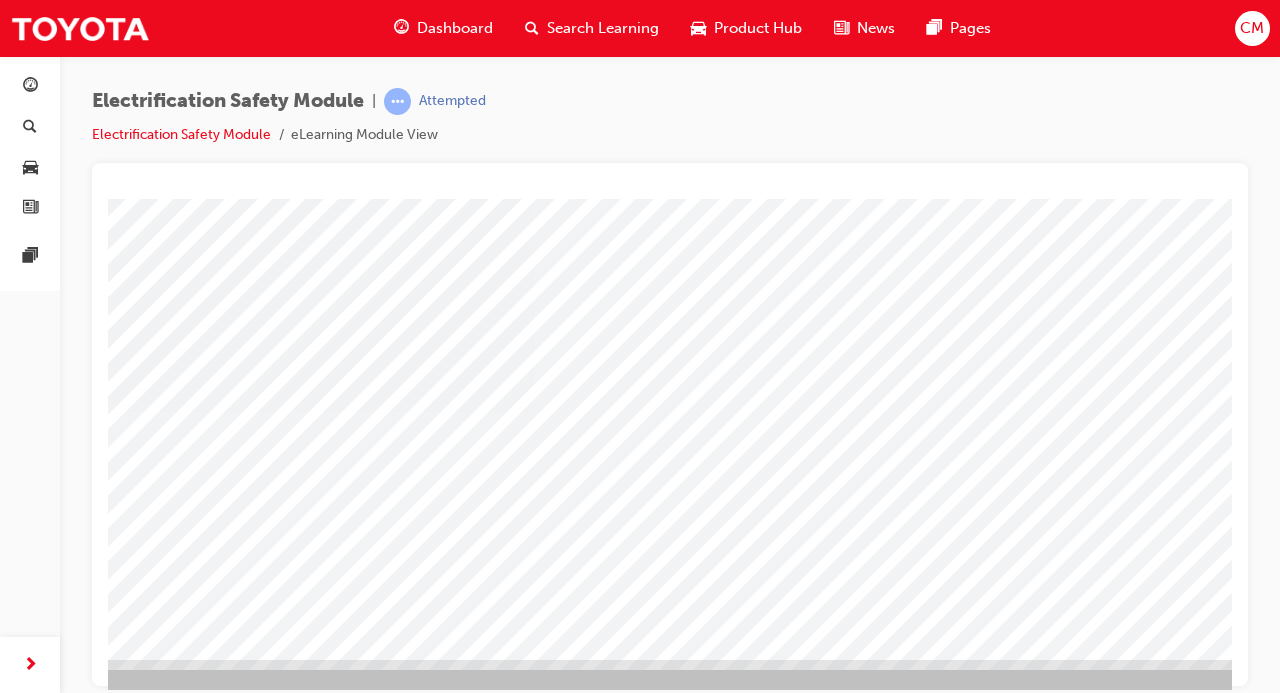 scroll, scrollTop: 259, scrollLeft: 178, axis: both 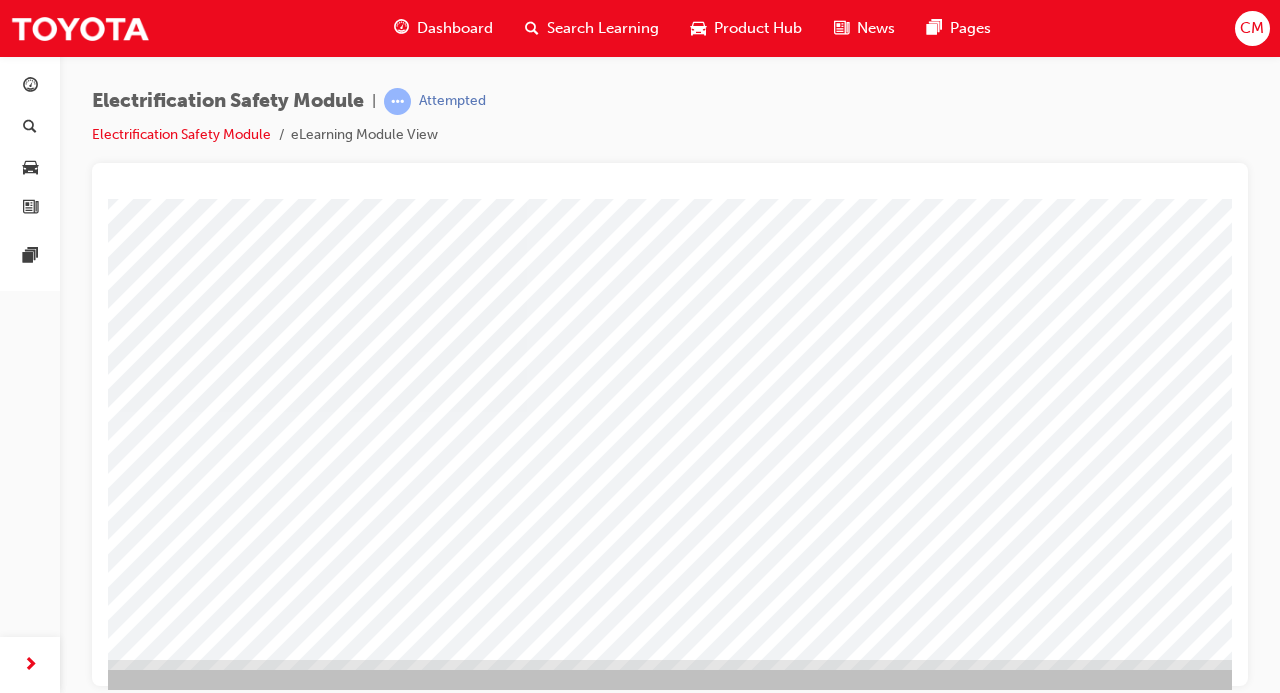 click at bounding box center (-7, 2725) 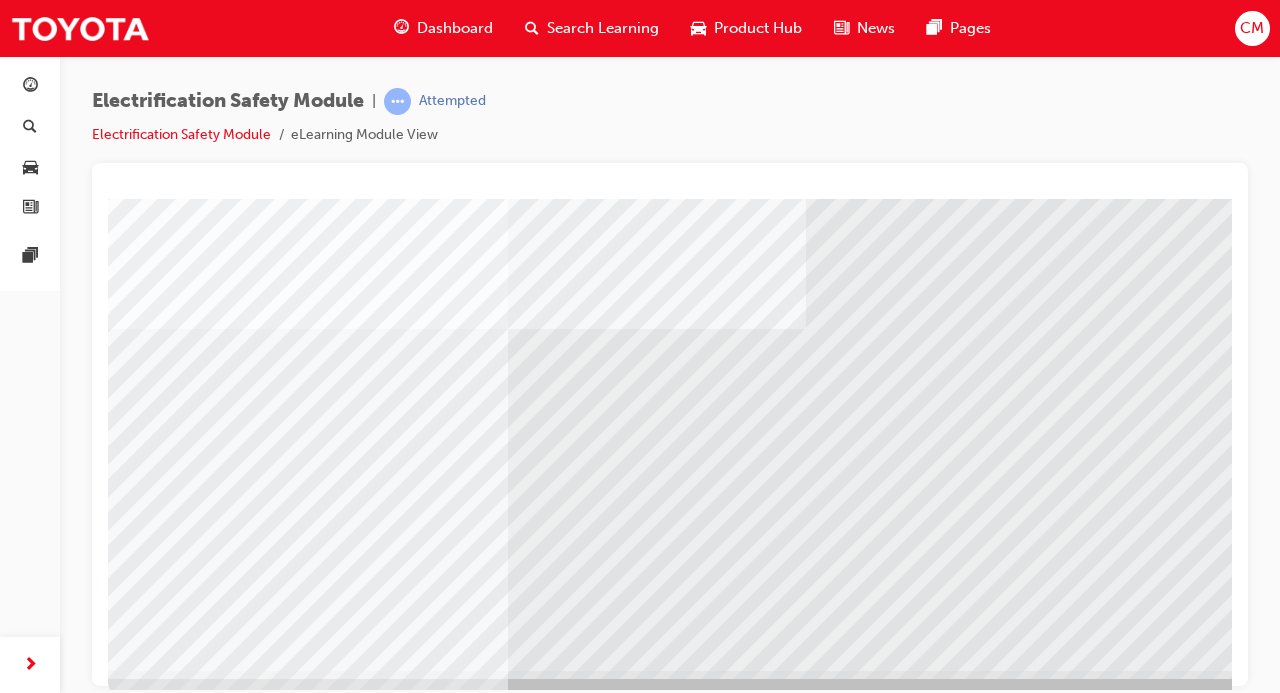 scroll, scrollTop: 259, scrollLeft: 0, axis: vertical 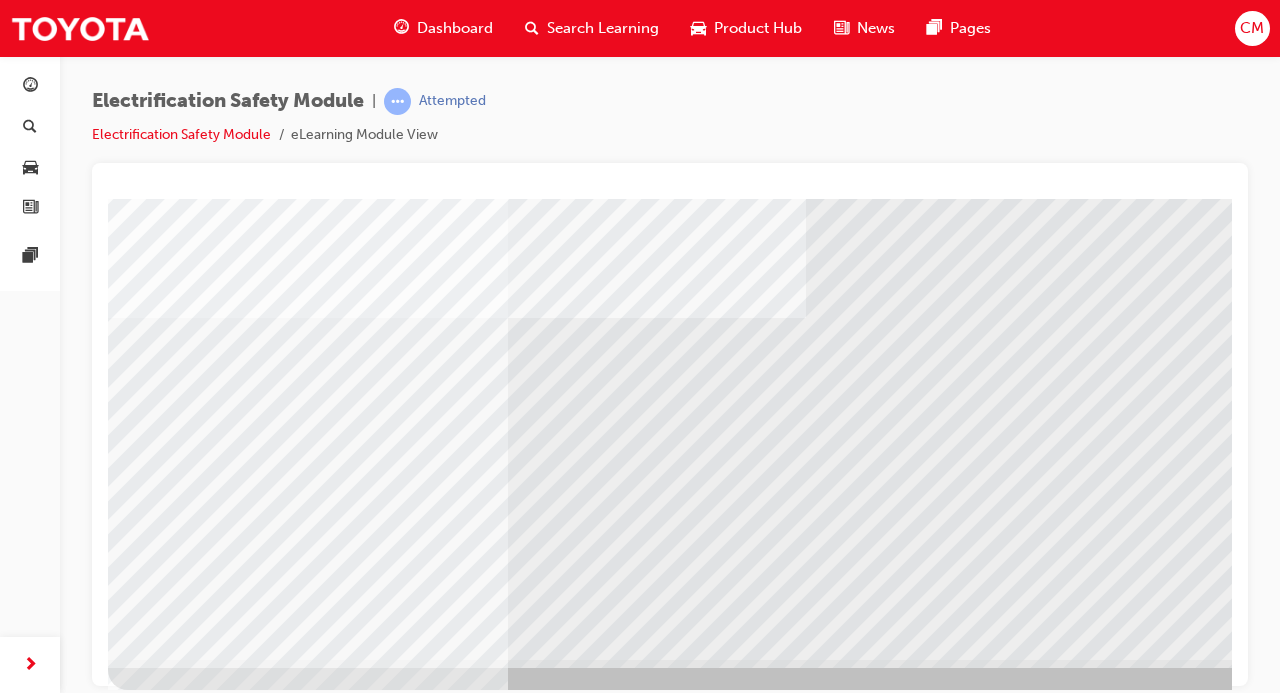 click at bounding box center [195, 5669] 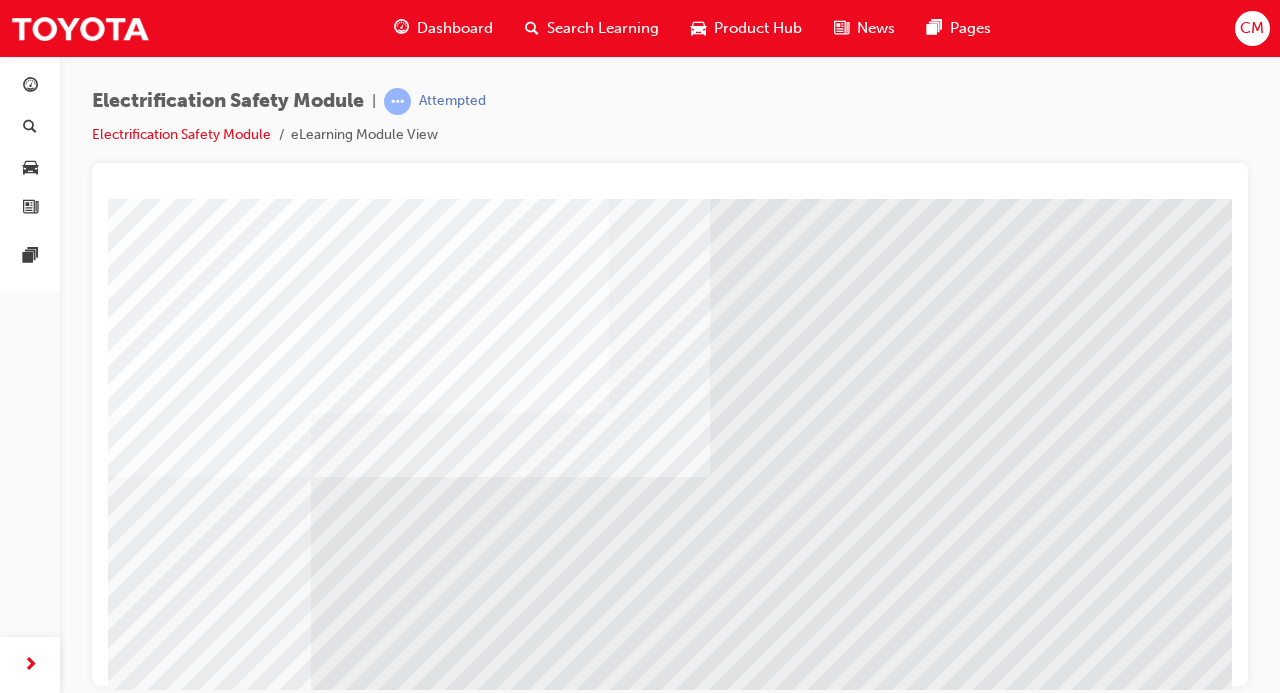 scroll, scrollTop: 259, scrollLeft: 203, axis: both 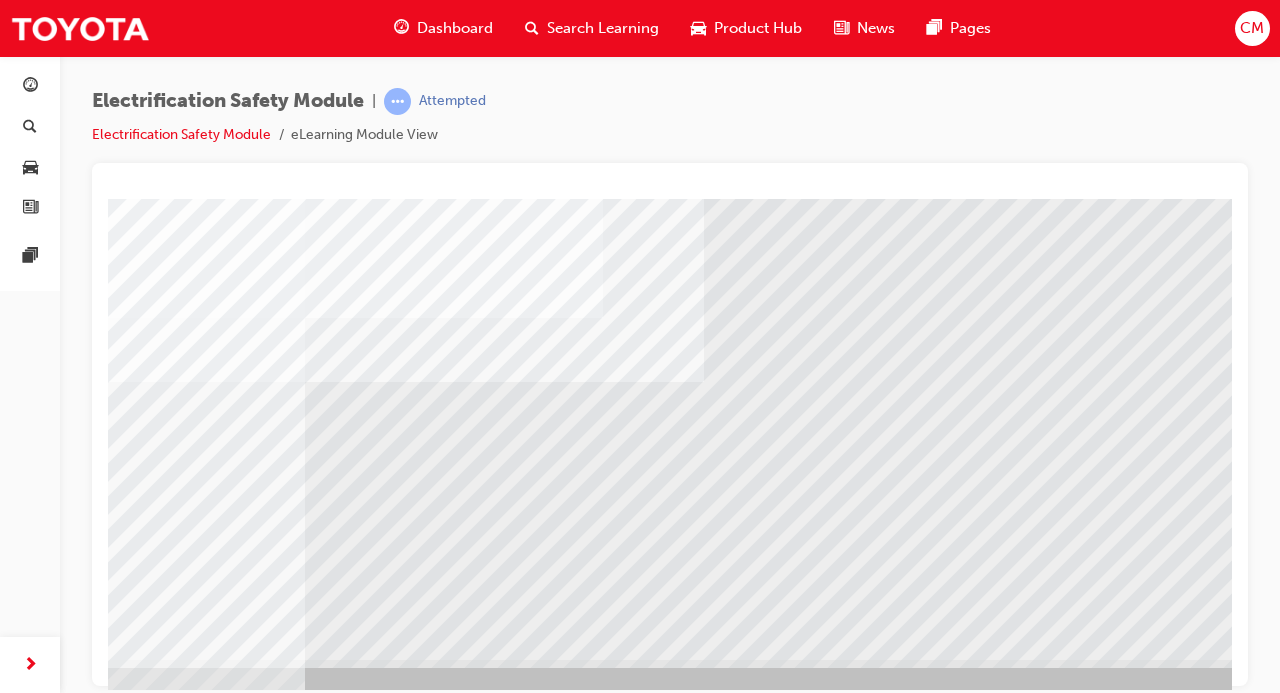 click at bounding box center [-32, 5637] 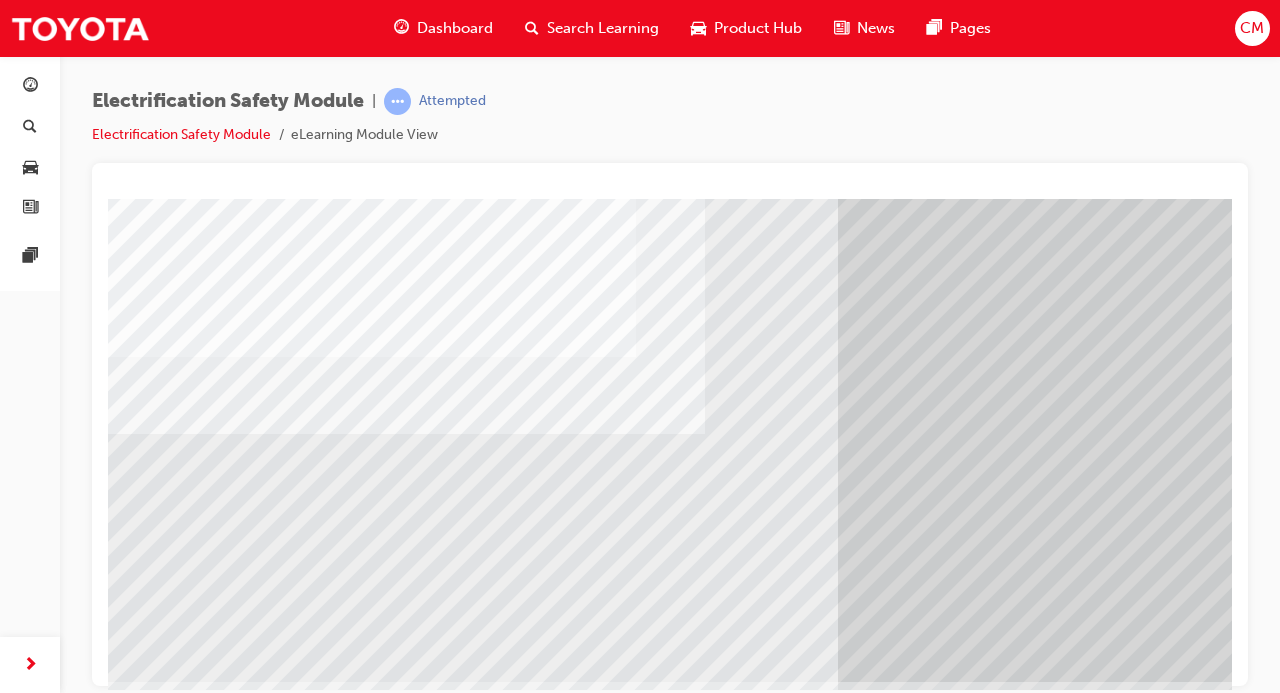 scroll, scrollTop: 259, scrollLeft: 0, axis: vertical 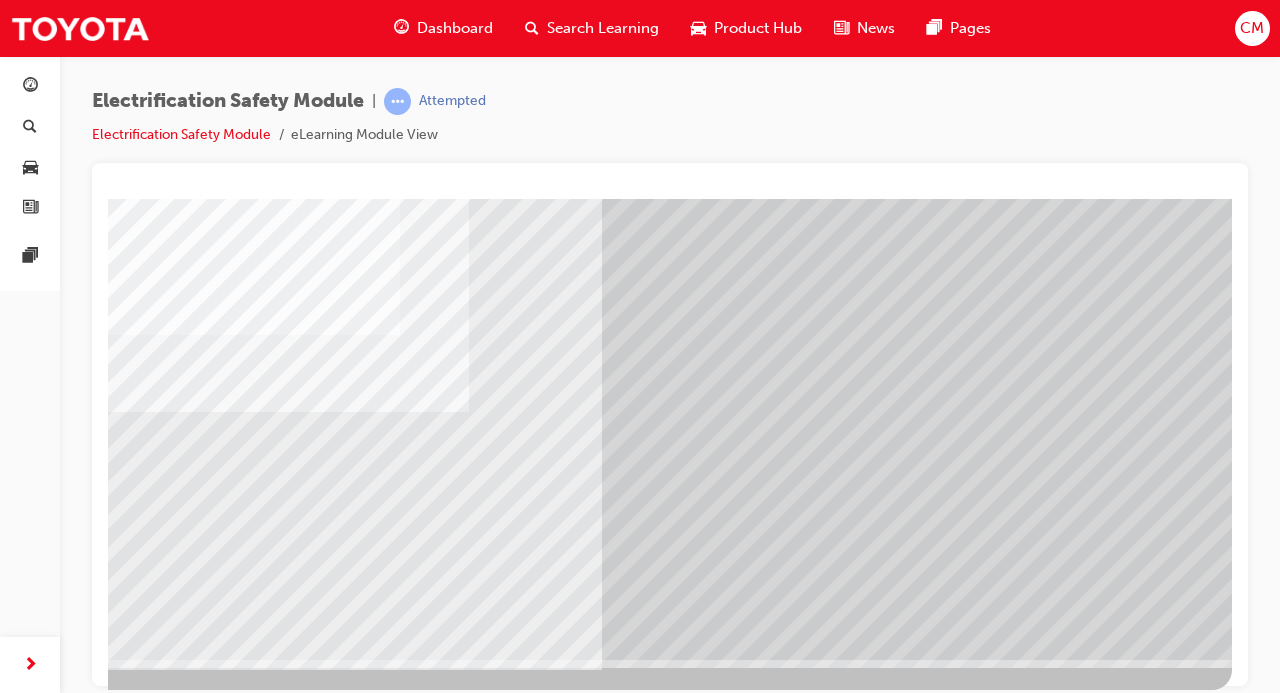 click at bounding box center (-65, 2973) 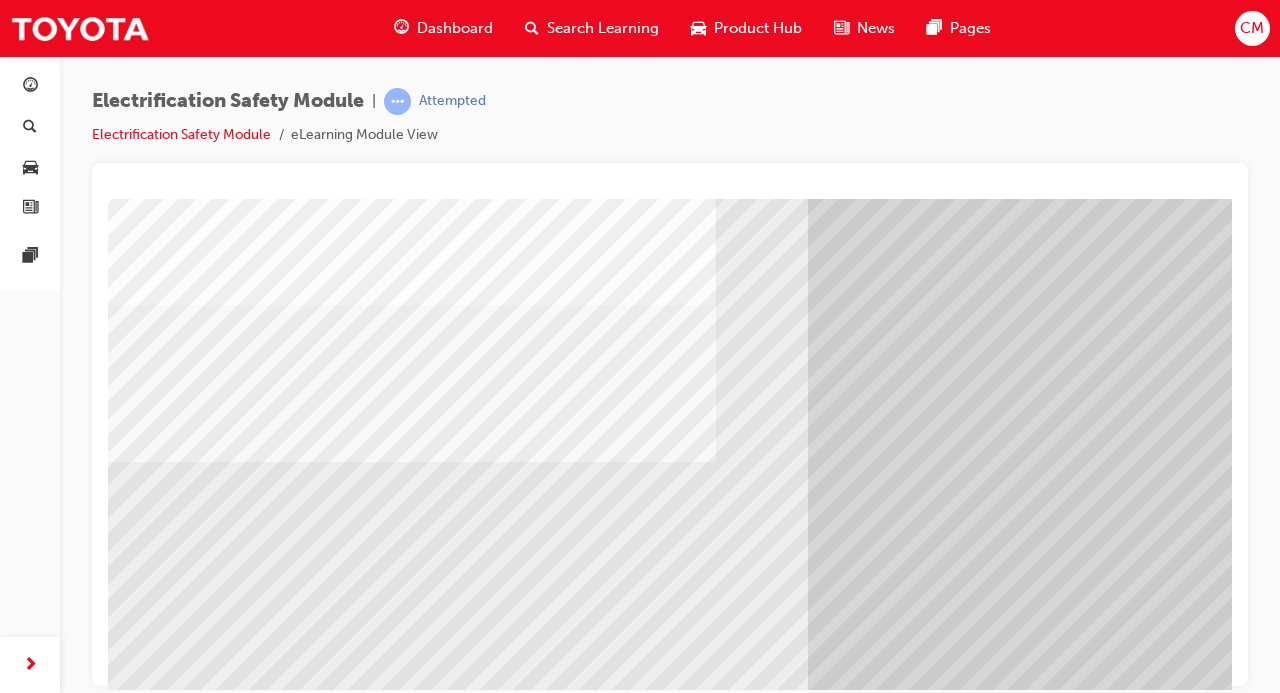 scroll, scrollTop: 228, scrollLeft: 0, axis: vertical 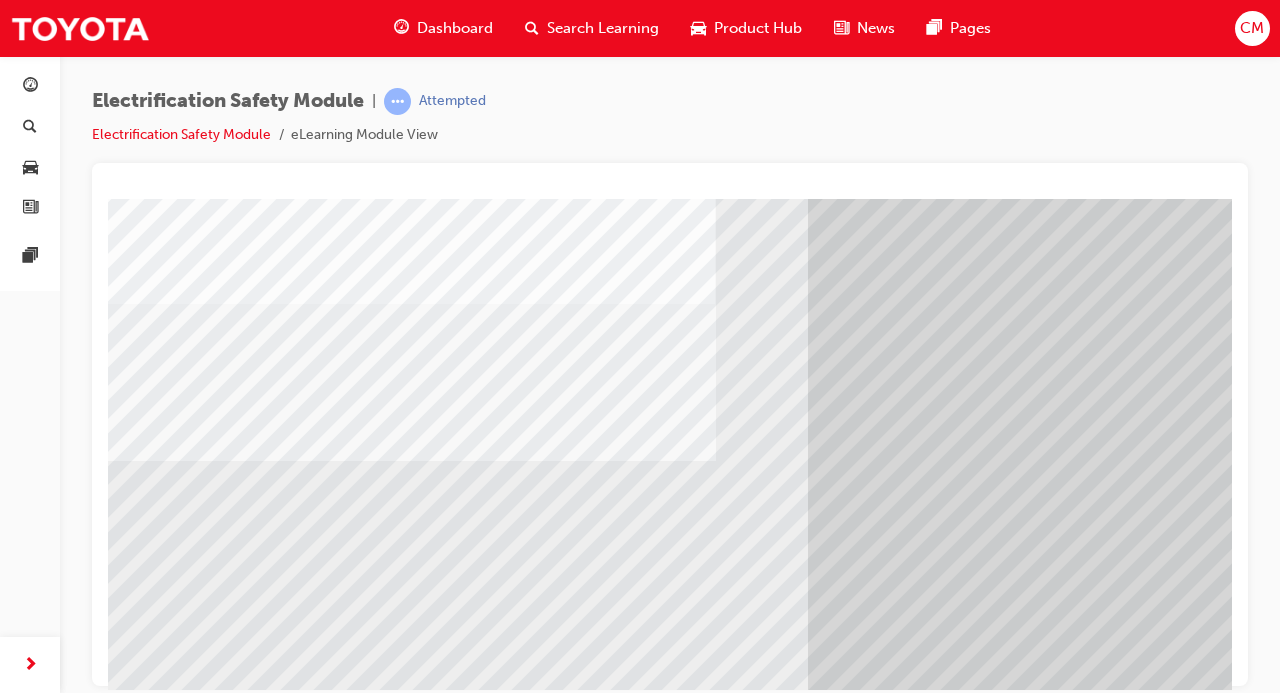click at bounding box center [173, 6544] 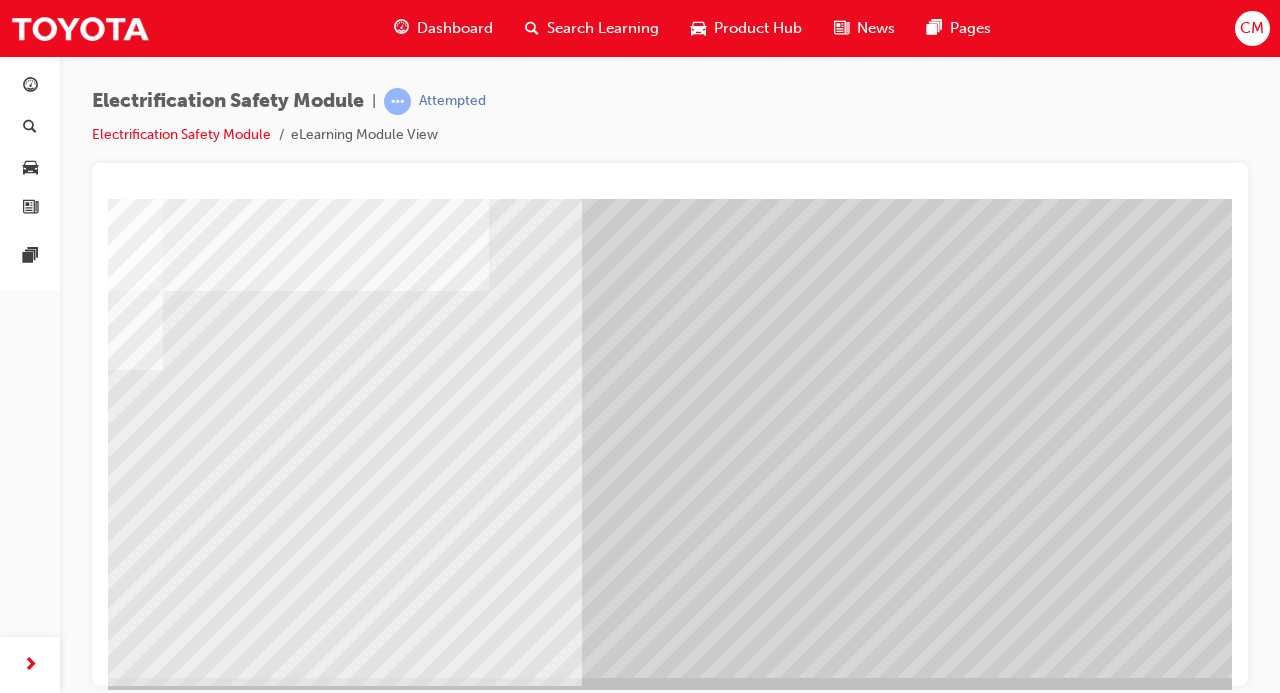 scroll, scrollTop: 259, scrollLeft: 226, axis: both 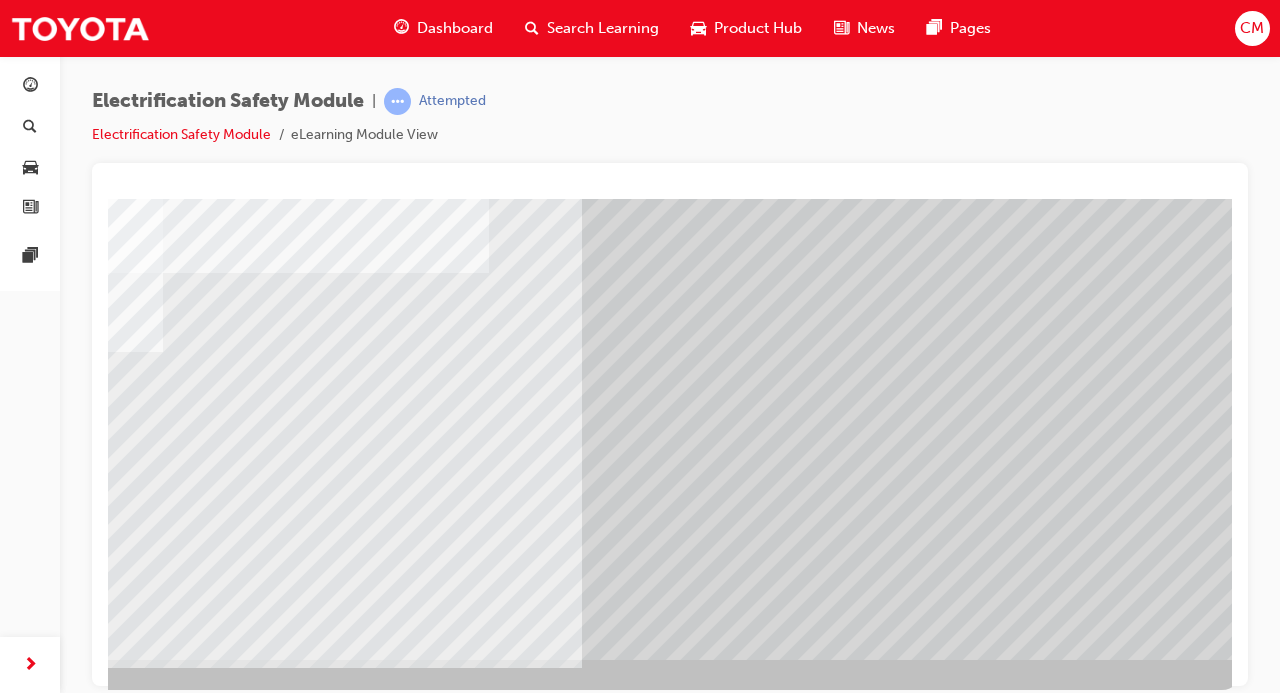 click at bounding box center [-53, 6643] 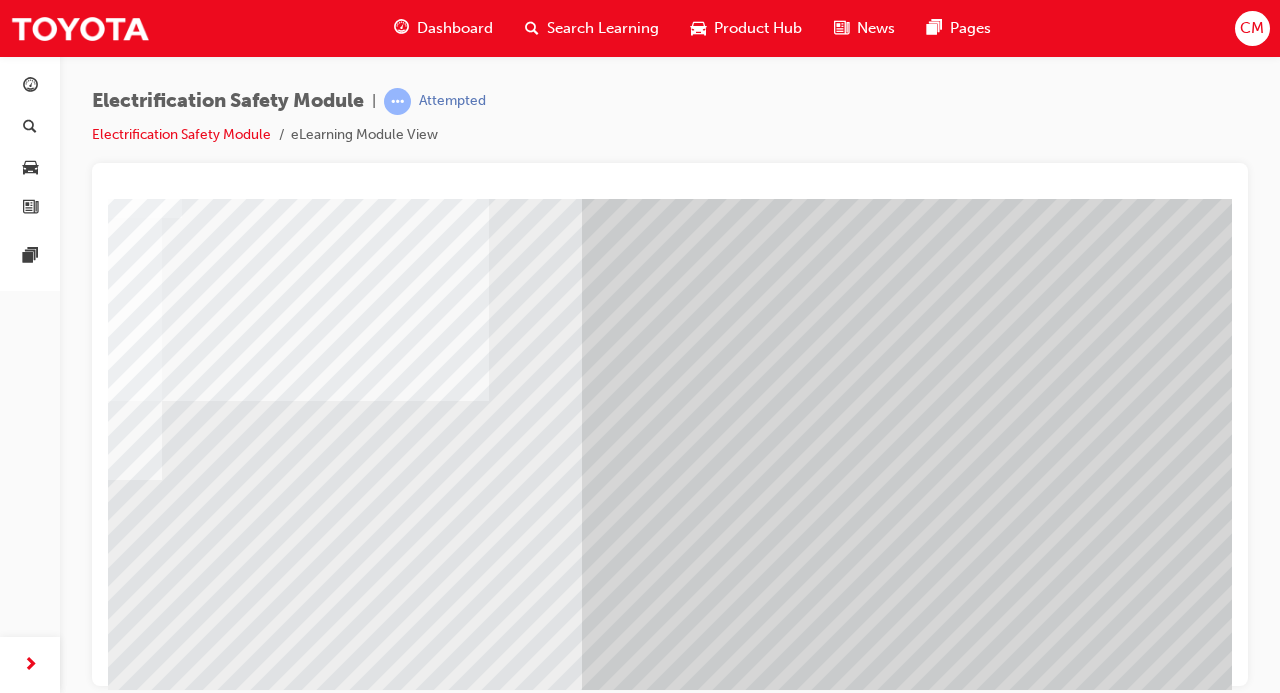scroll, scrollTop: 259, scrollLeft: 226, axis: both 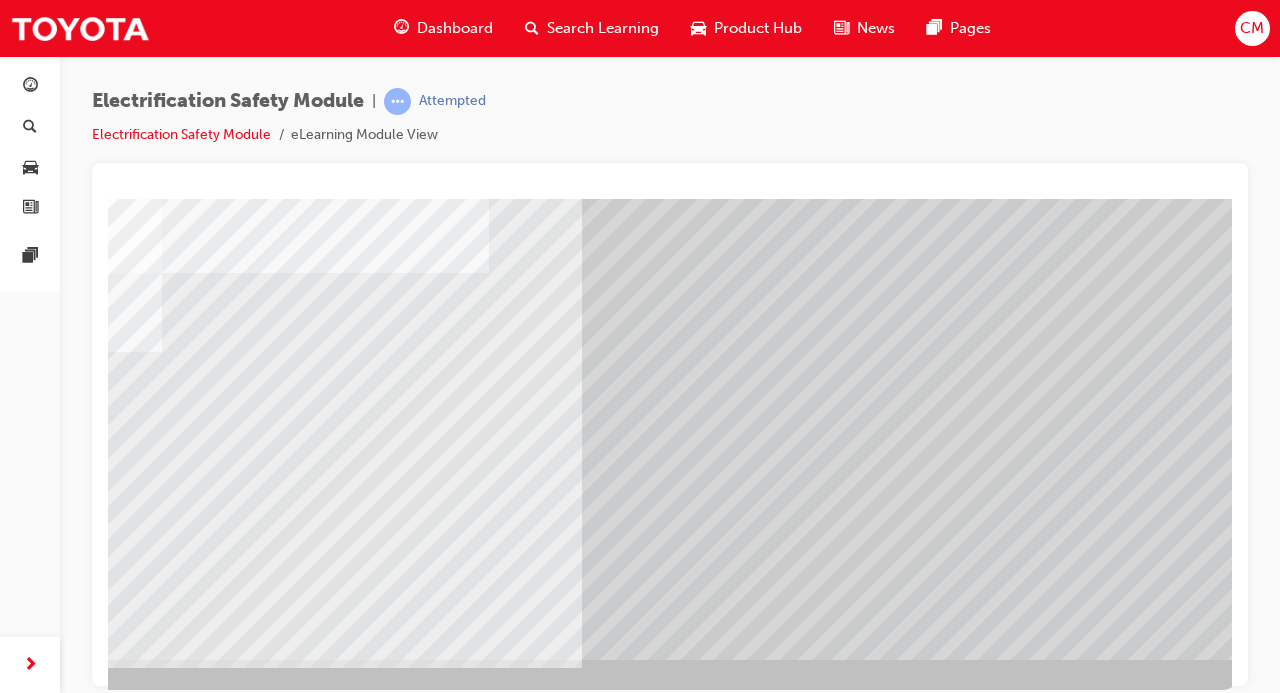 click at bounding box center [-53, 6773] 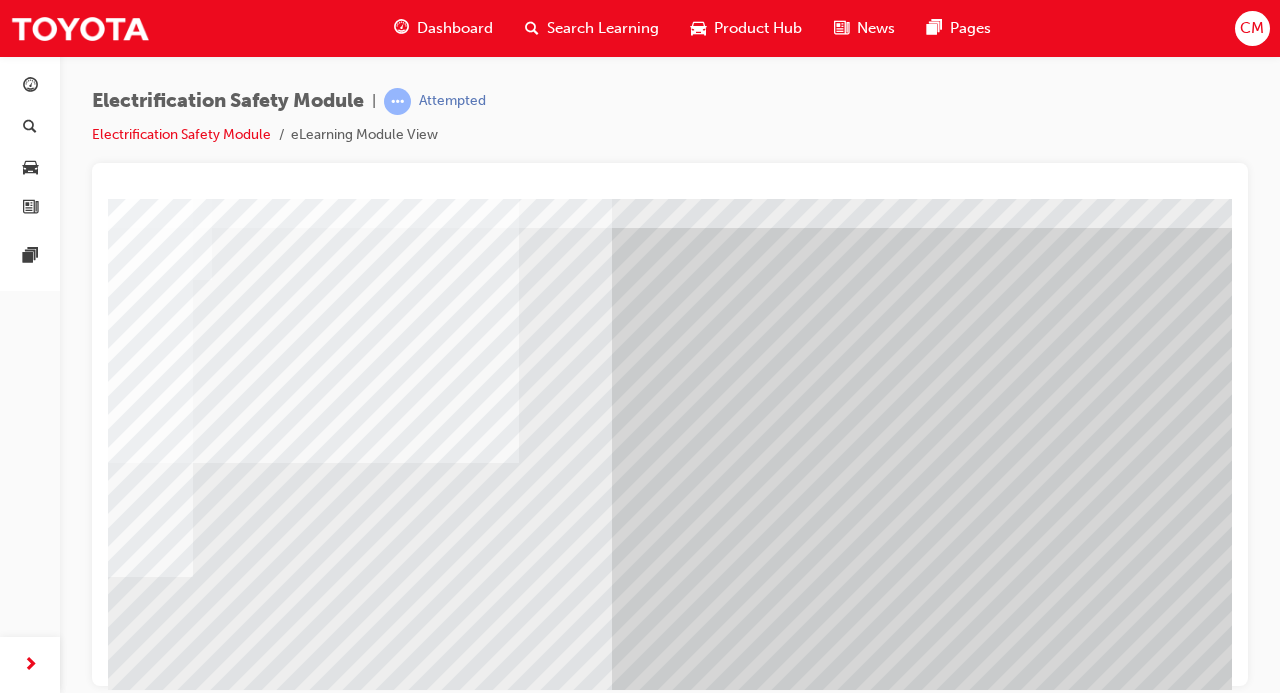 scroll, scrollTop: 69, scrollLeft: 218, axis: both 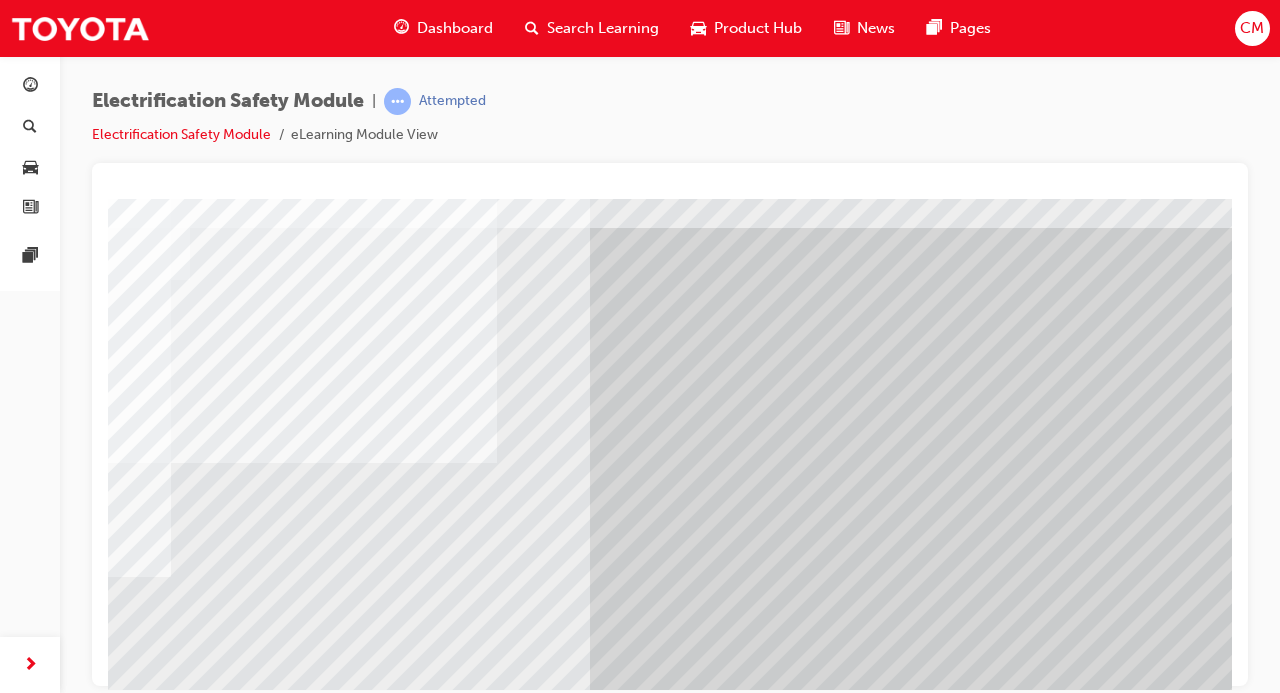 click at bounding box center (-45, 7093) 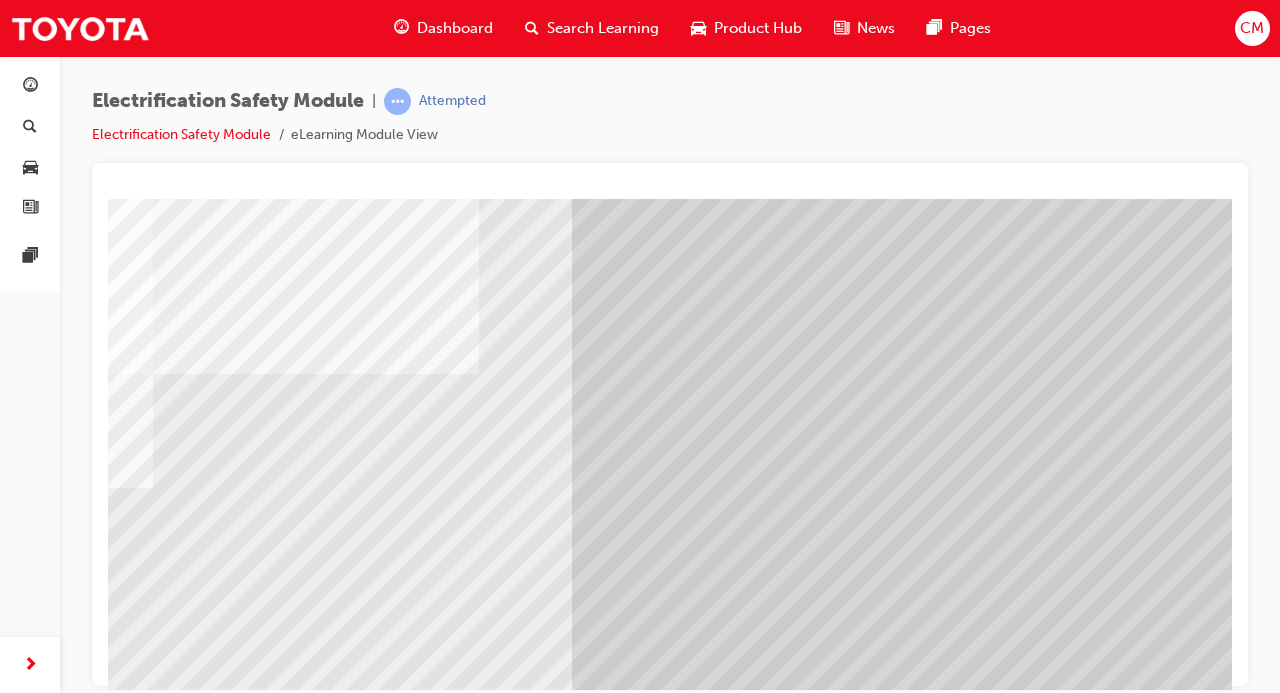 scroll, scrollTop: 259, scrollLeft: 236, axis: both 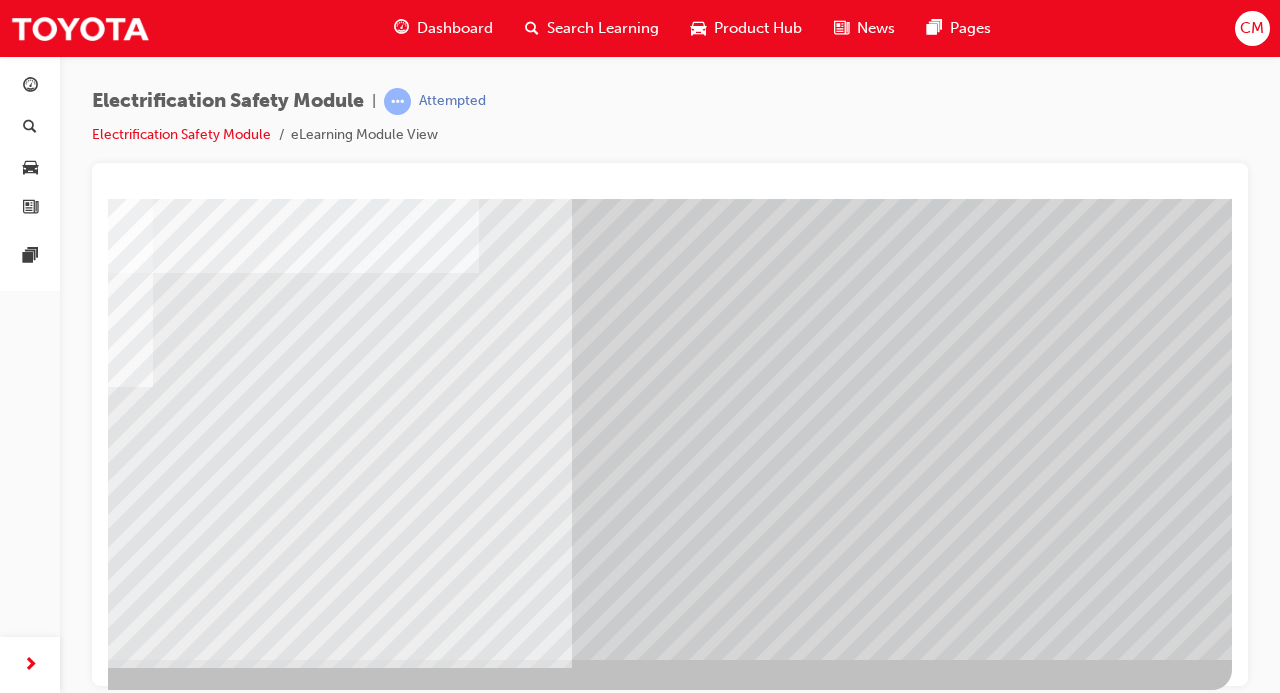 click at bounding box center (-65, 6430) 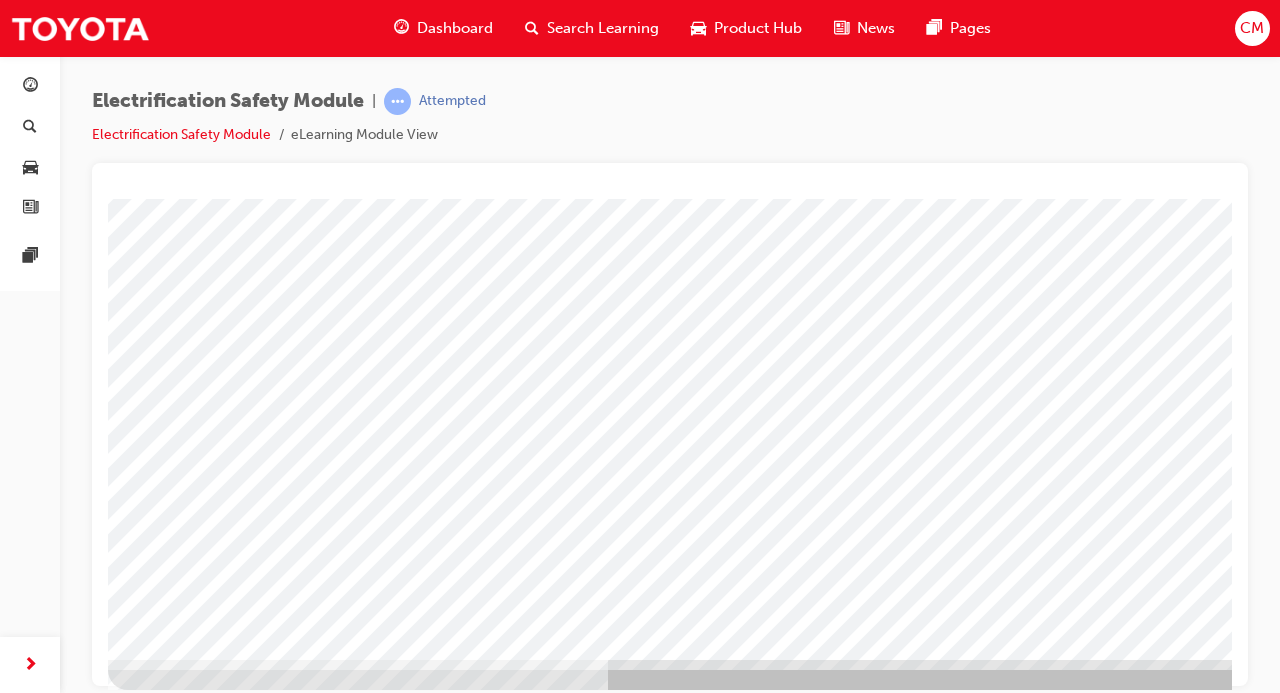 scroll, scrollTop: 259, scrollLeft: 236, axis: both 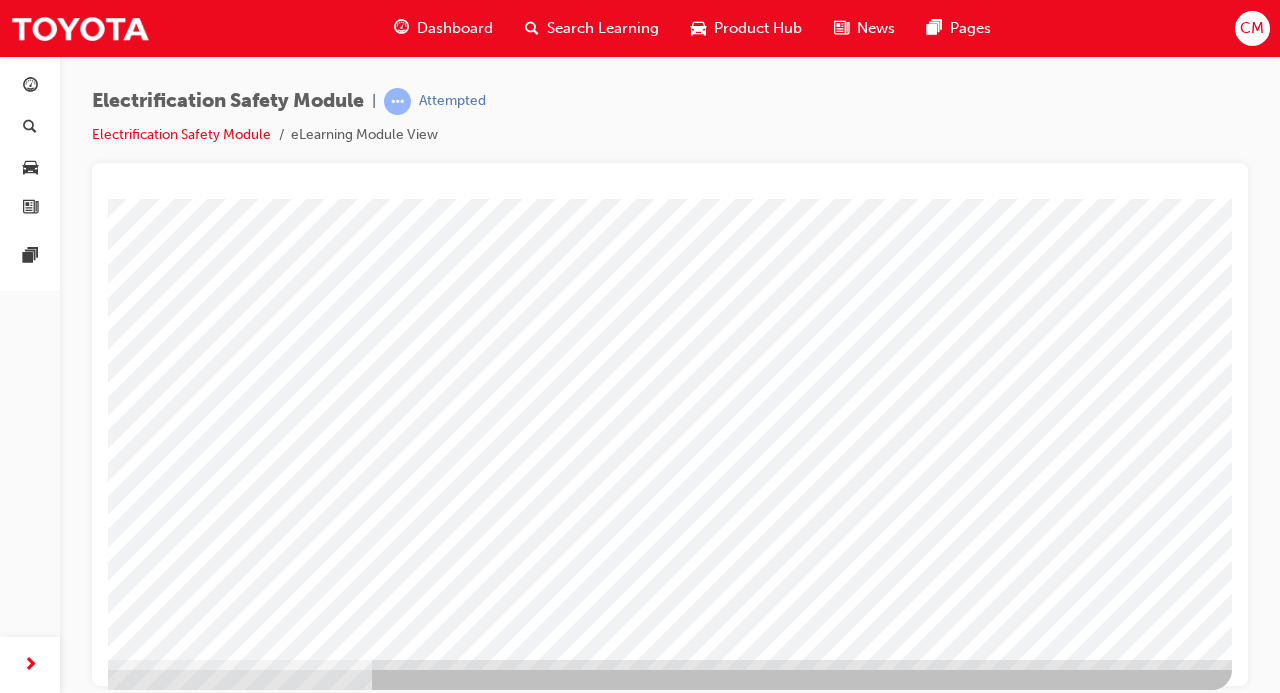 click at bounding box center (-65, 2973) 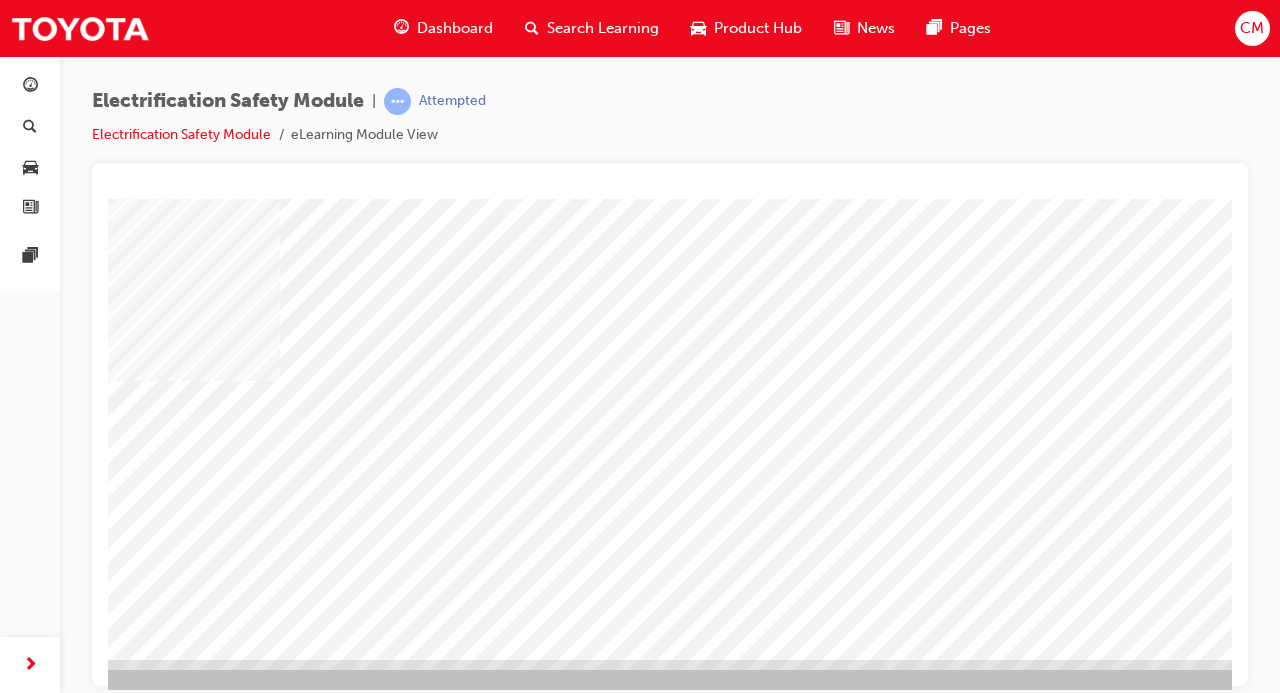 scroll, scrollTop: 259, scrollLeft: 202, axis: both 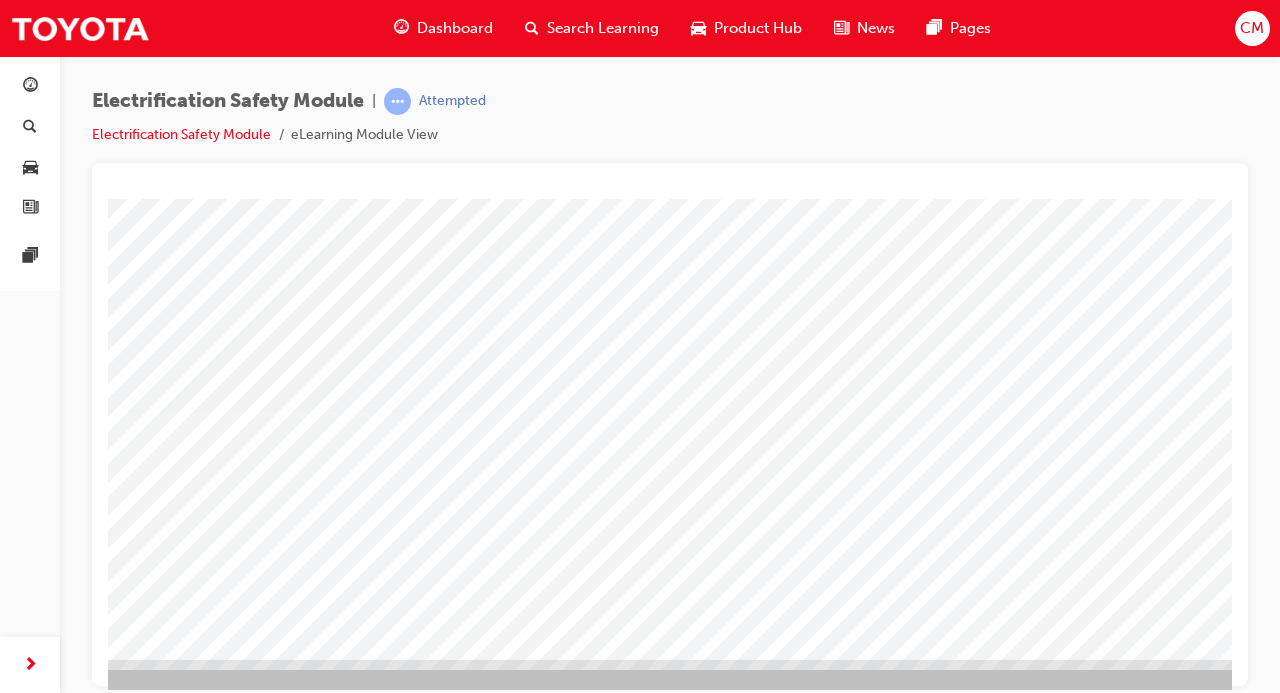 click at bounding box center (-31, 2725) 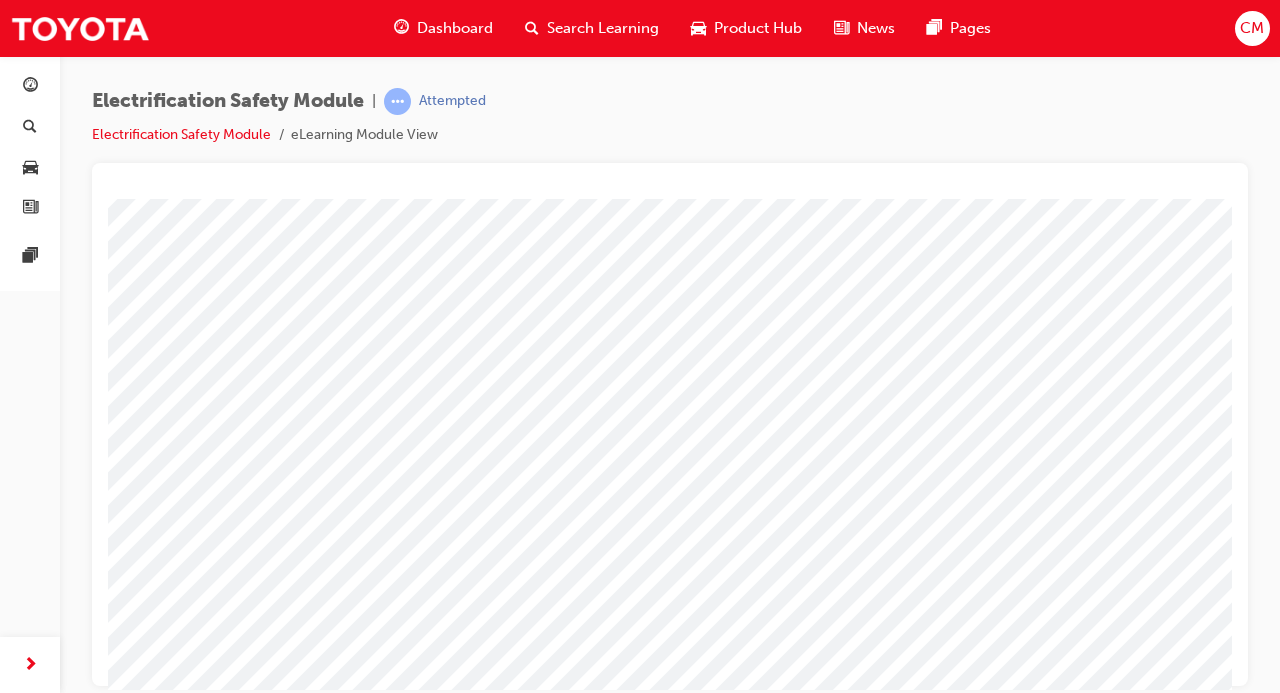 scroll, scrollTop: 222, scrollLeft: 236, axis: both 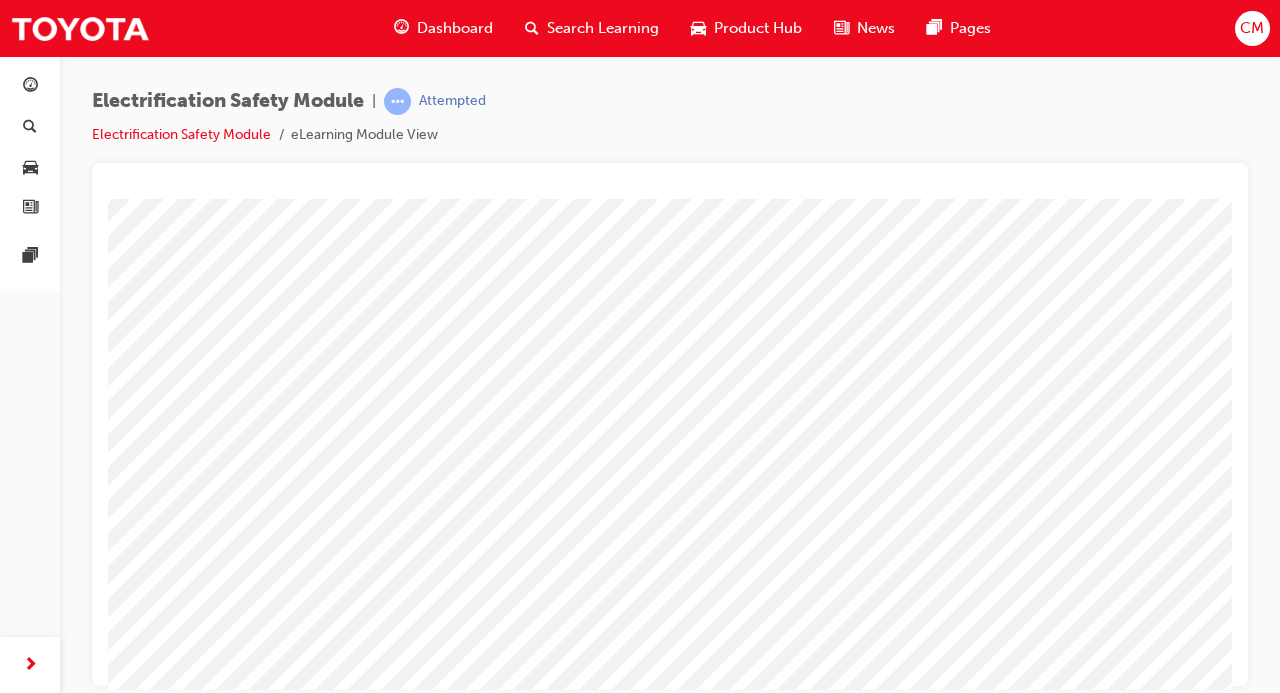 click at bounding box center (-65, 3482) 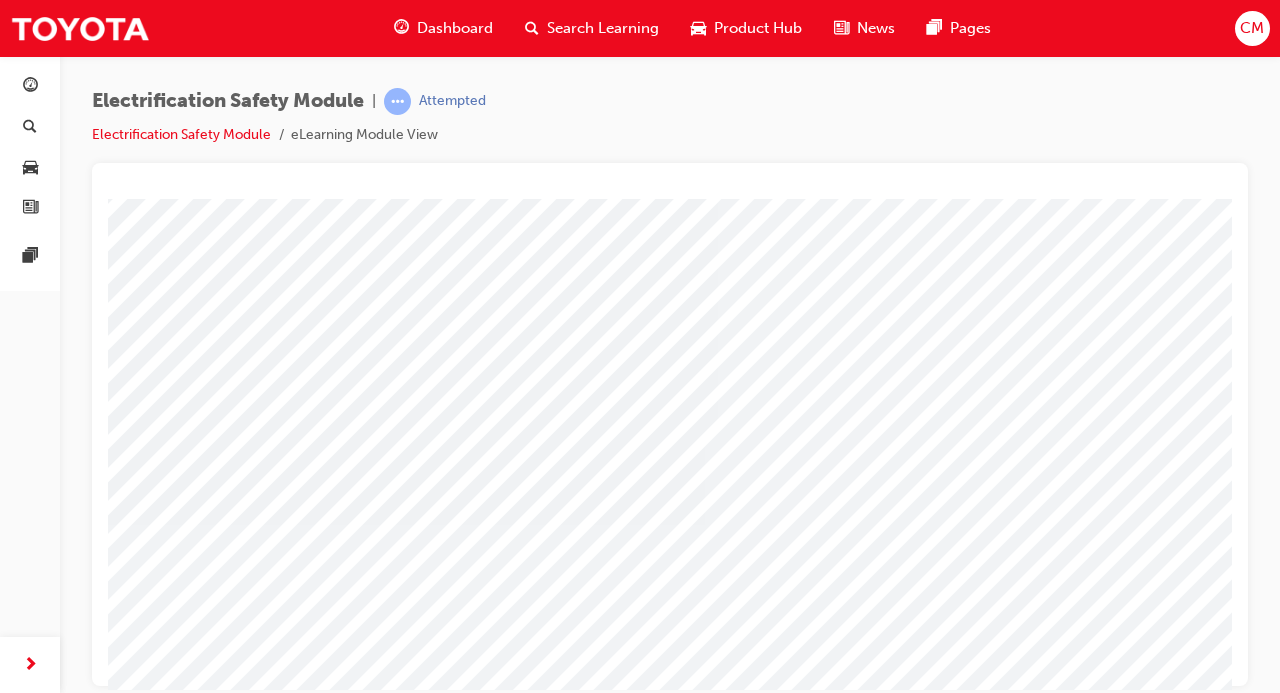 scroll, scrollTop: 145, scrollLeft: 0, axis: vertical 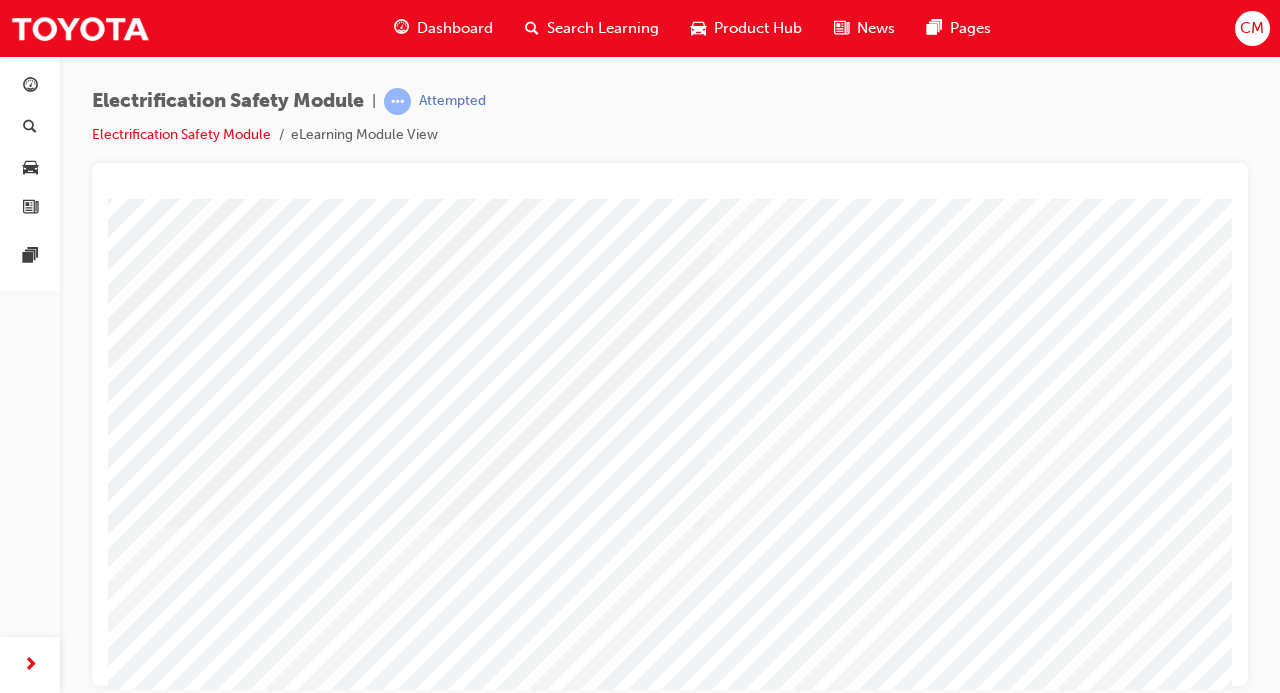 click at bounding box center (406, 3129) 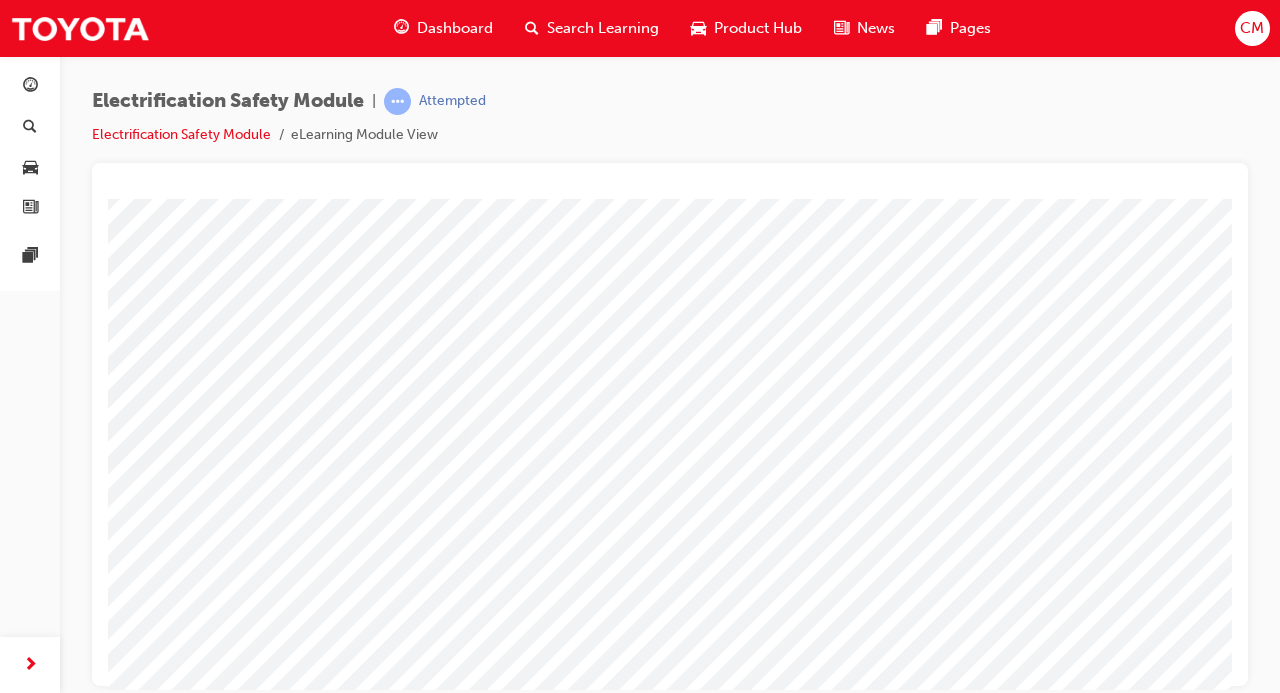 scroll, scrollTop: 208, scrollLeft: 235, axis: both 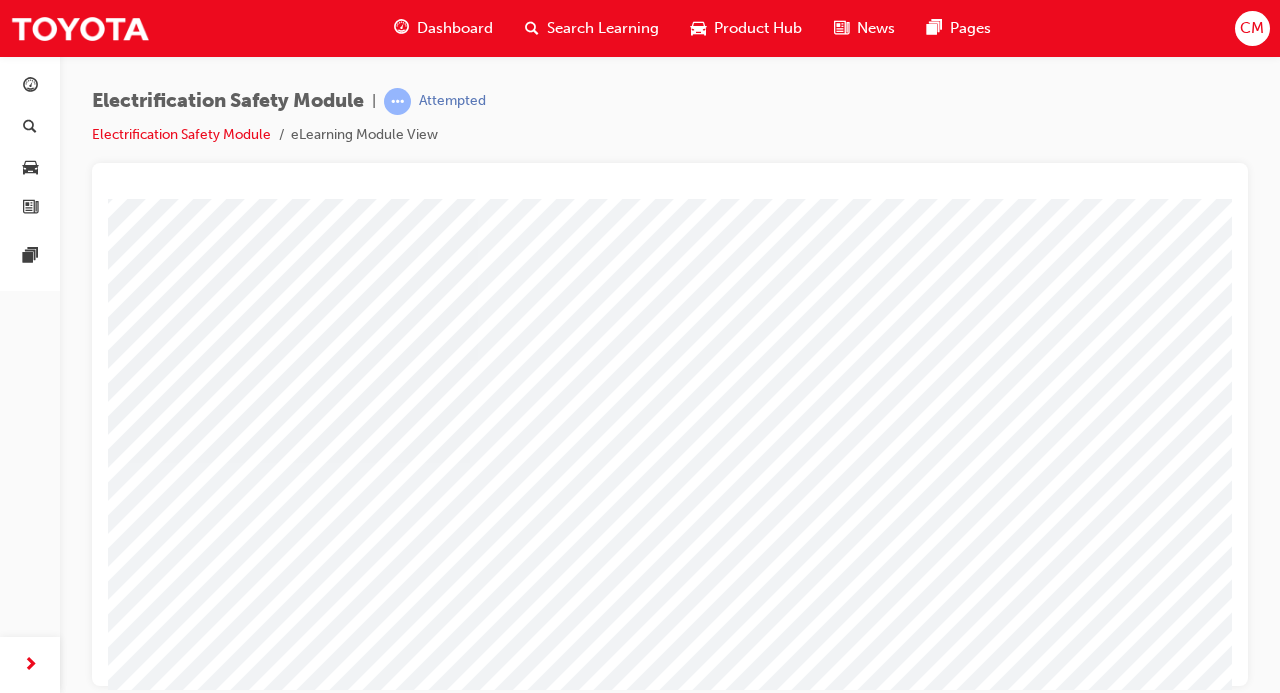 click at bounding box center [-64, 2776] 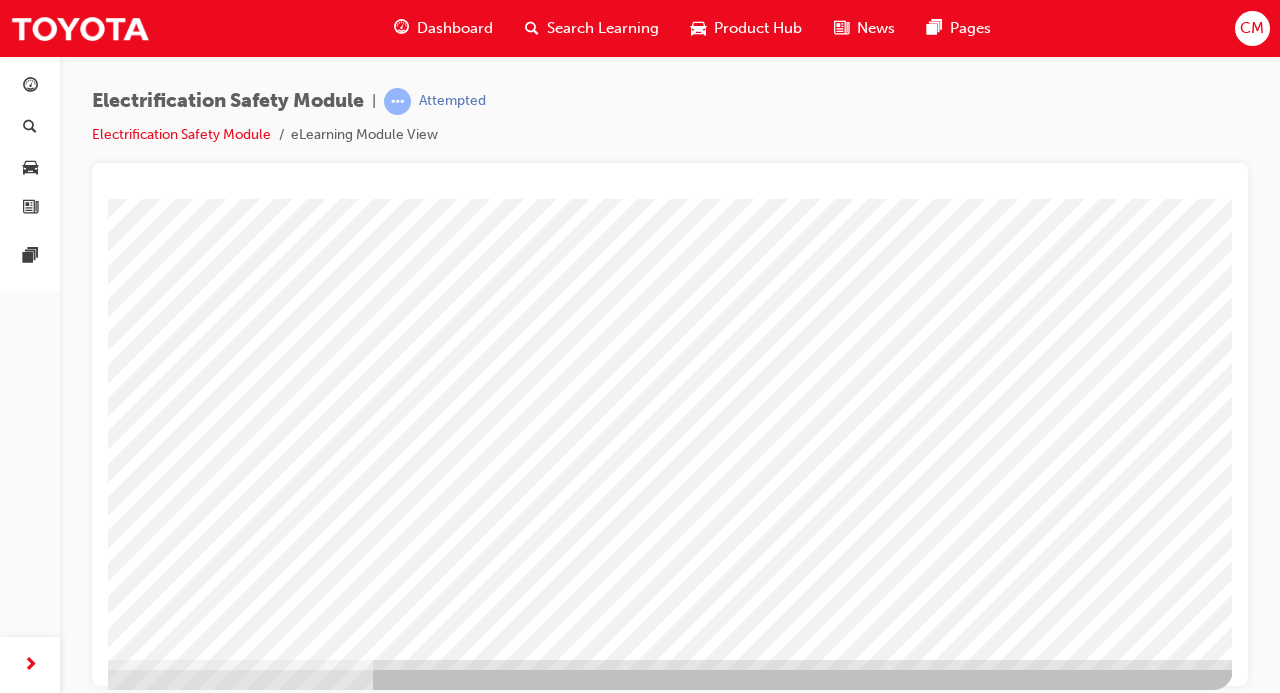 scroll, scrollTop: 259, scrollLeft: 236, axis: both 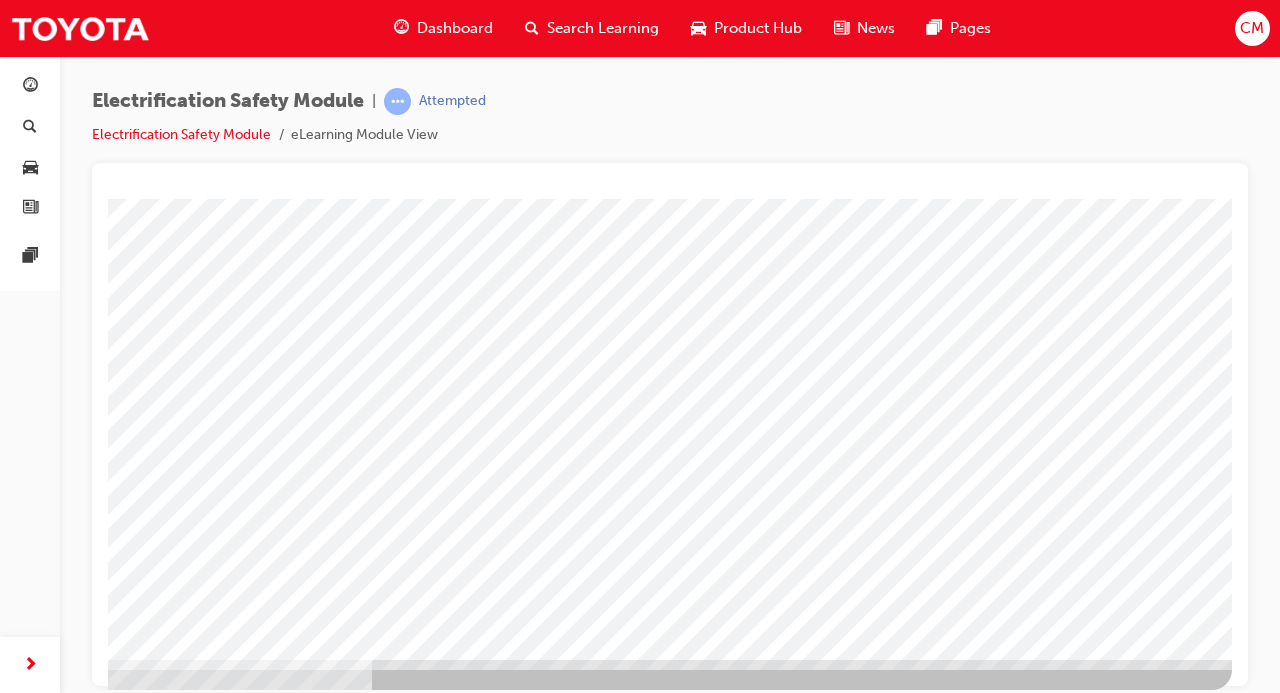 click at bounding box center [-65, 2973] 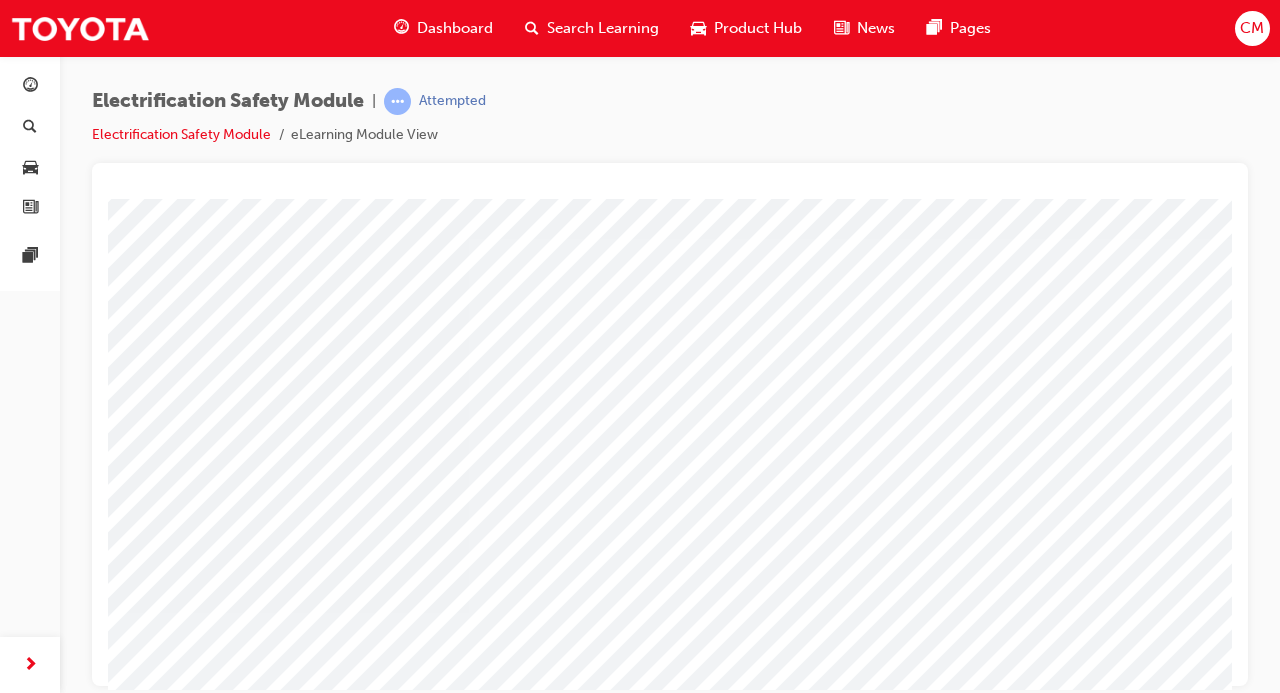 scroll, scrollTop: 259, scrollLeft: 236, axis: both 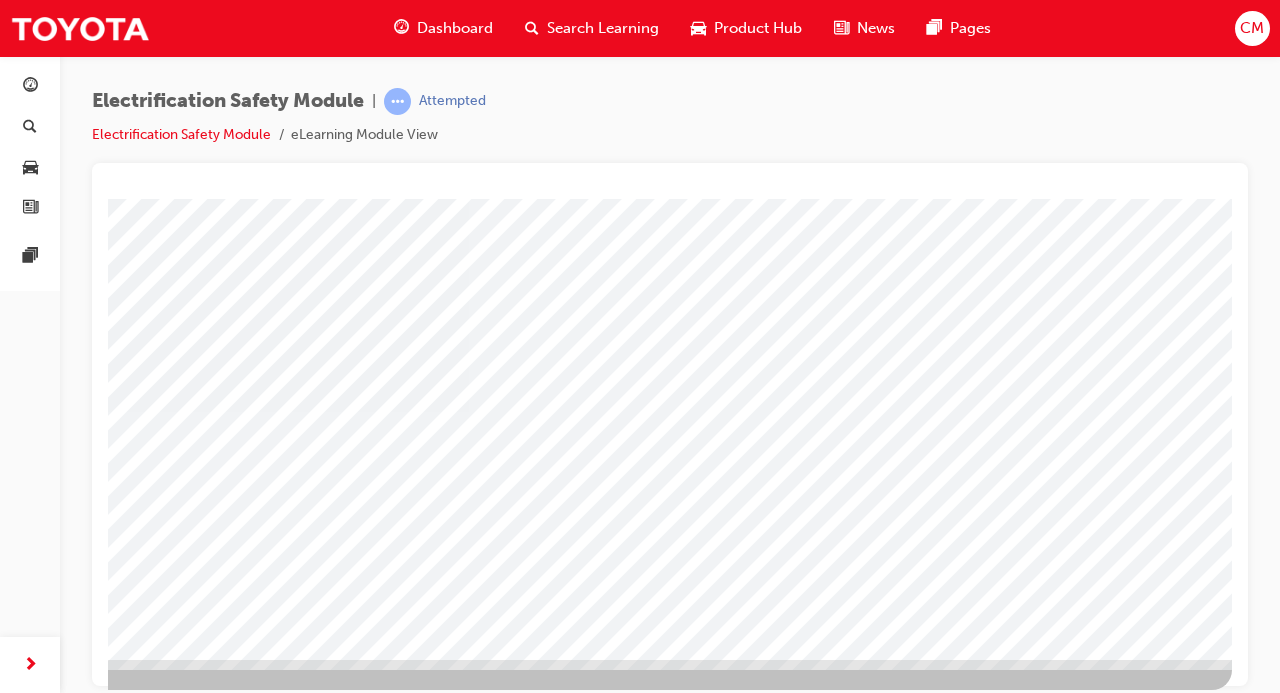 click at bounding box center (22, 3401) 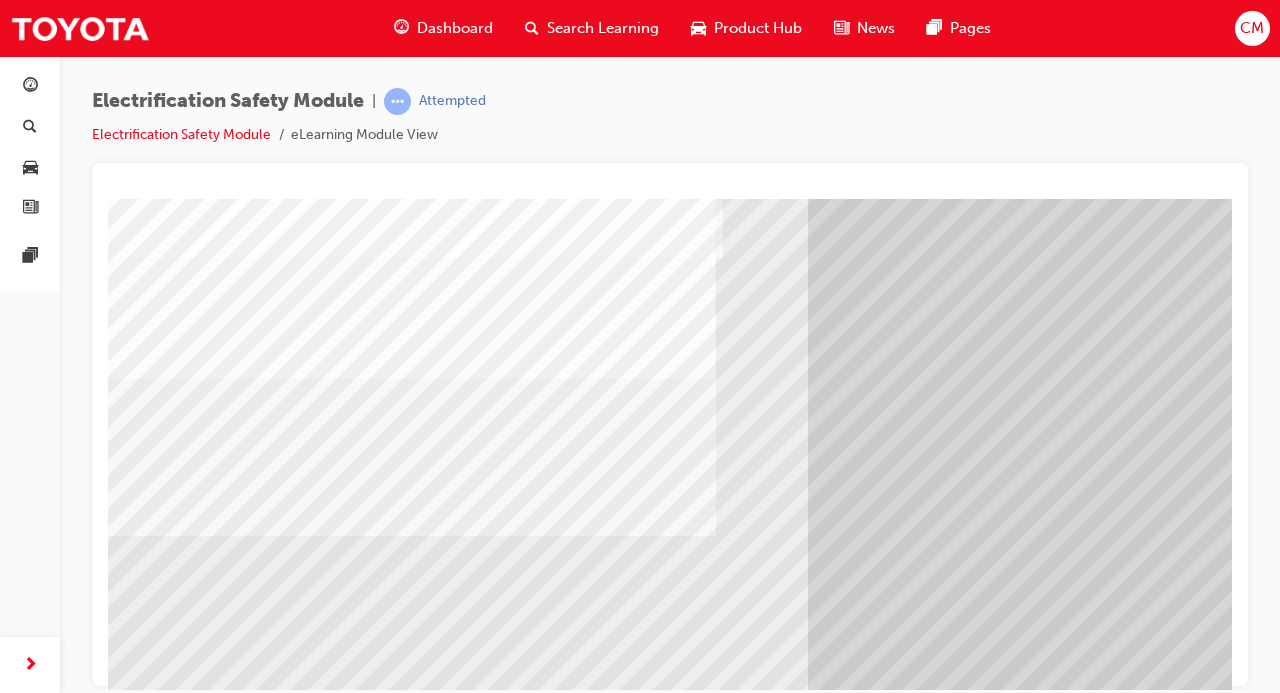 scroll, scrollTop: 155, scrollLeft: 0, axis: vertical 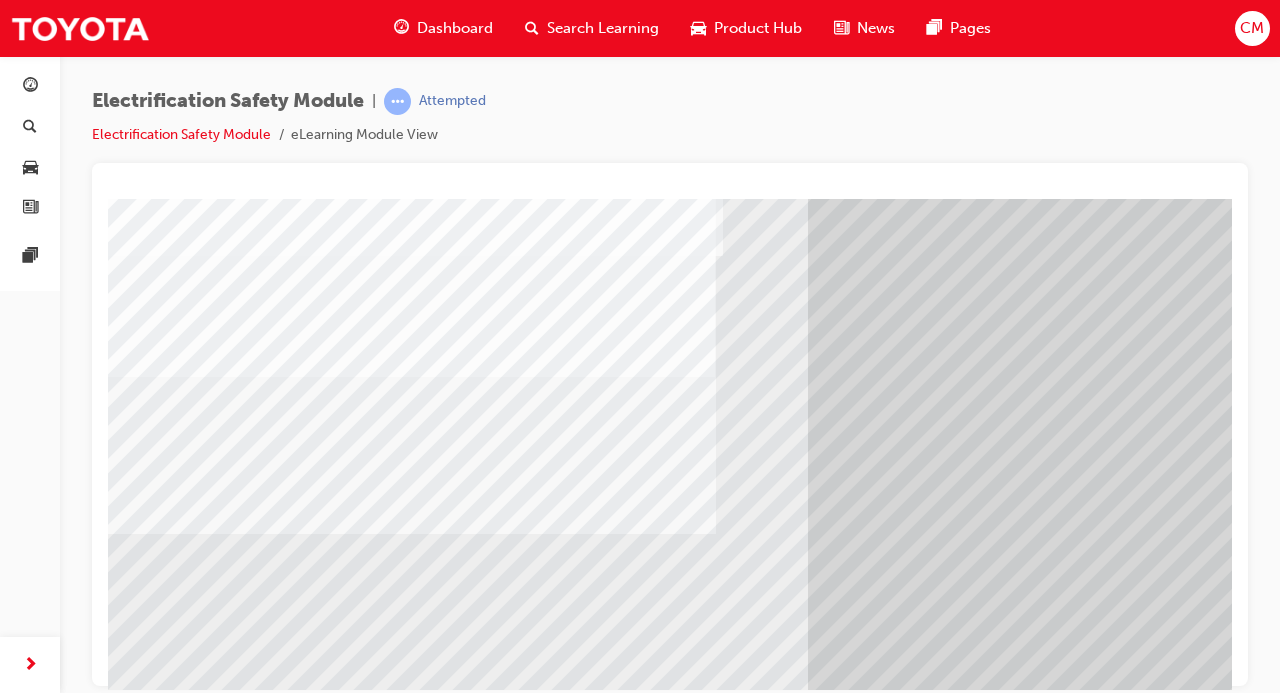 click at bounding box center (148, 8860) 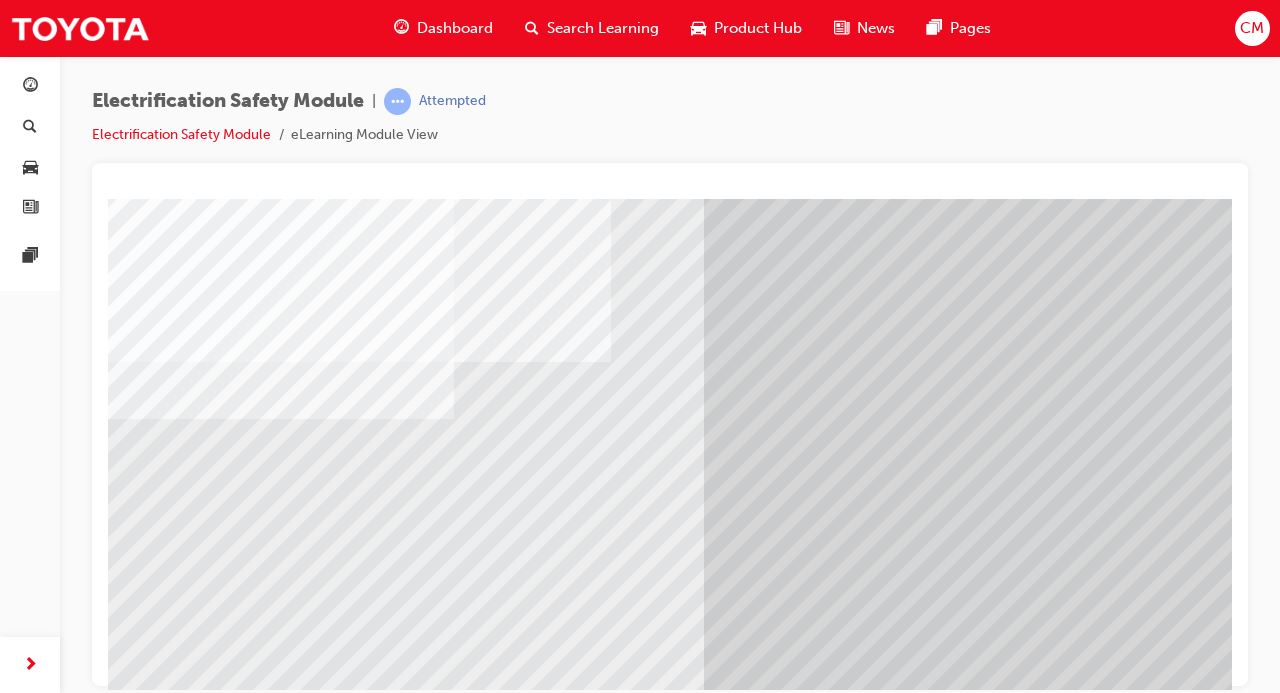 scroll, scrollTop: 172, scrollLeft: 102, axis: both 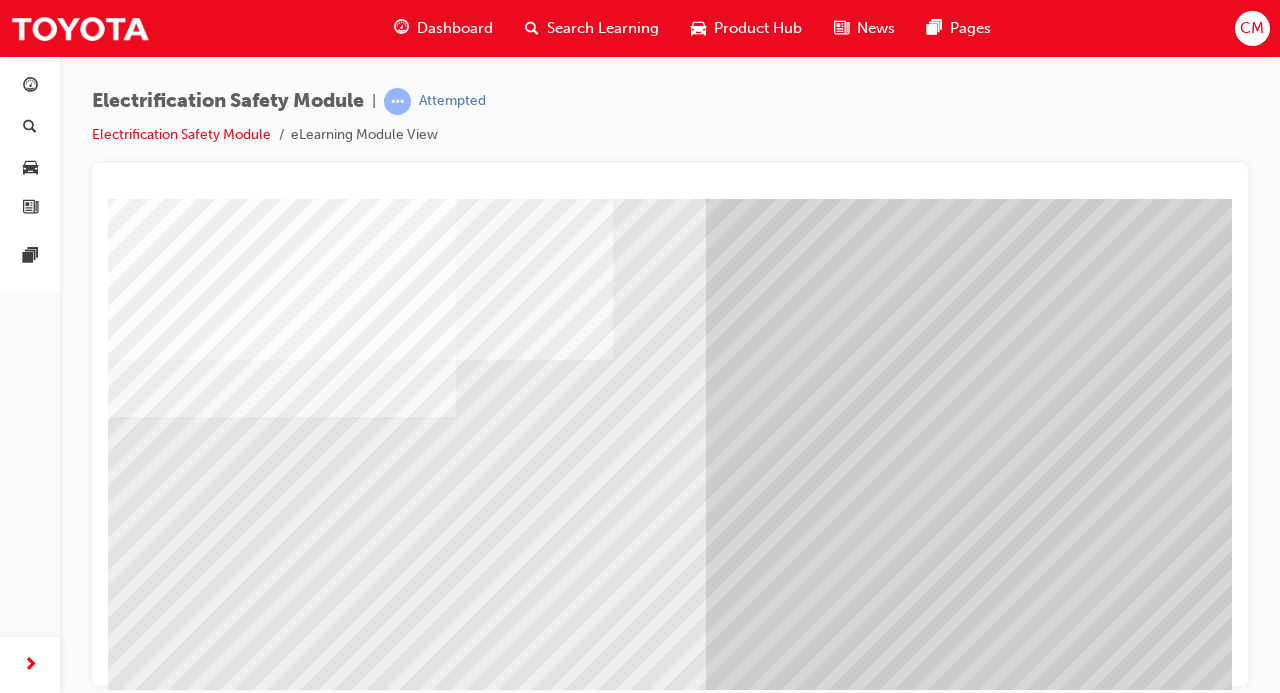 click at bounding box center [46, 8923] 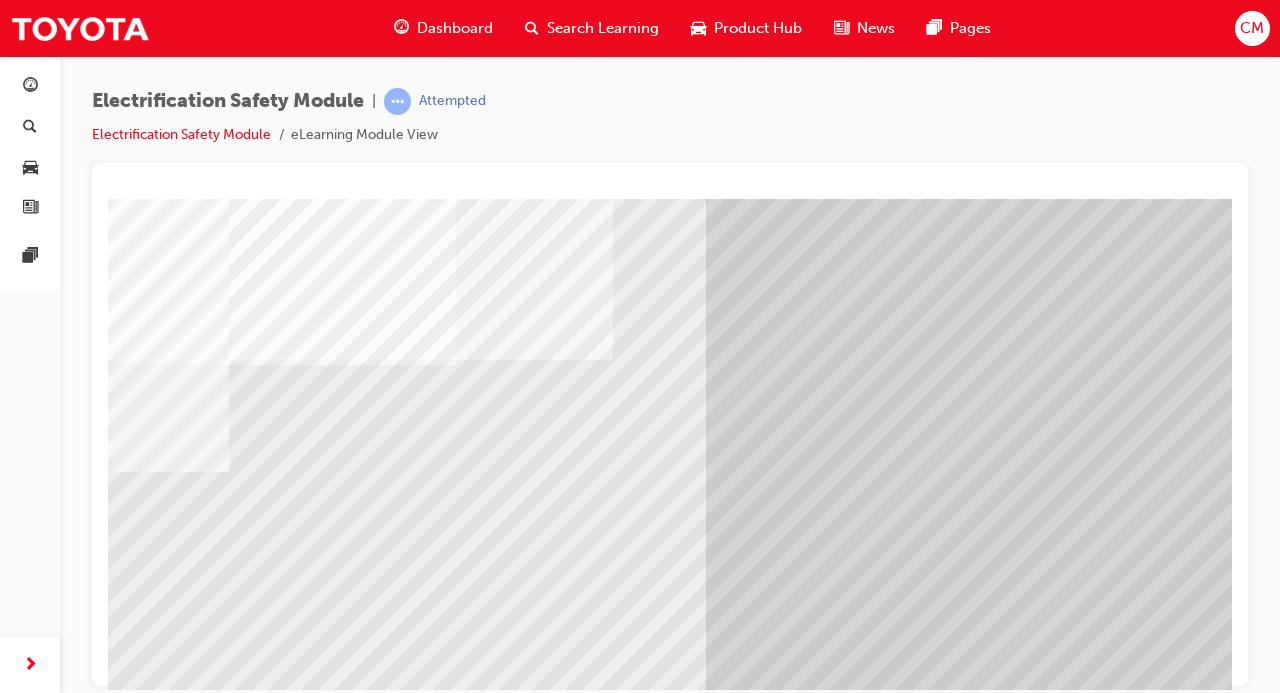 click at bounding box center (46, 9003) 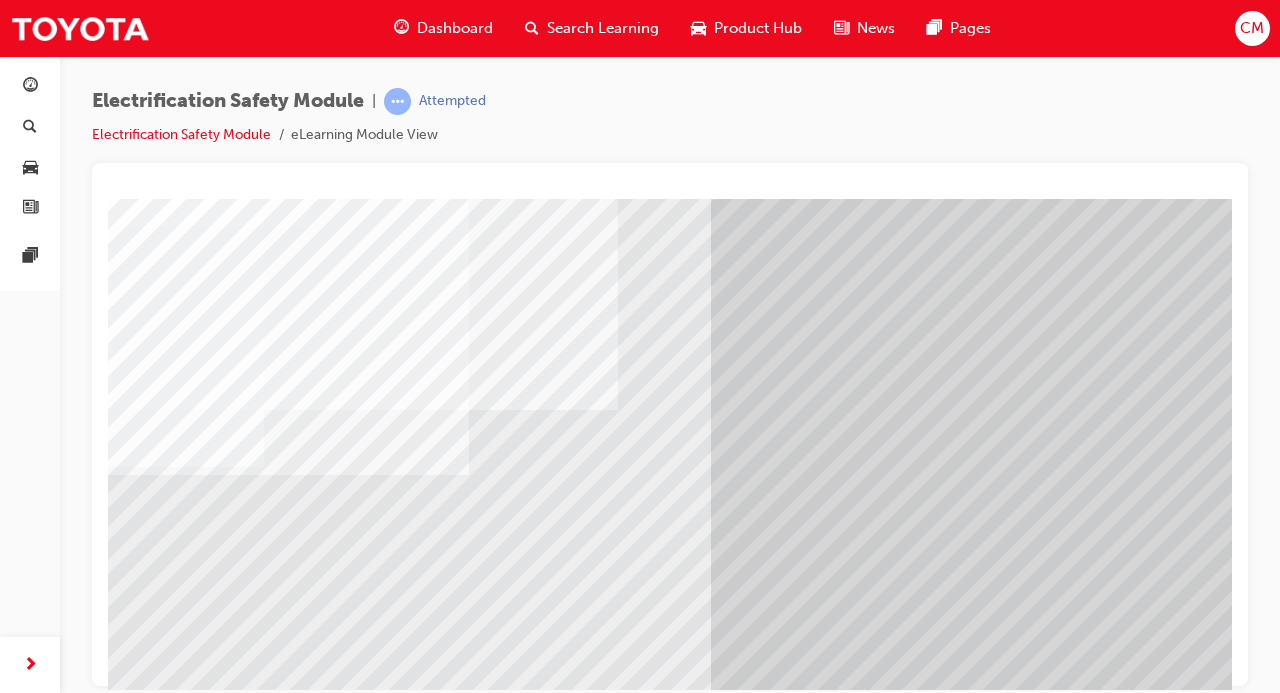 scroll, scrollTop: 124, scrollLeft: 100, axis: both 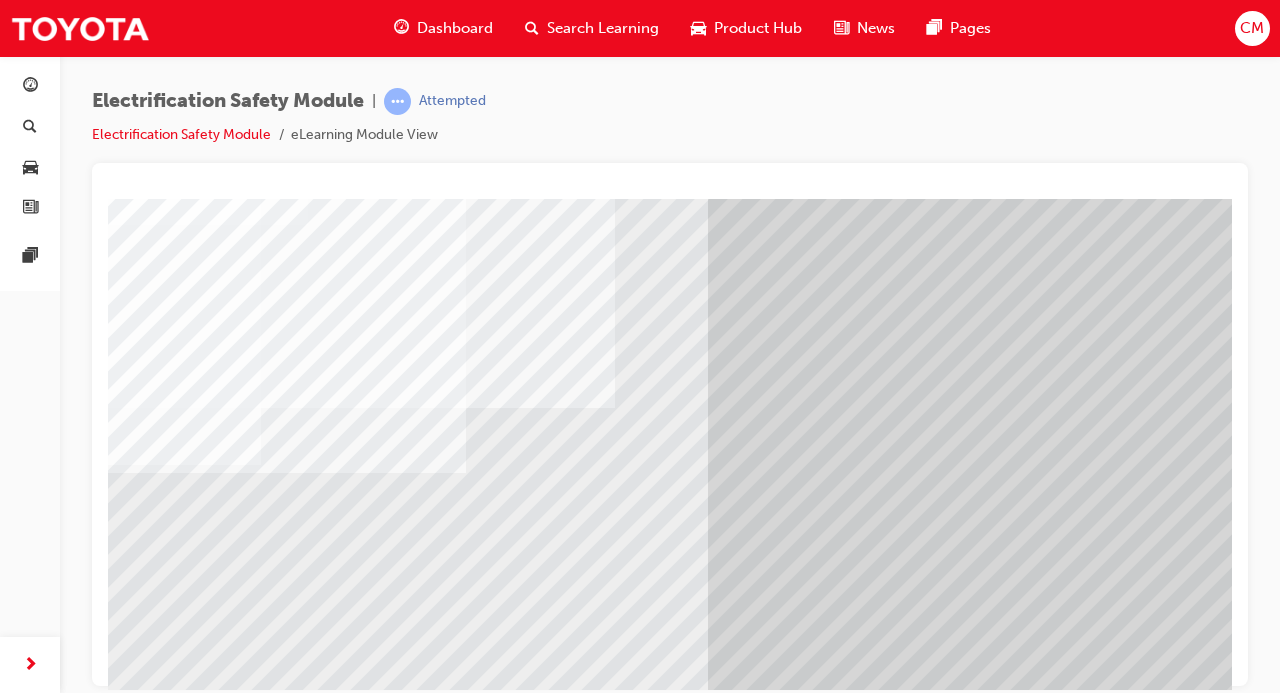 click at bounding box center (48, 9291) 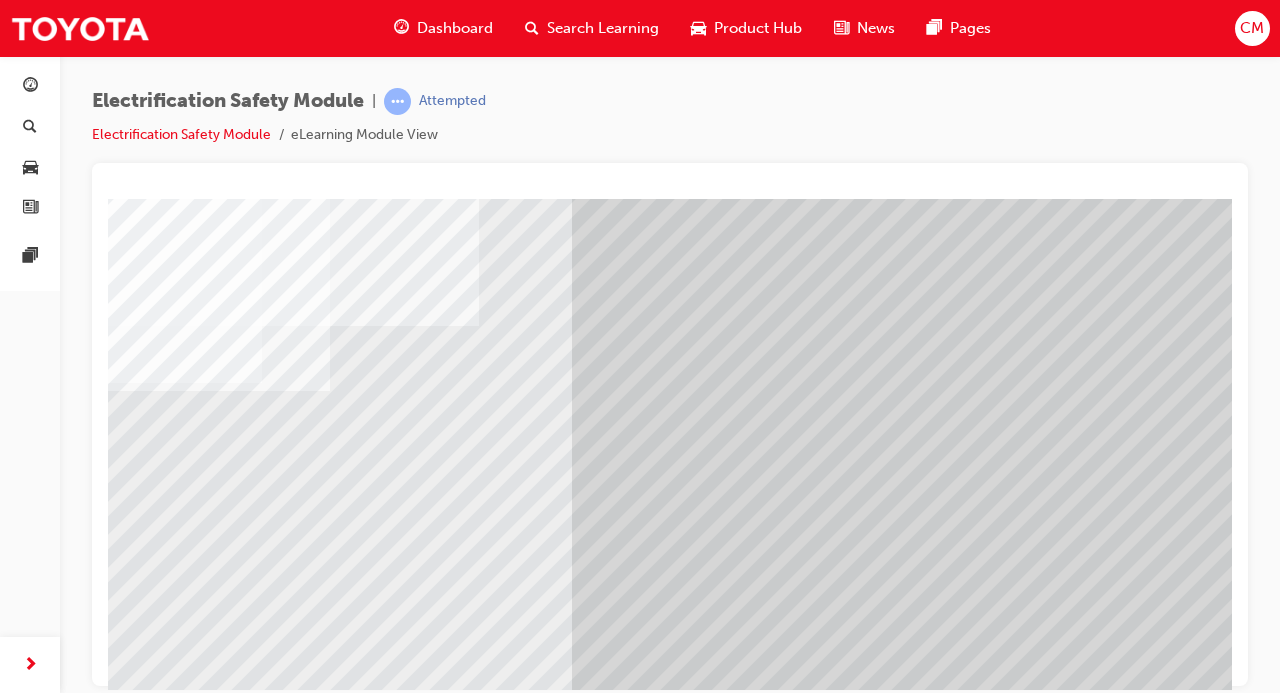scroll, scrollTop: 206, scrollLeft: 236, axis: both 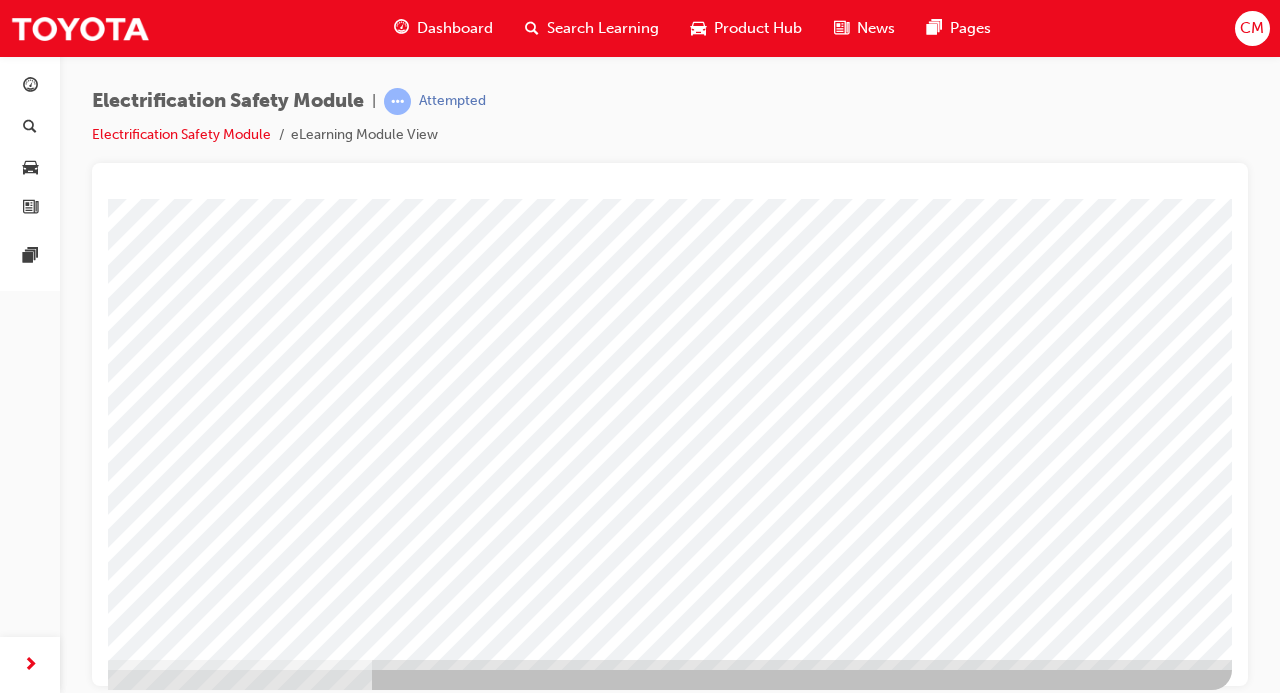 click at bounding box center (-65, 2973) 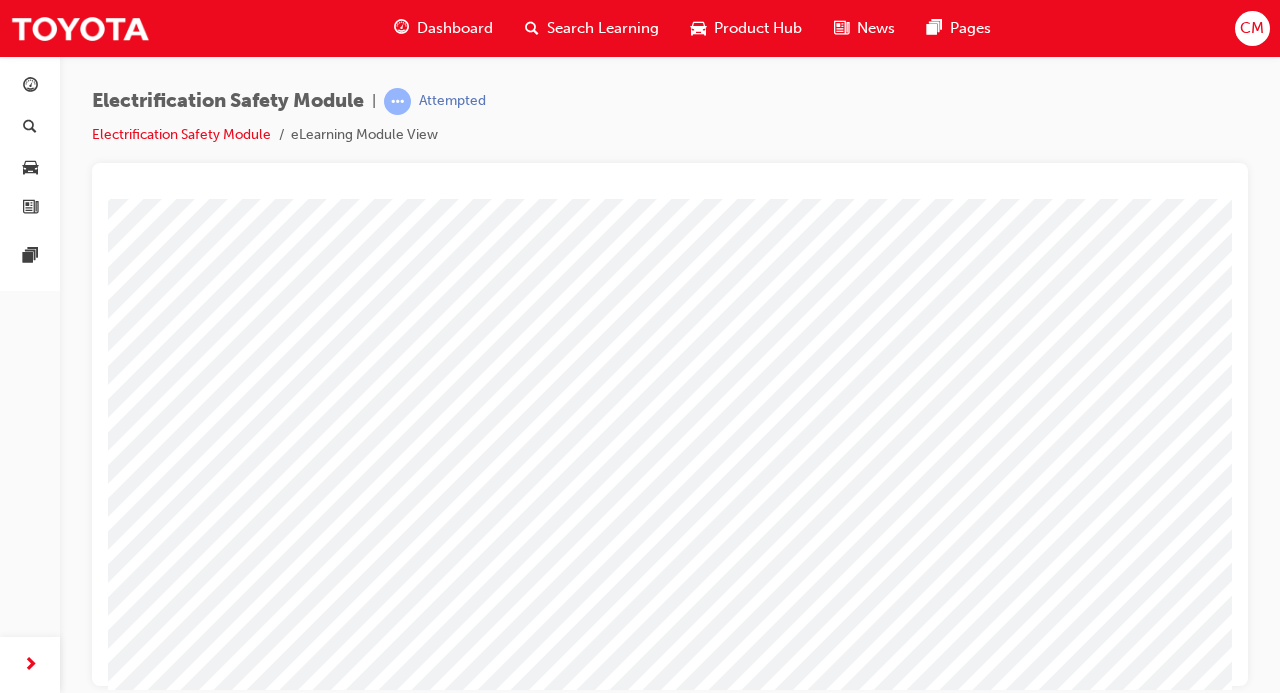 scroll, scrollTop: 212, scrollLeft: 182, axis: both 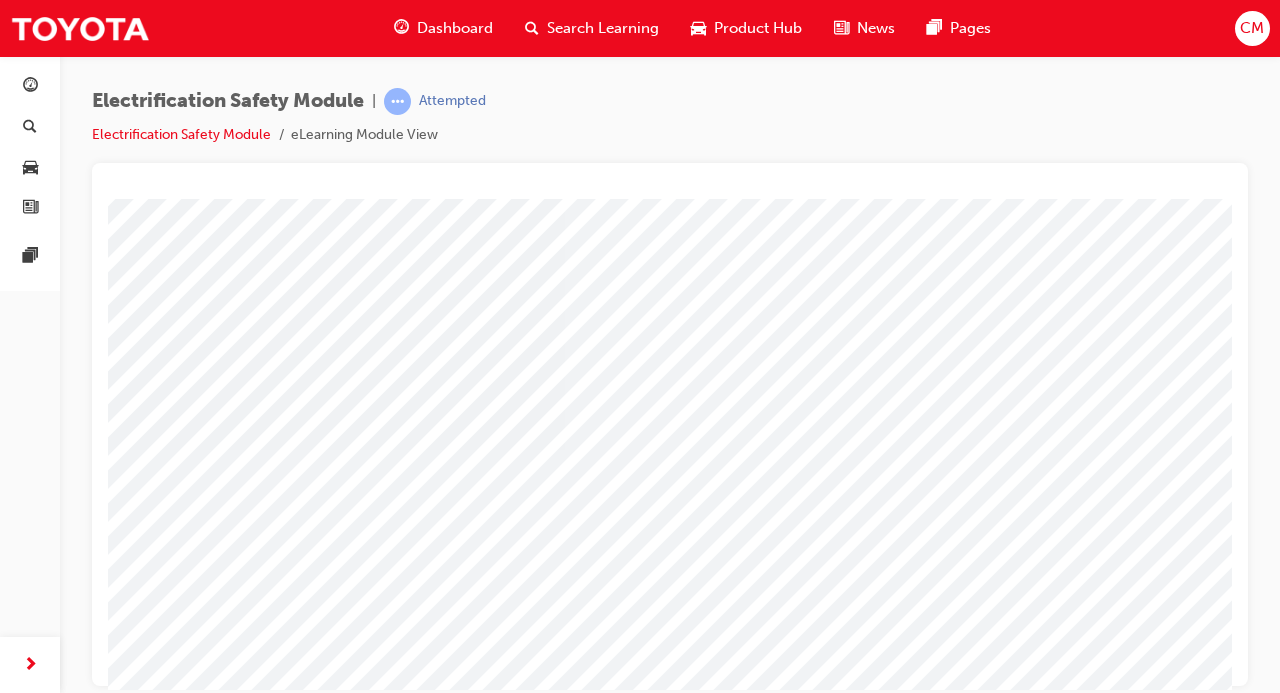 click at bounding box center [3, 2763] 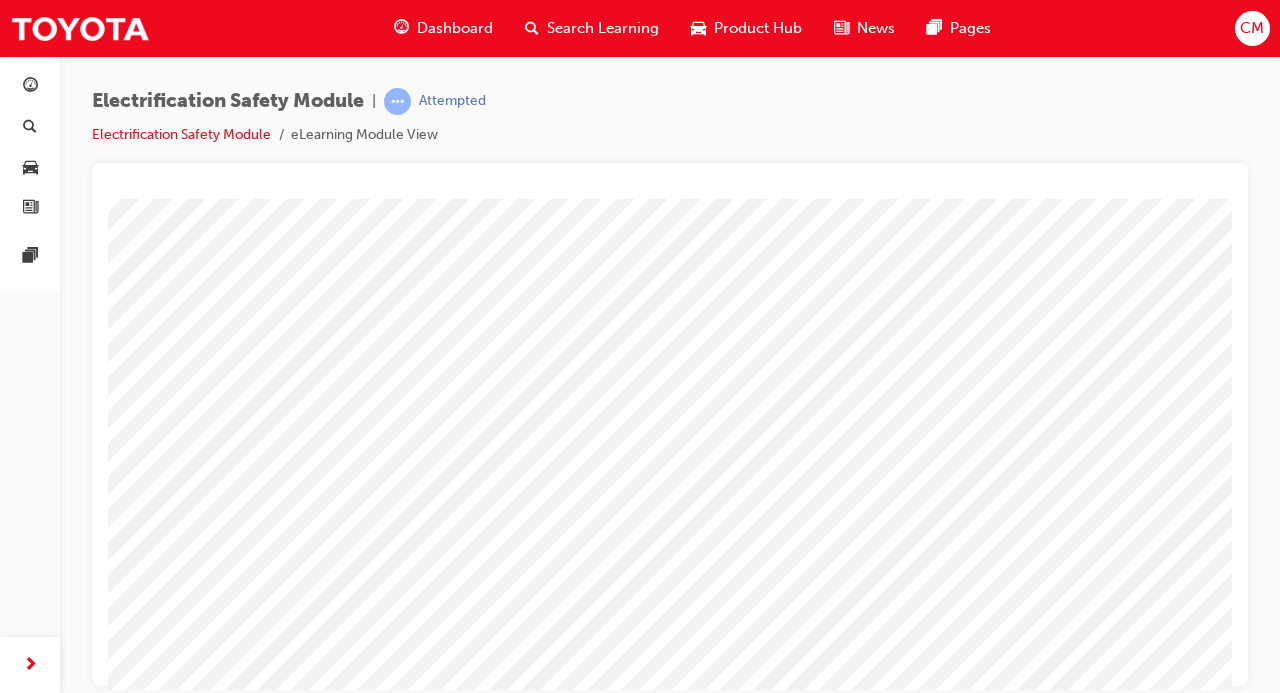 scroll, scrollTop: 259, scrollLeft: 0, axis: vertical 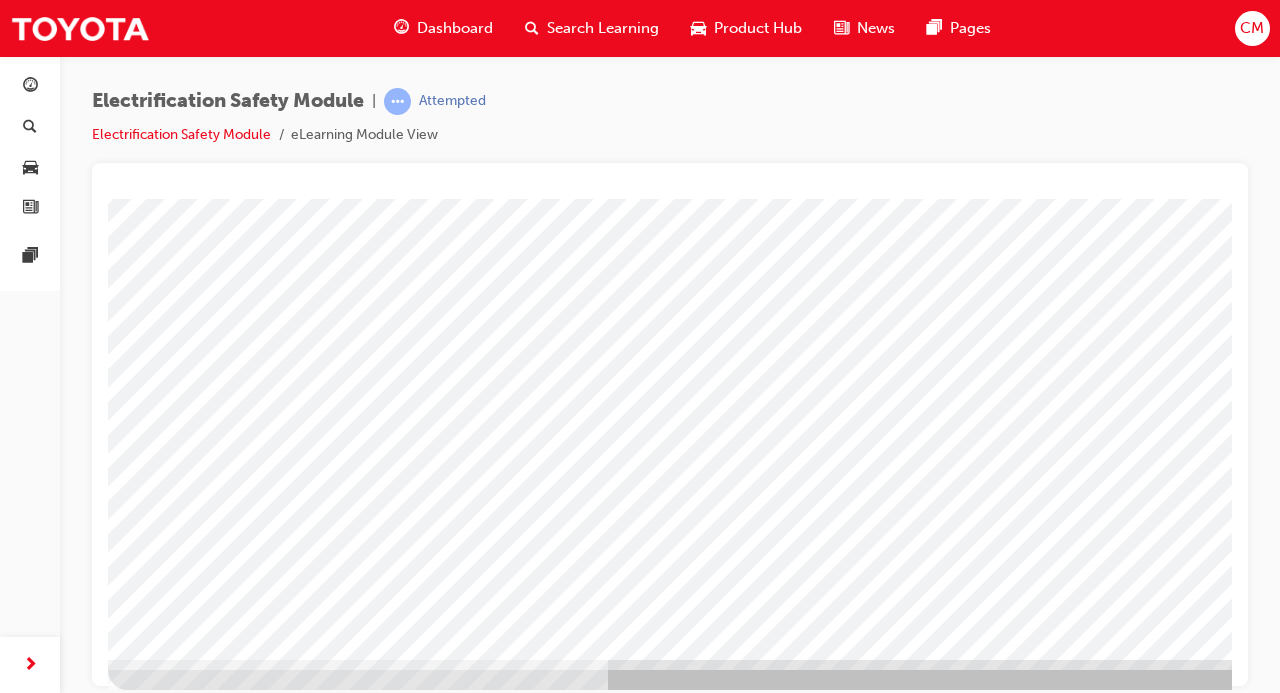 click at bounding box center [975, 297] 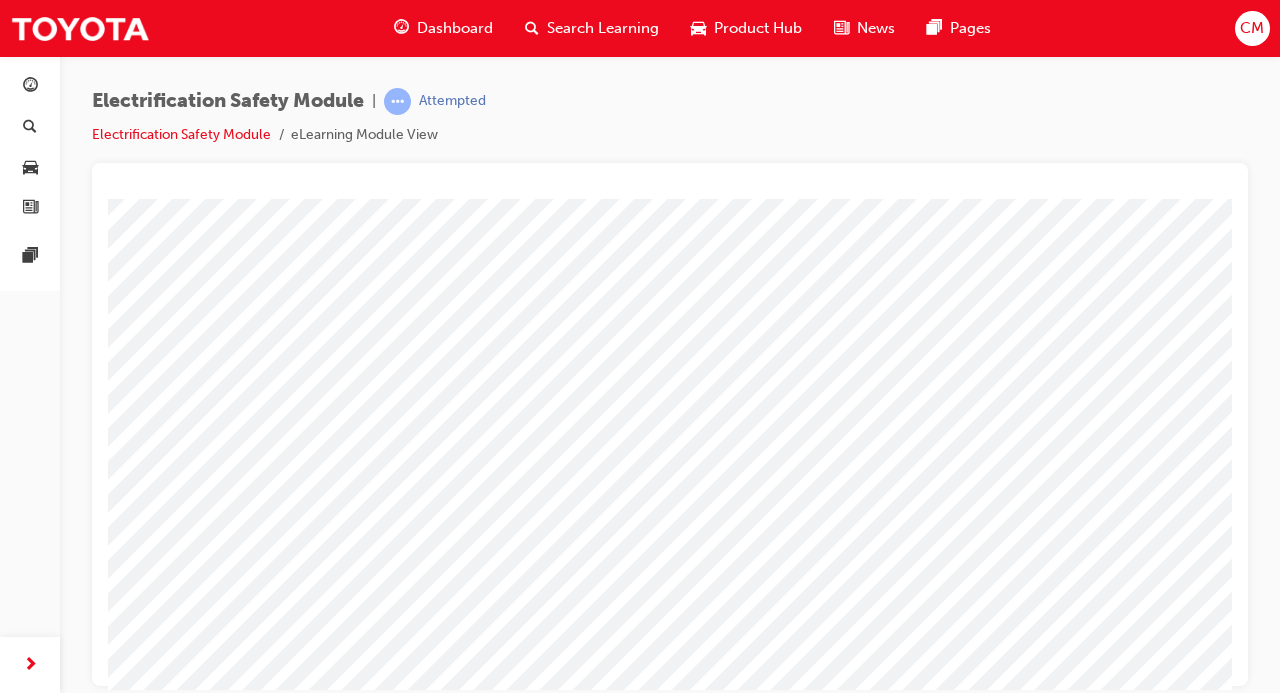 scroll, scrollTop: 162, scrollLeft: 236, axis: both 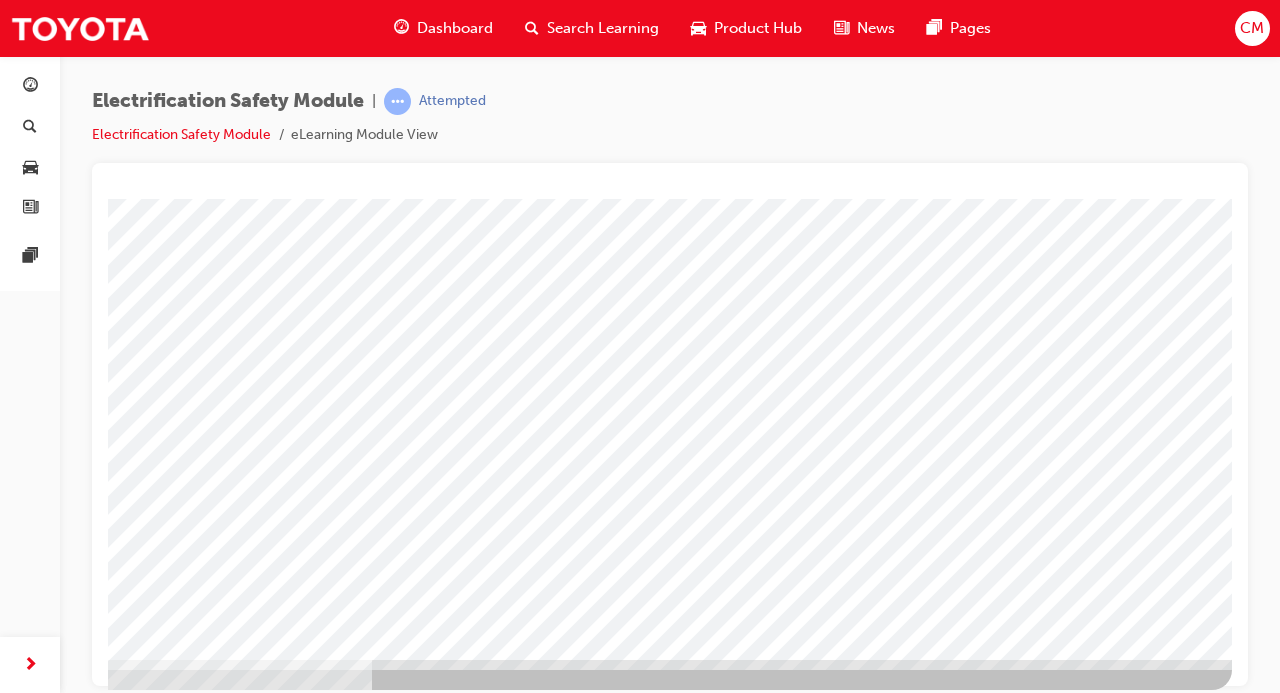 click at bounding box center [-65, 2973] 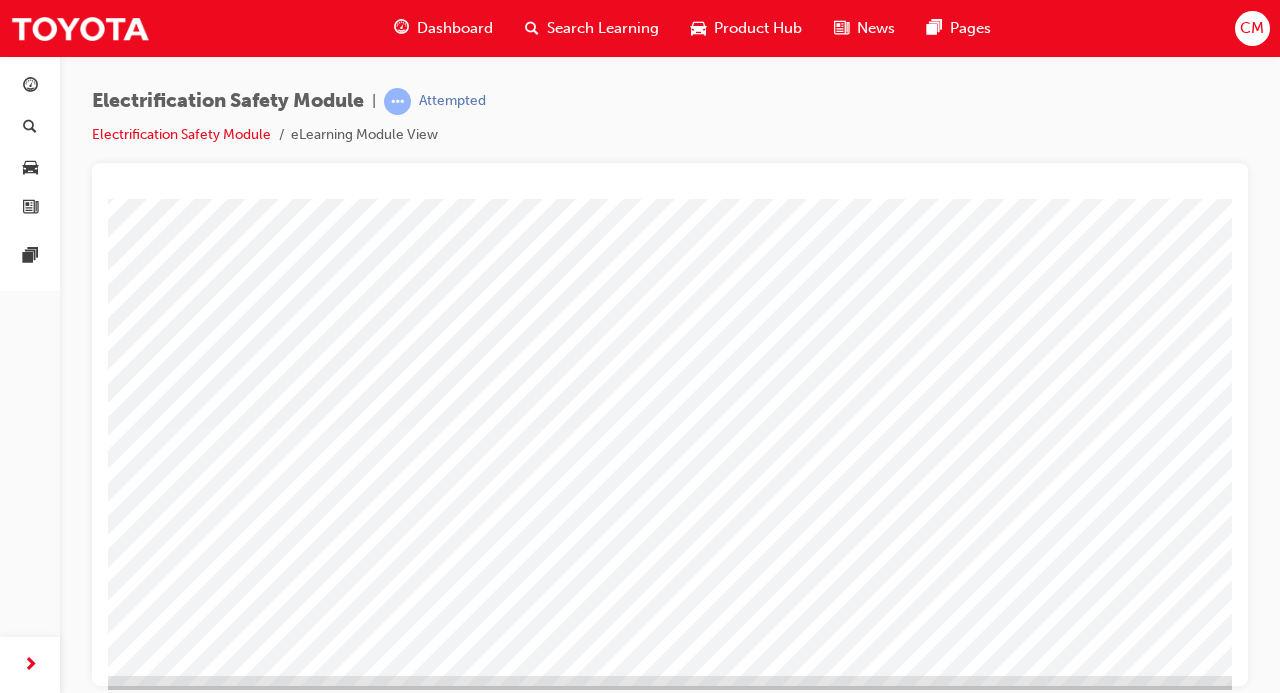 scroll, scrollTop: 244, scrollLeft: 132, axis: both 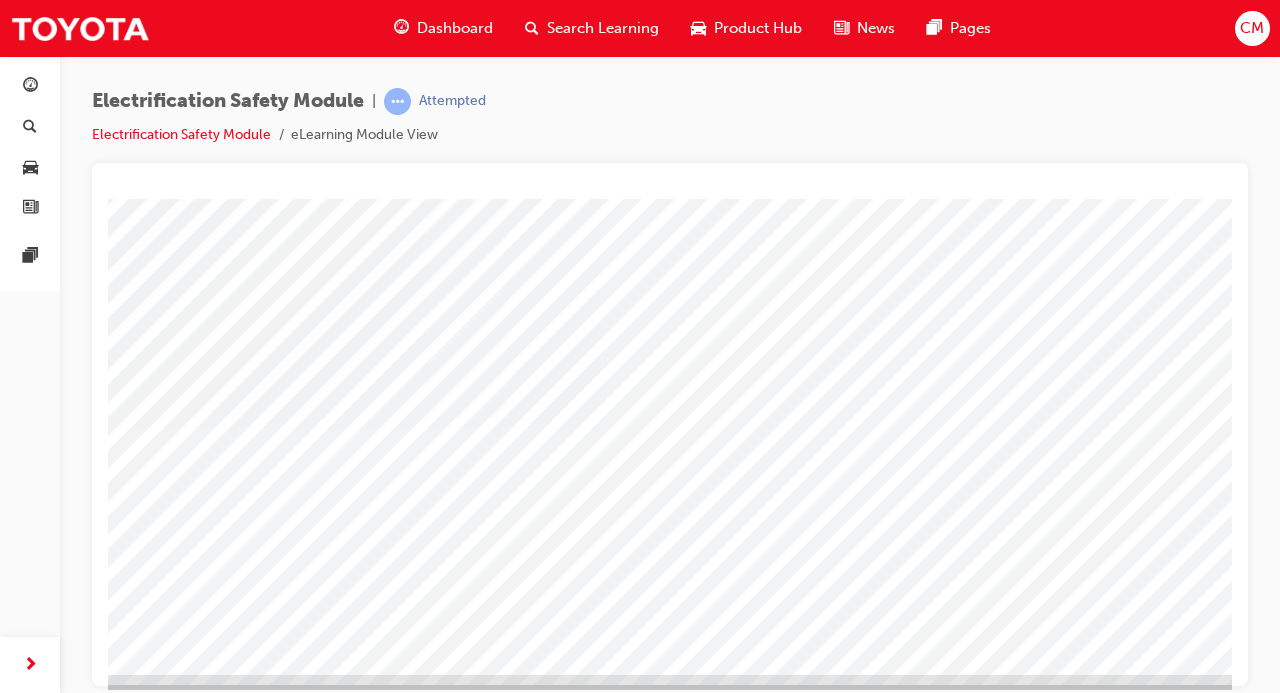 click at bounding box center (39, 2740) 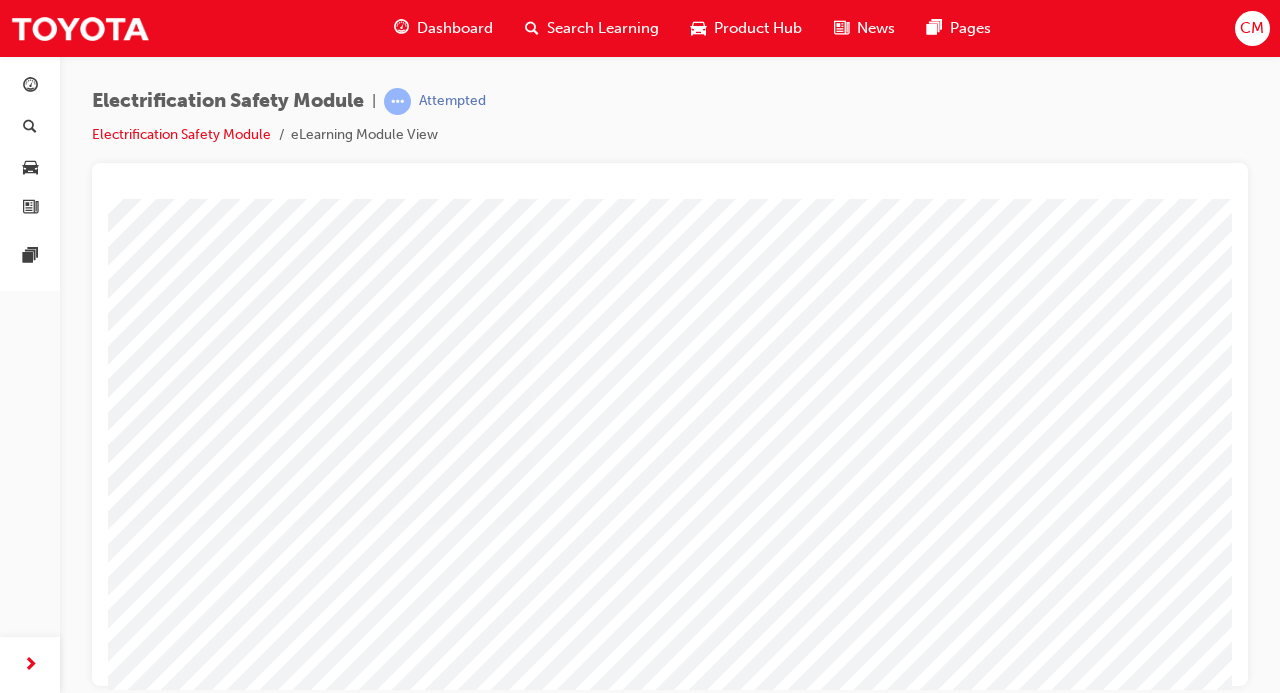 scroll, scrollTop: 259, scrollLeft: 236, axis: both 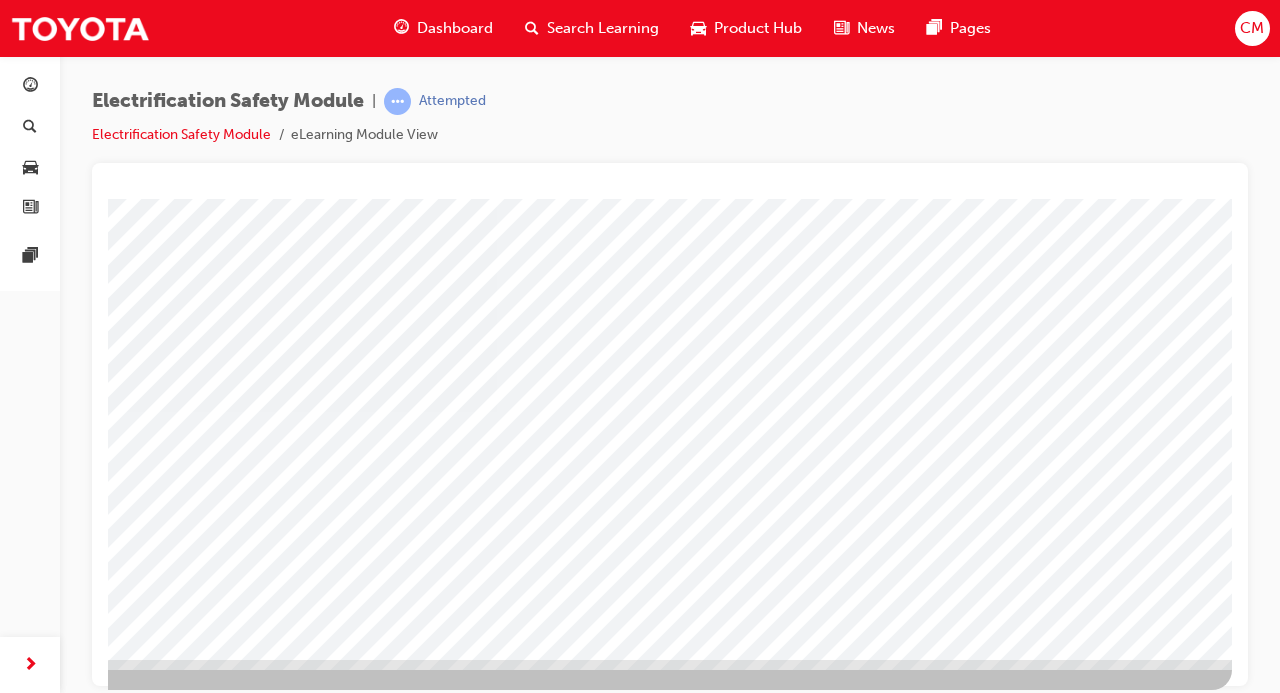 click at bounding box center [-65, 2725] 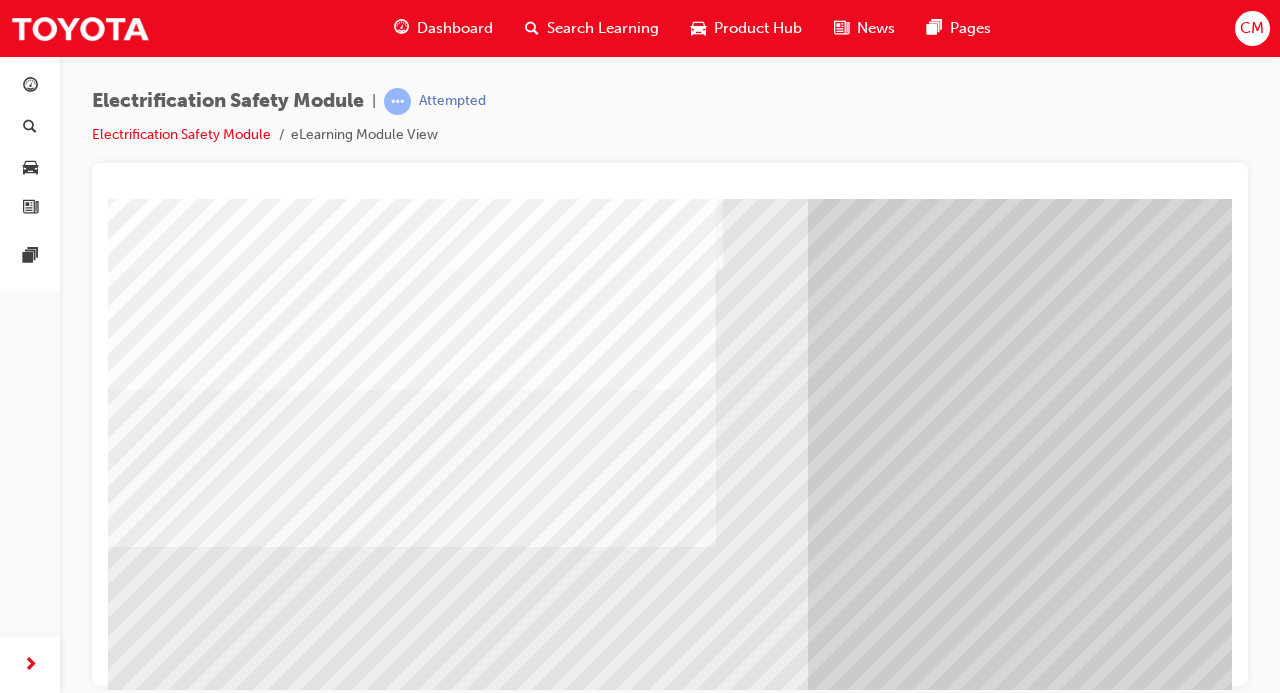 scroll, scrollTop: 144, scrollLeft: 0, axis: vertical 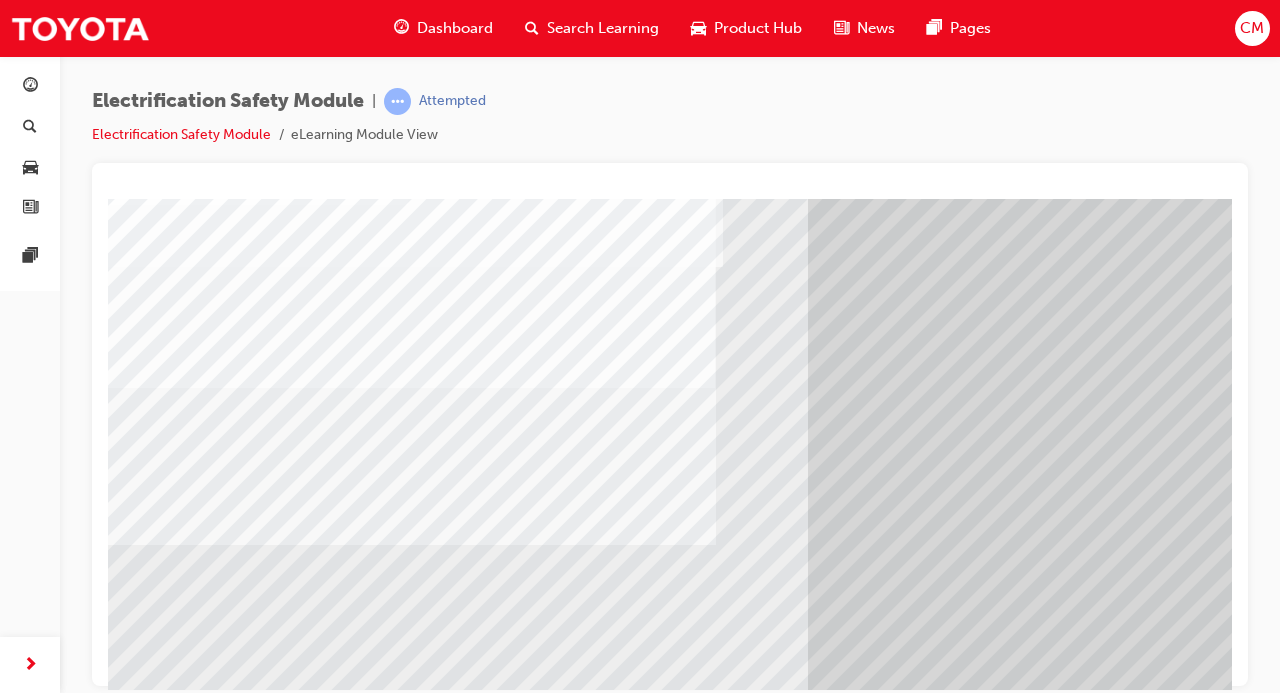 click at bounding box center [173, 6423] 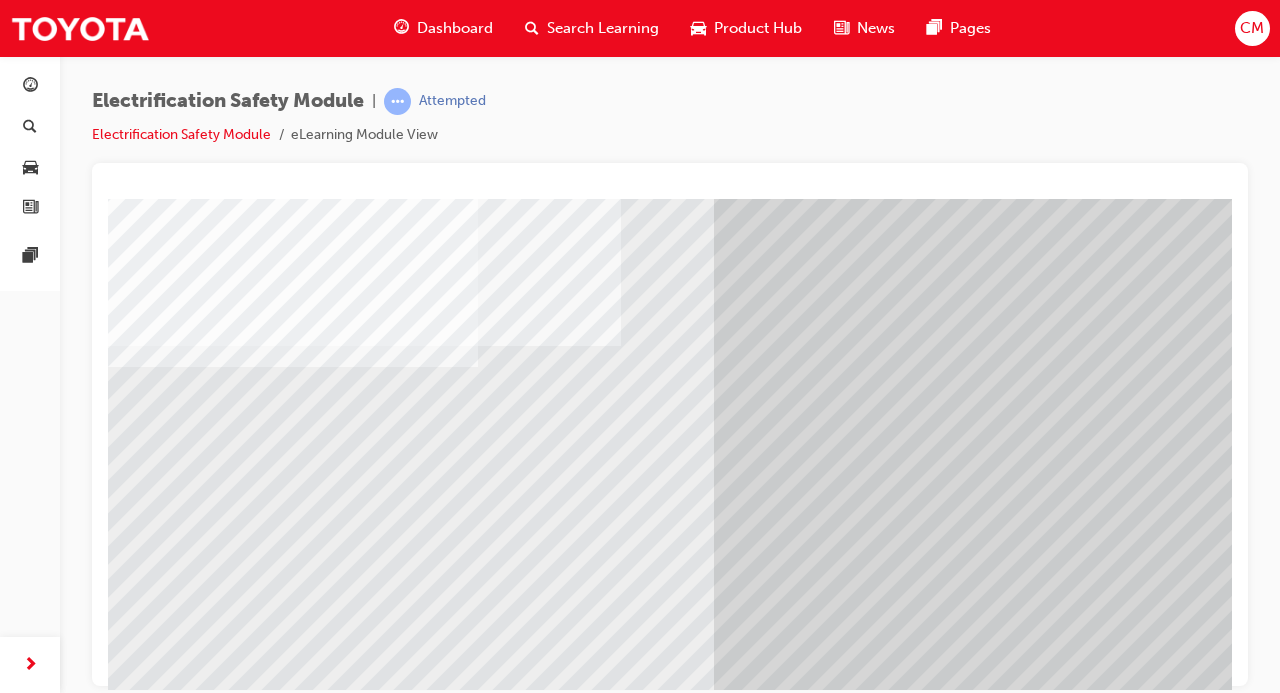 scroll, scrollTop: 186, scrollLeft: 45, axis: both 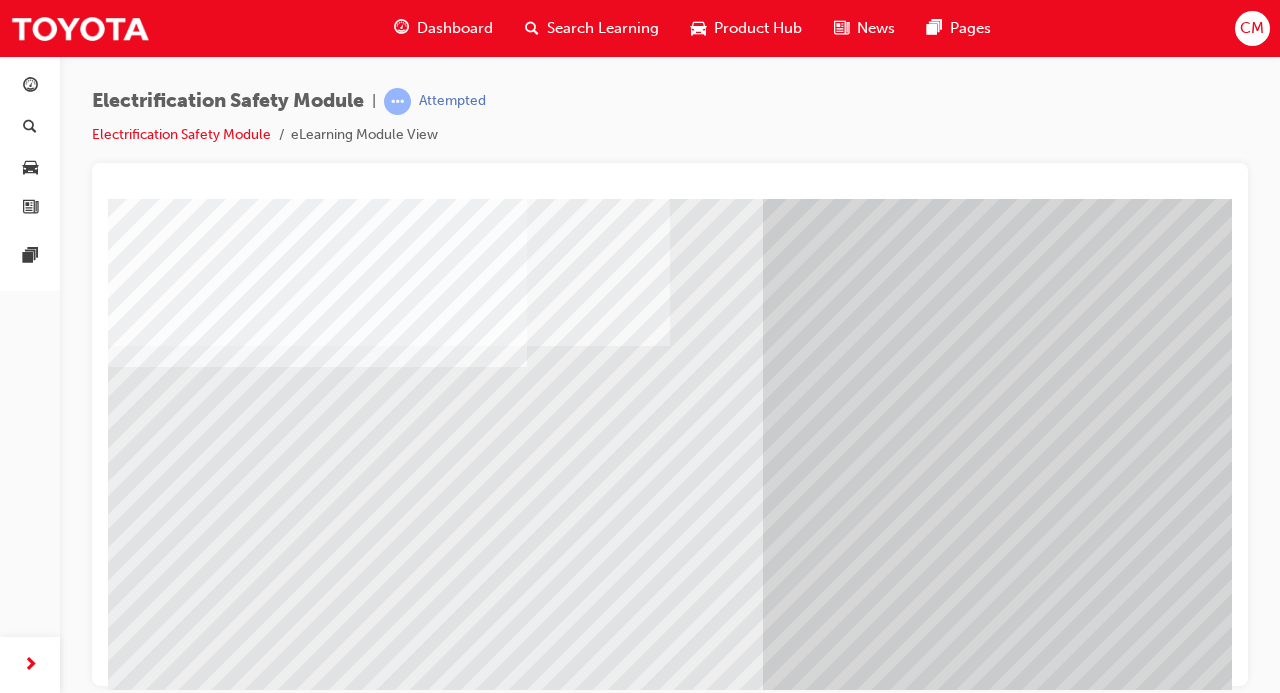 click at bounding box center [128, 6511] 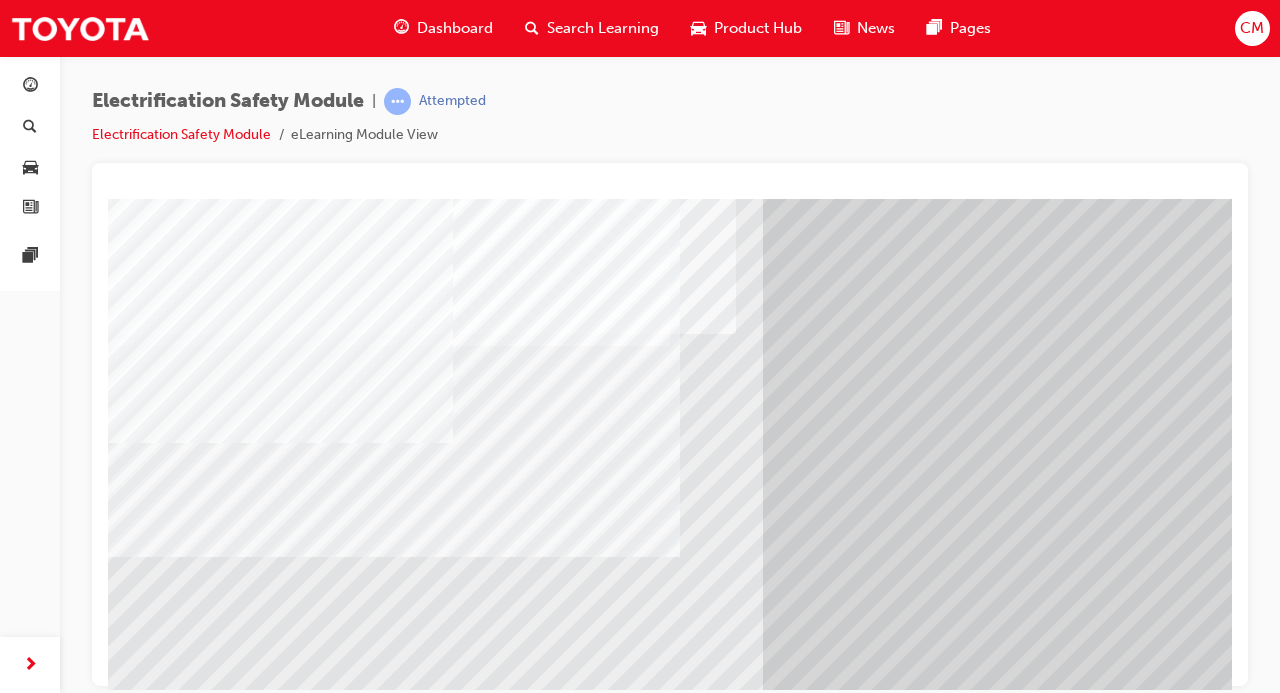 click at bounding box center [128, 6641] 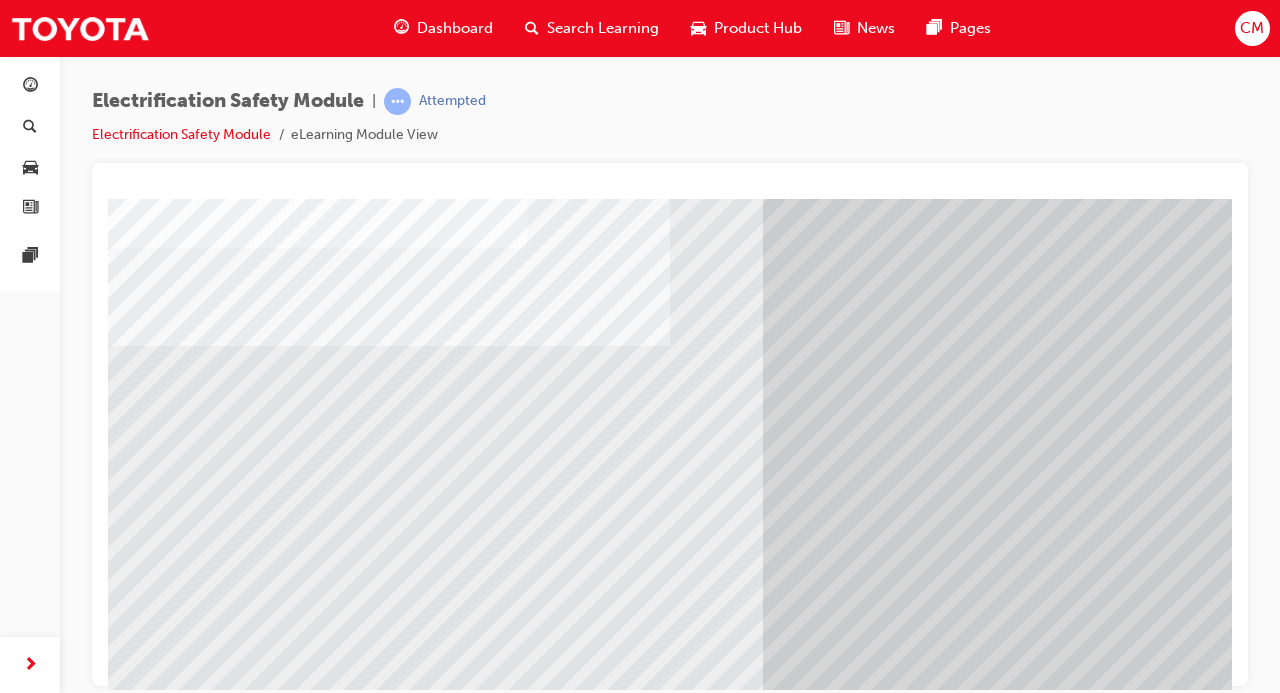 click at bounding box center [128, 6771] 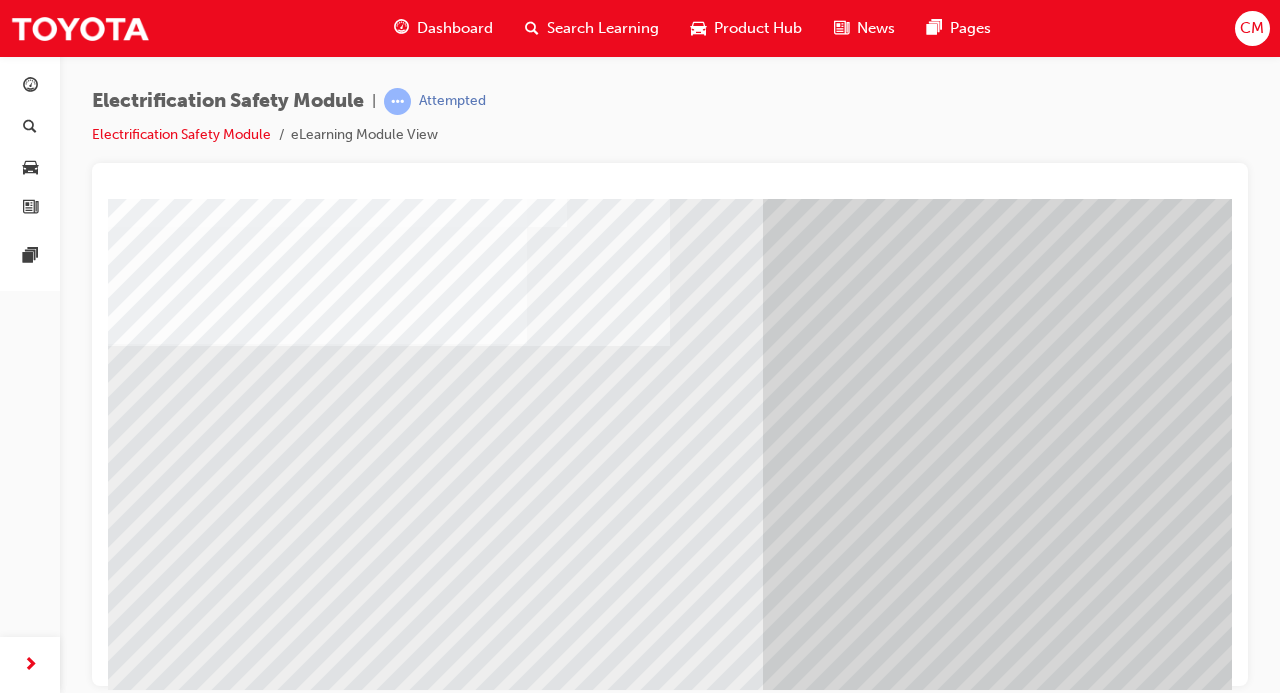 scroll, scrollTop: 259, scrollLeft: 236, axis: both 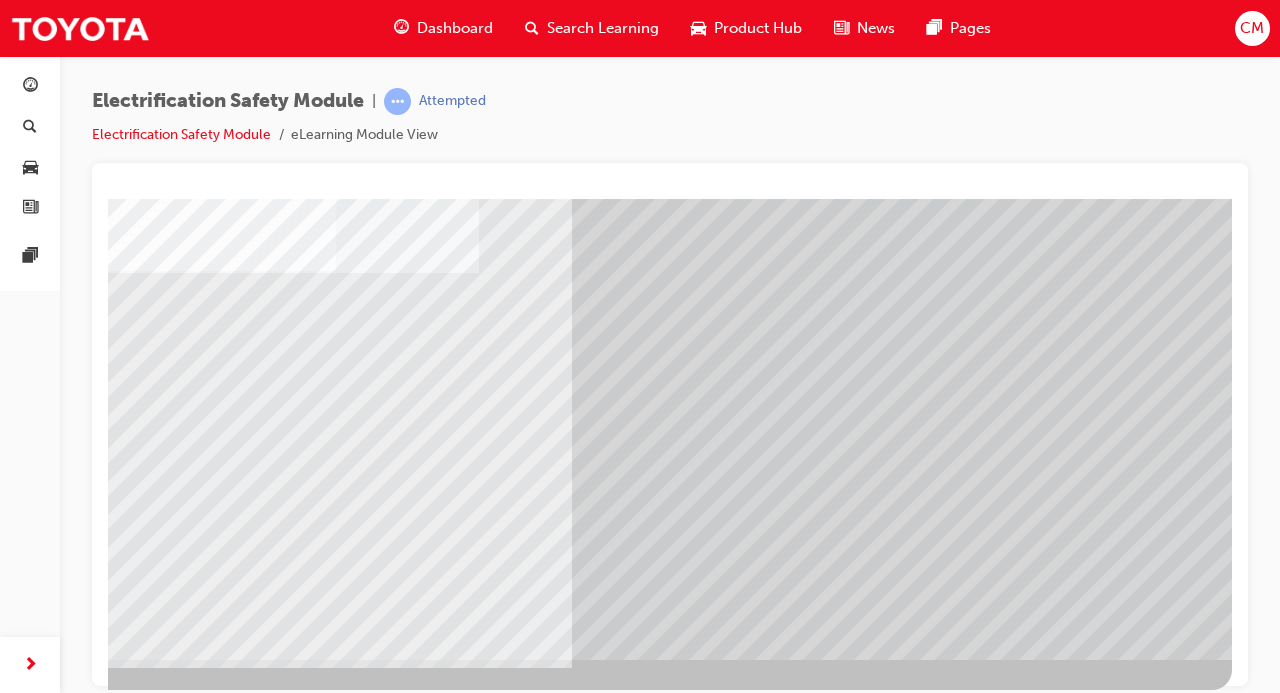 click at bounding box center [-65, 6225] 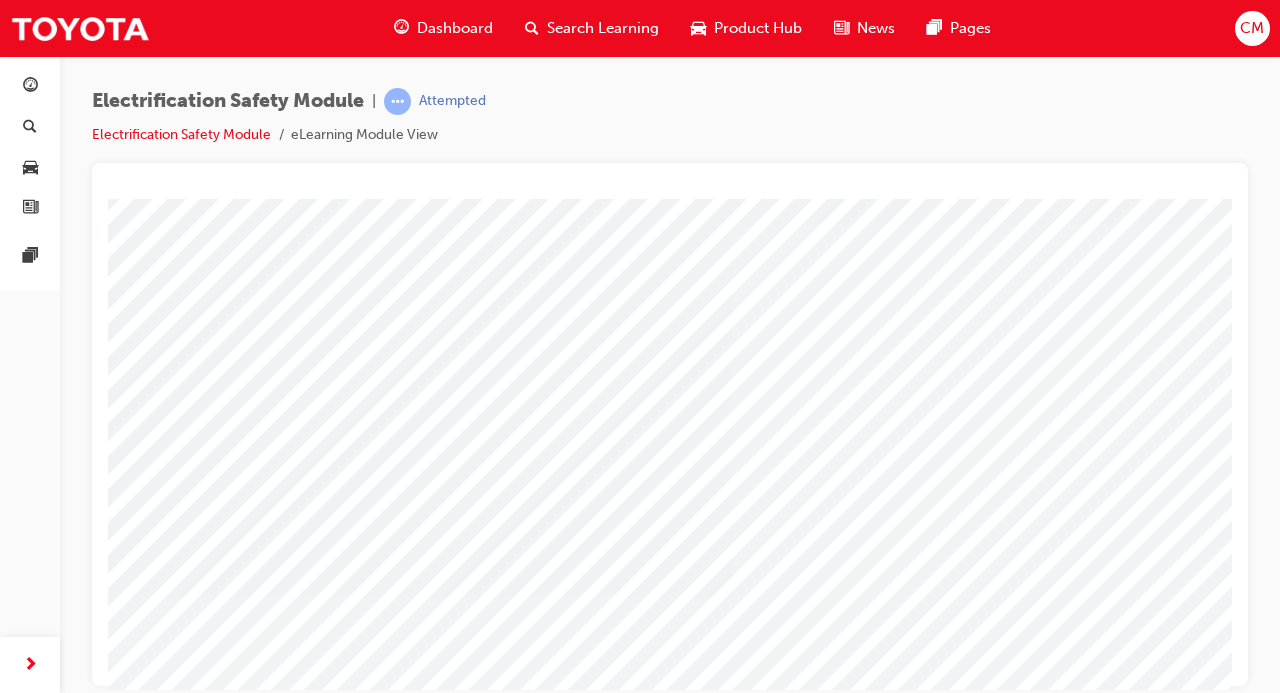 scroll, scrollTop: 103, scrollLeft: 0, axis: vertical 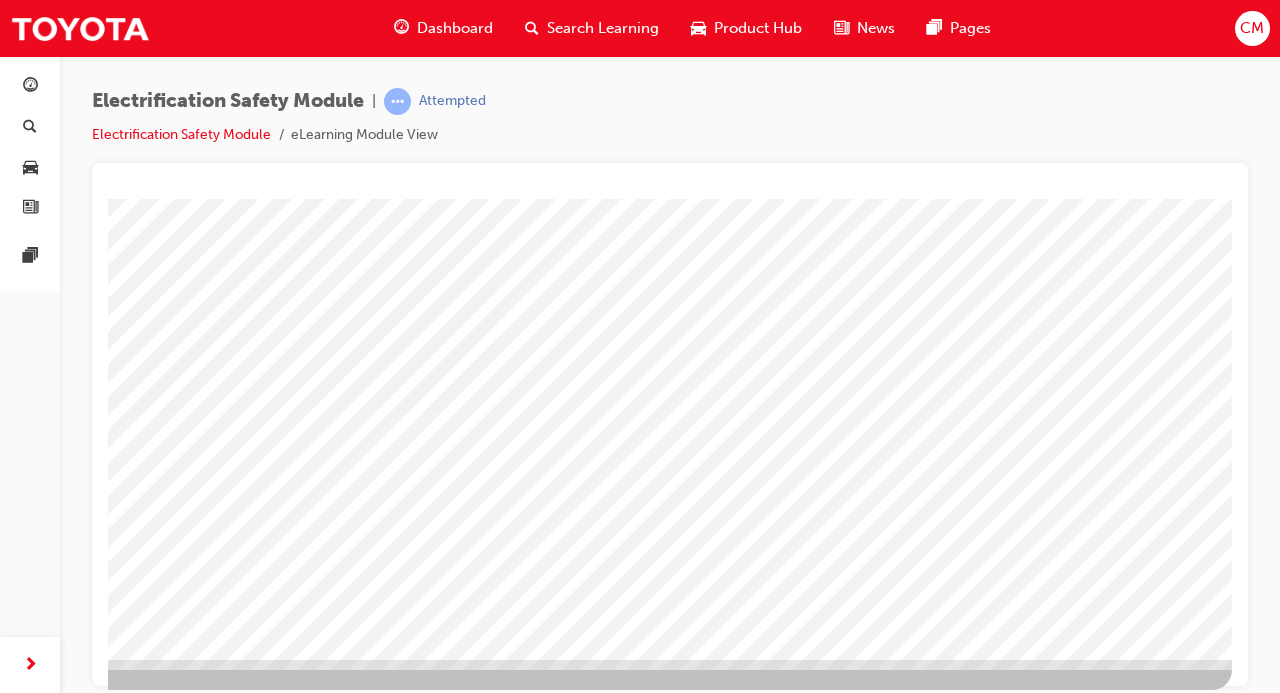click at bounding box center (-65, 2725) 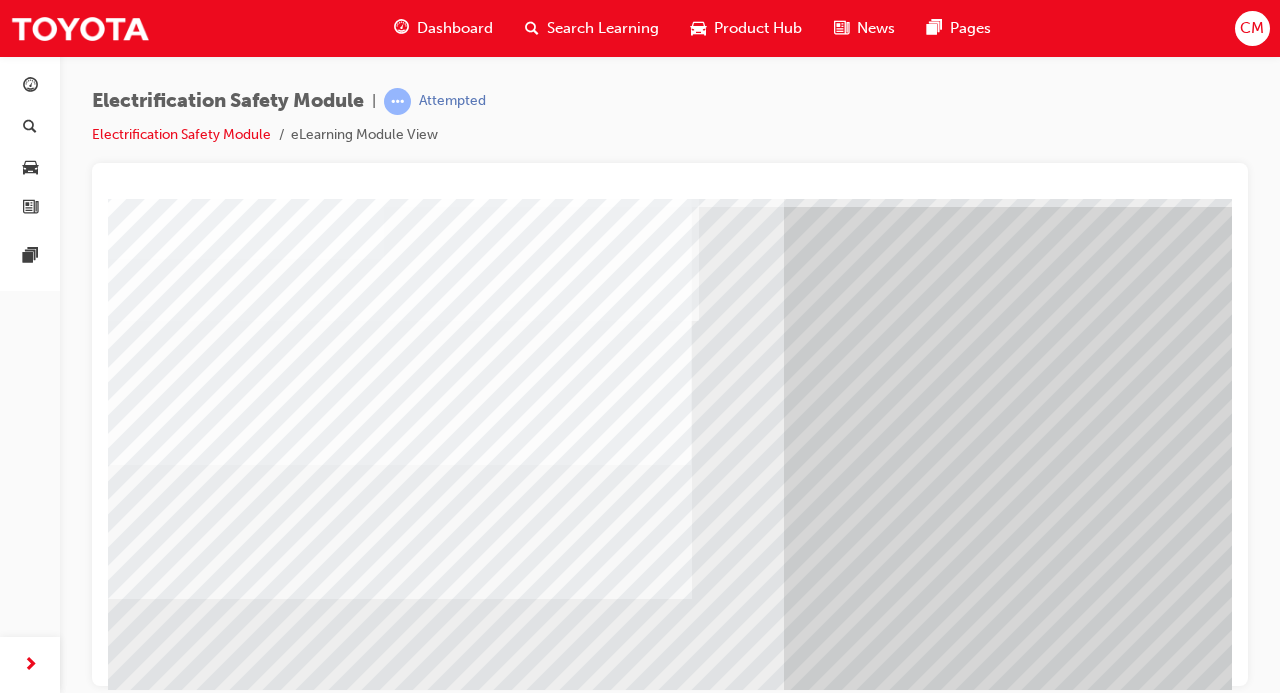 scroll, scrollTop: 90, scrollLeft: 25, axis: both 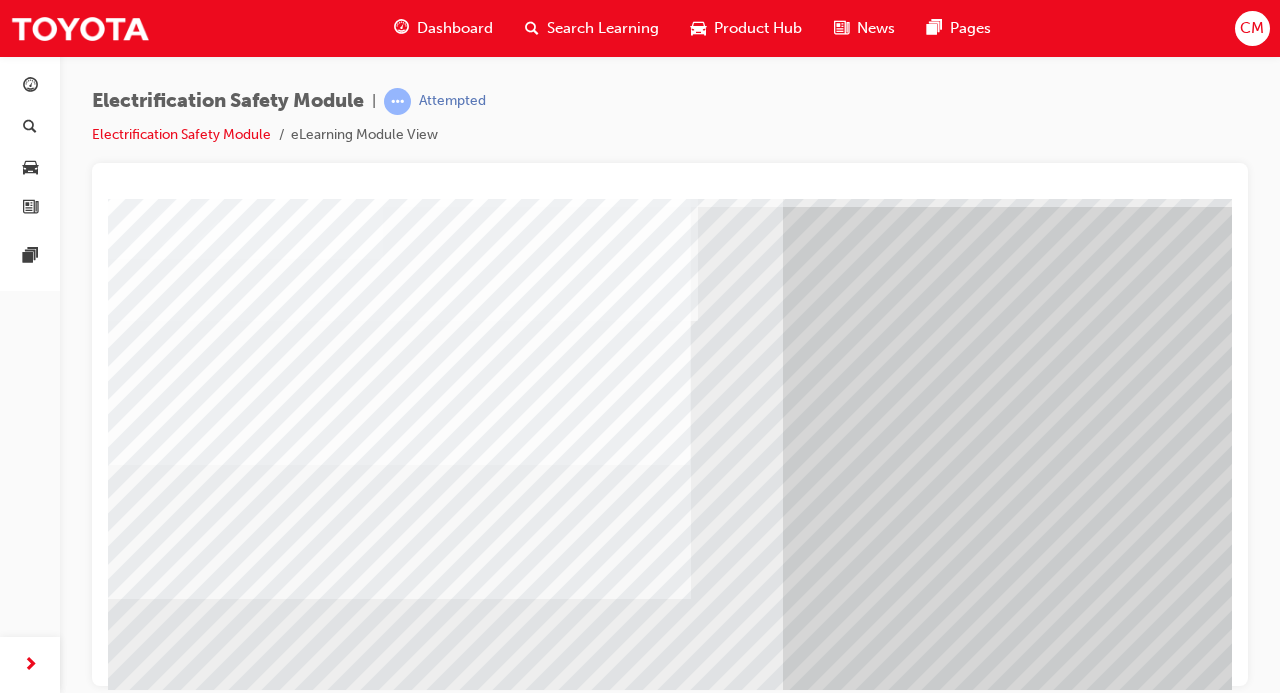 click at bounding box center (148, 5512) 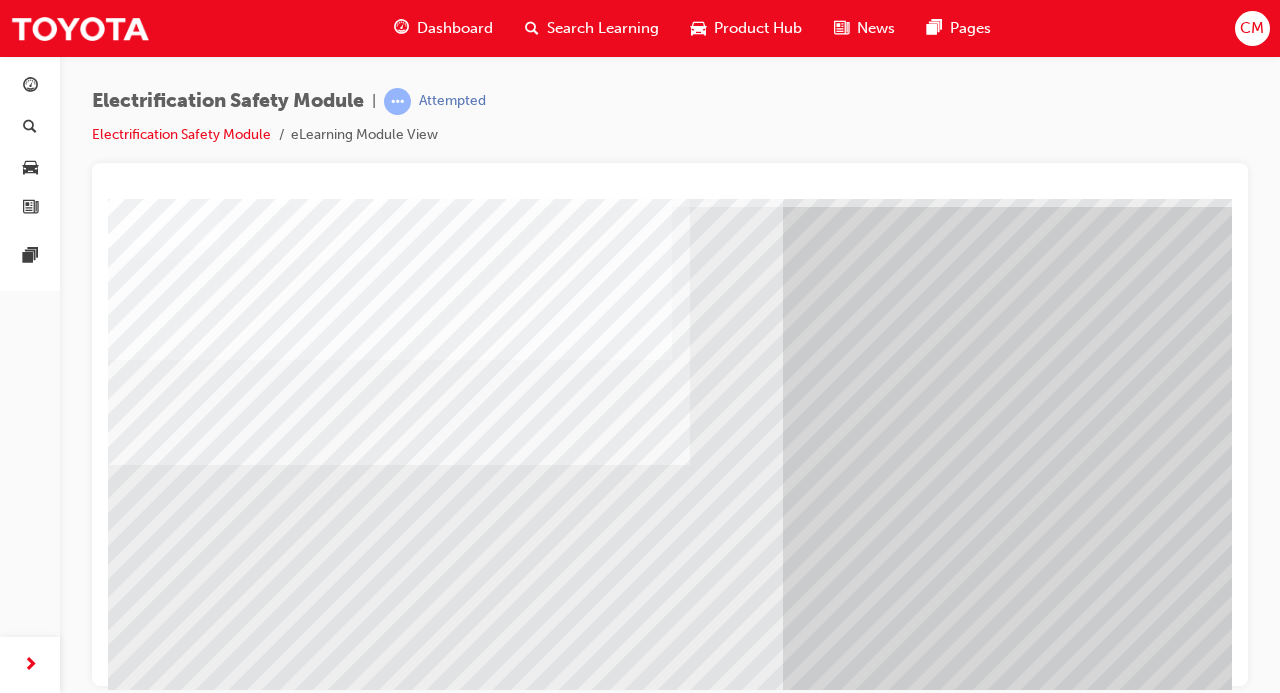 click at bounding box center [148, 5642] 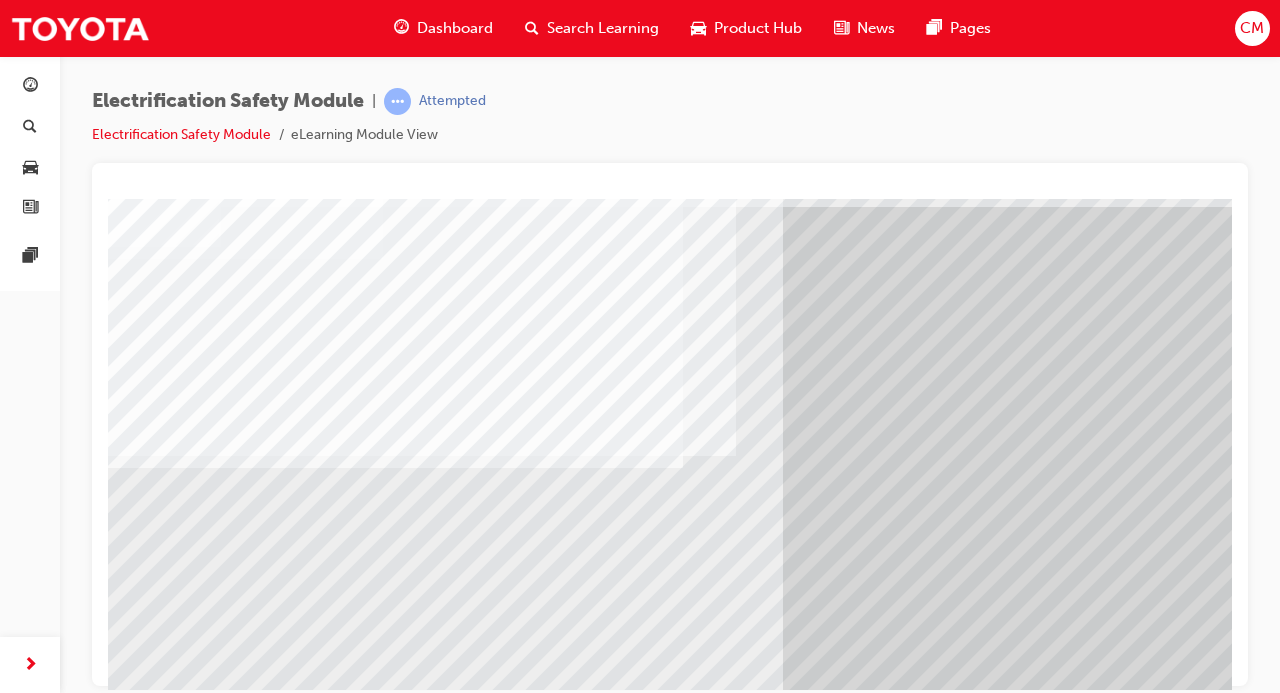 click at bounding box center [148, 5763] 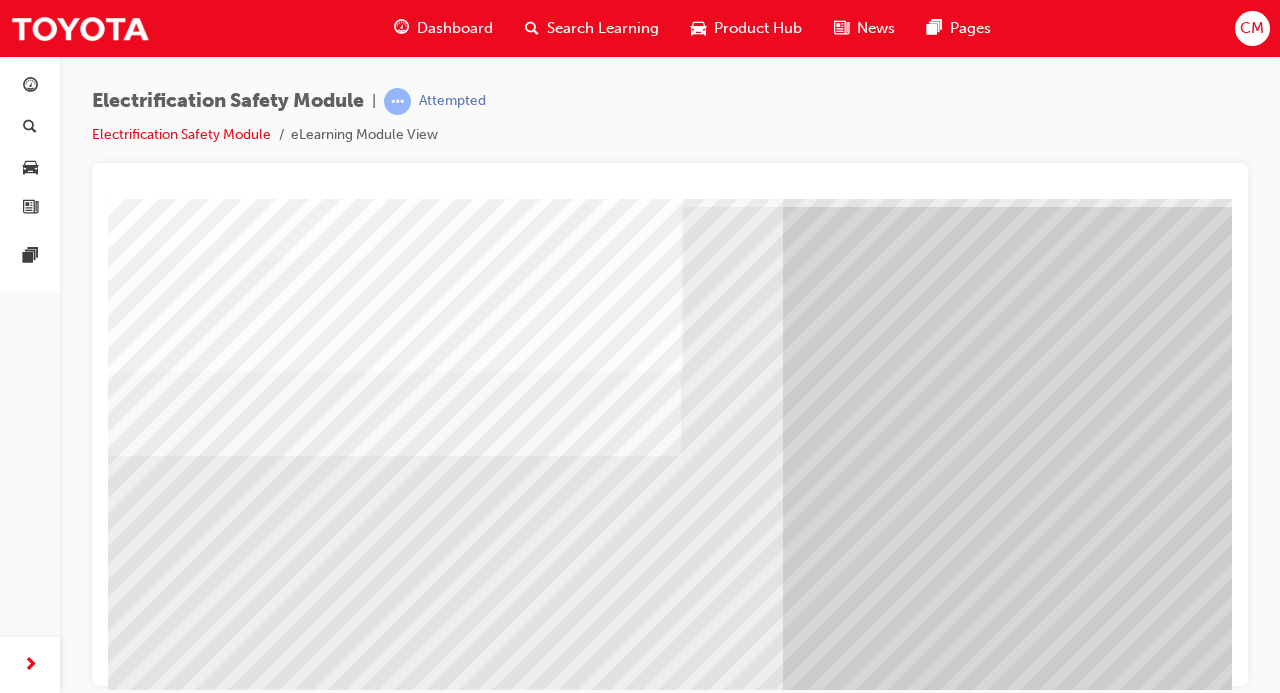 click at bounding box center (148, 5893) 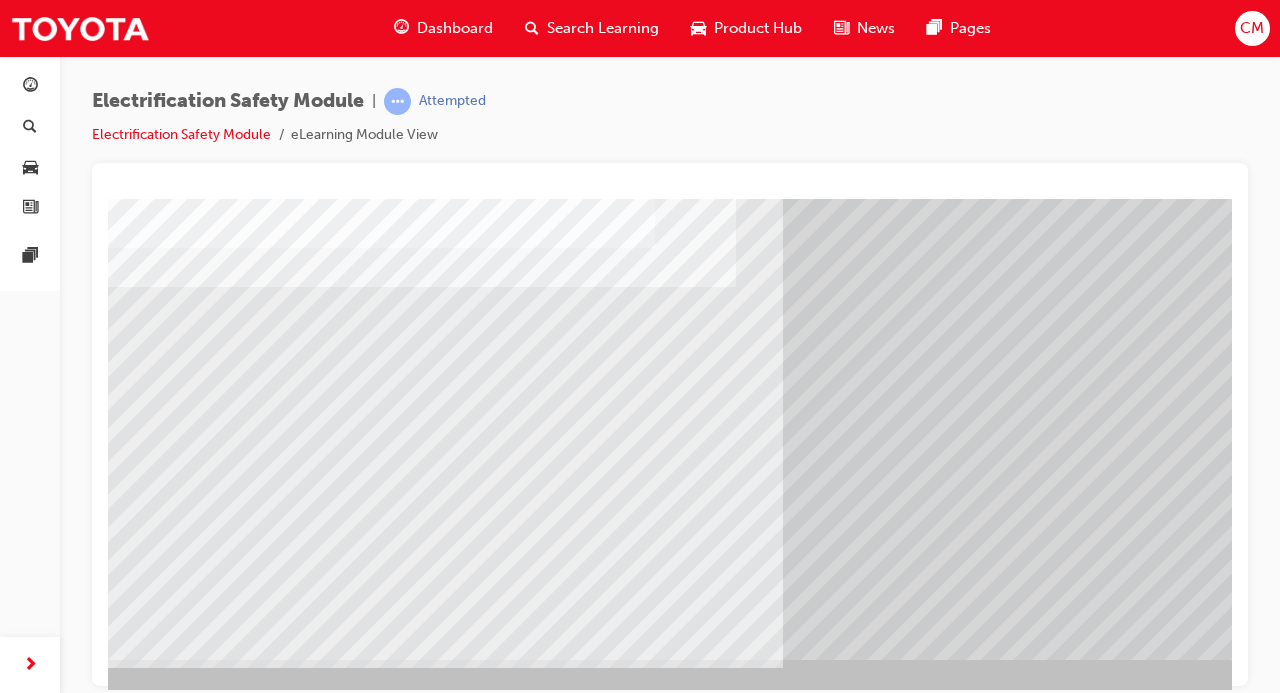 scroll, scrollTop: 259, scrollLeft: 236, axis: both 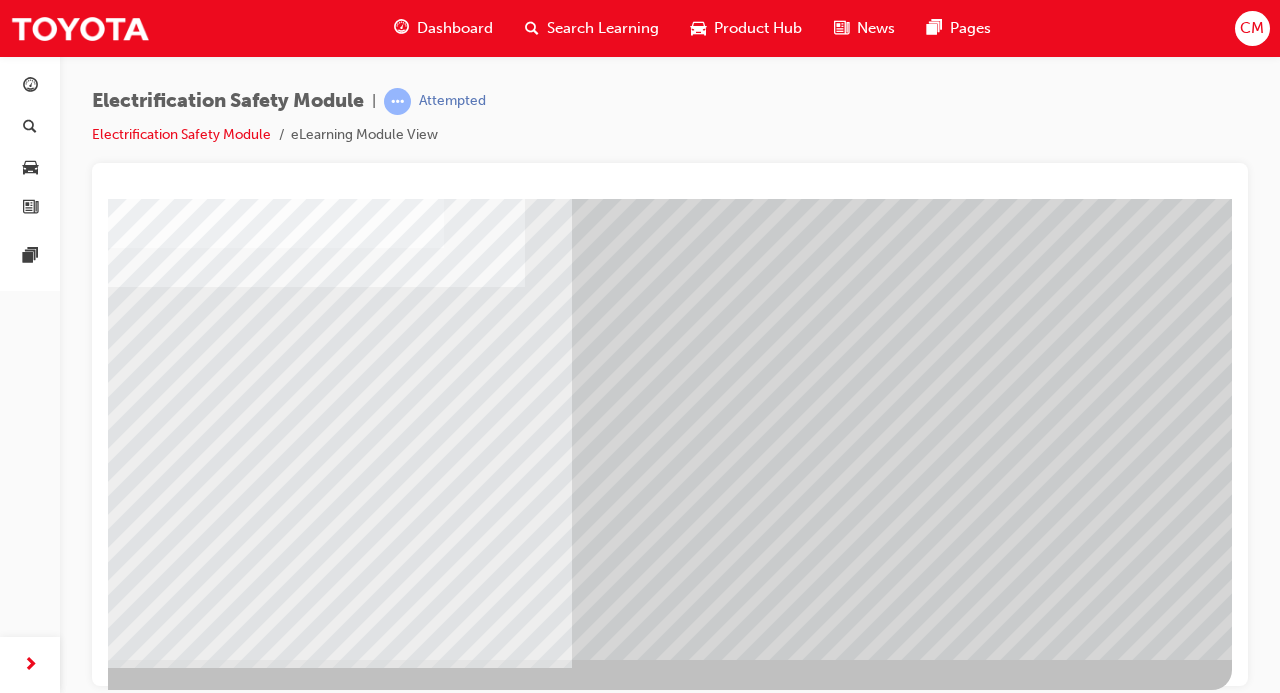 click at bounding box center (552, 2495) 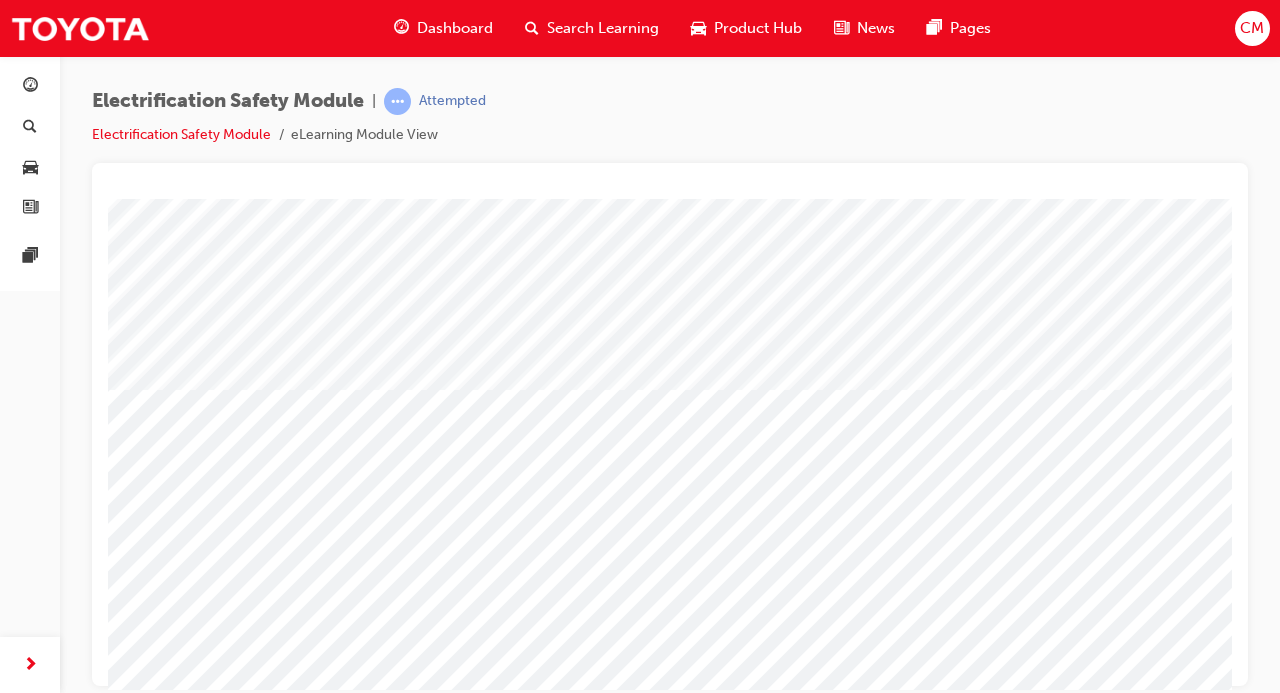scroll, scrollTop: 191, scrollLeft: 0, axis: vertical 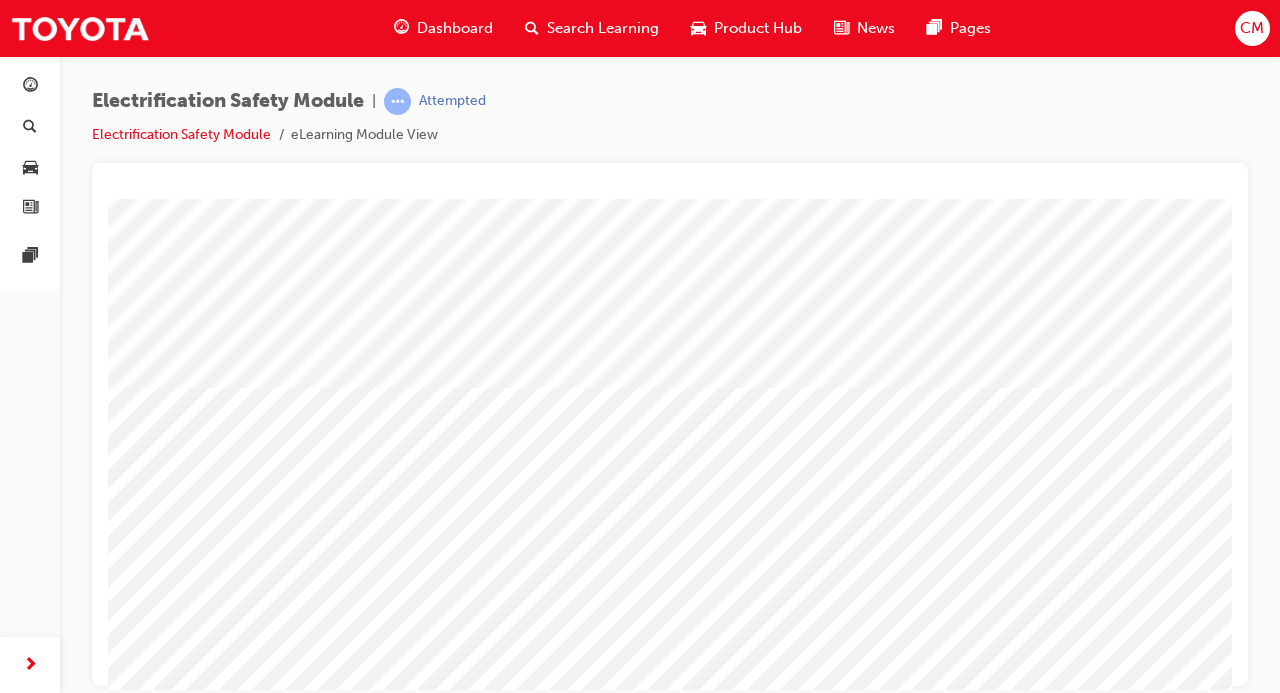 click at bounding box center (788, 2565) 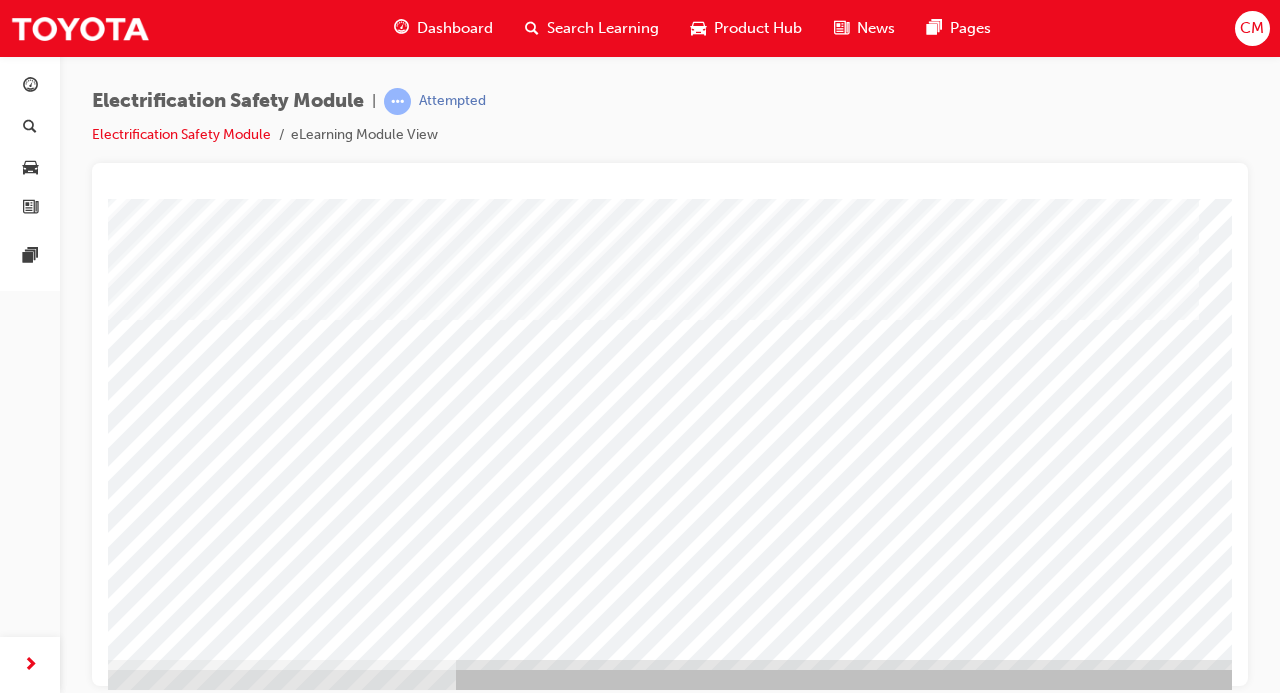 scroll, scrollTop: 259, scrollLeft: 164, axis: both 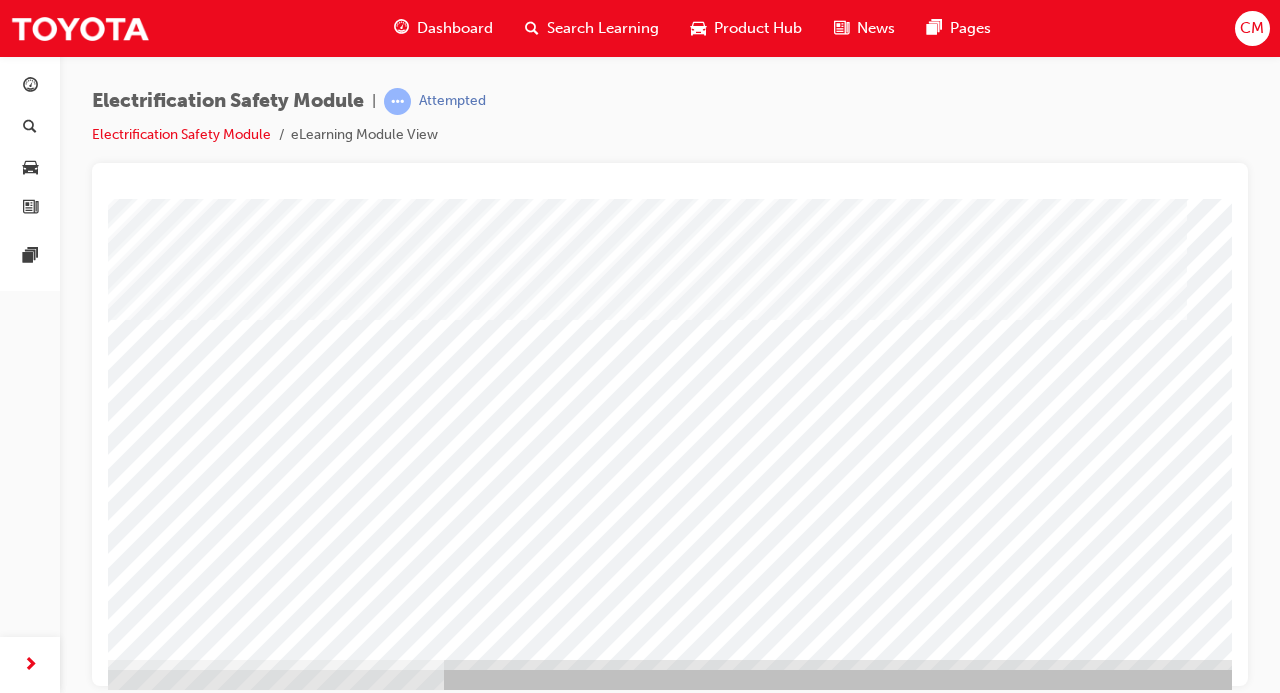 click at bounding box center [7, 2973] 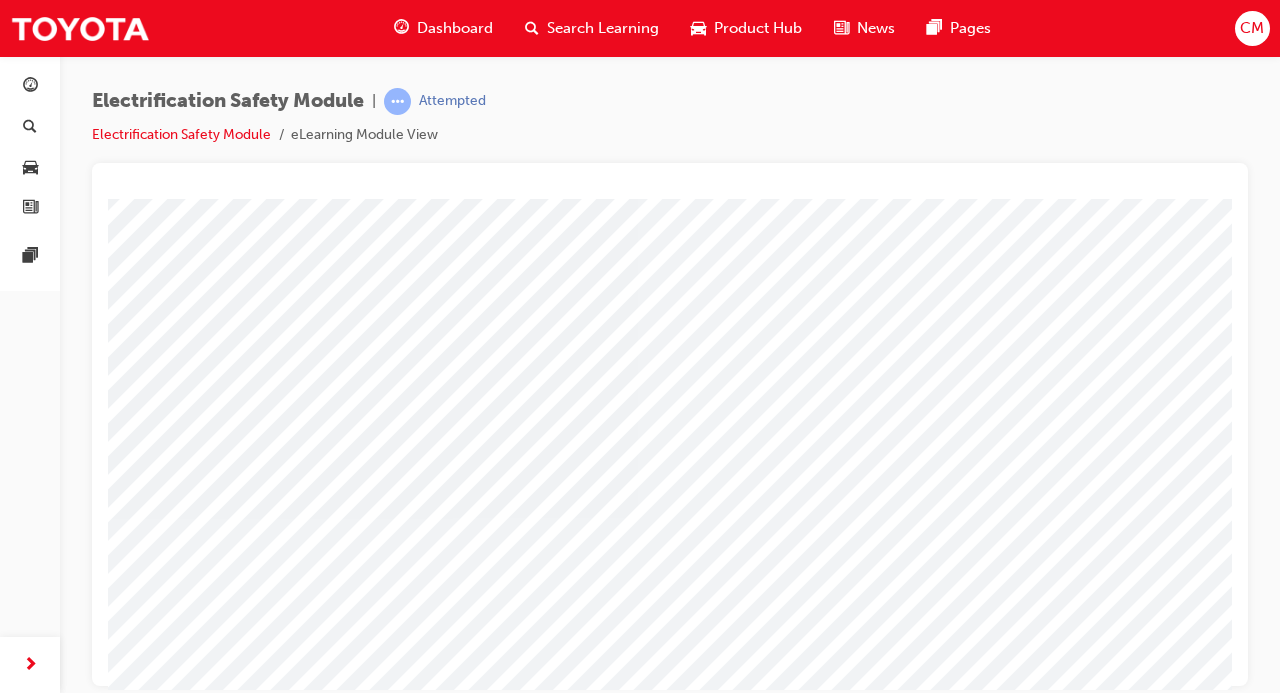 scroll, scrollTop: 211, scrollLeft: 198, axis: both 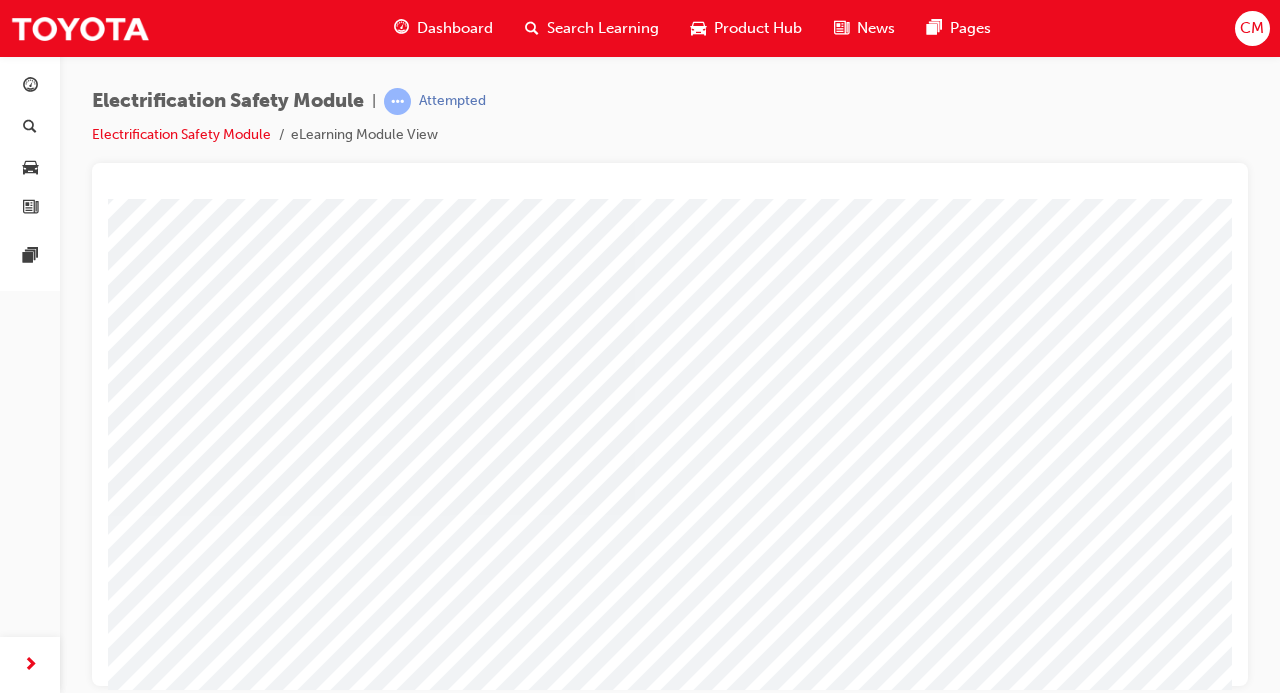 click at bounding box center (-10, 5144) 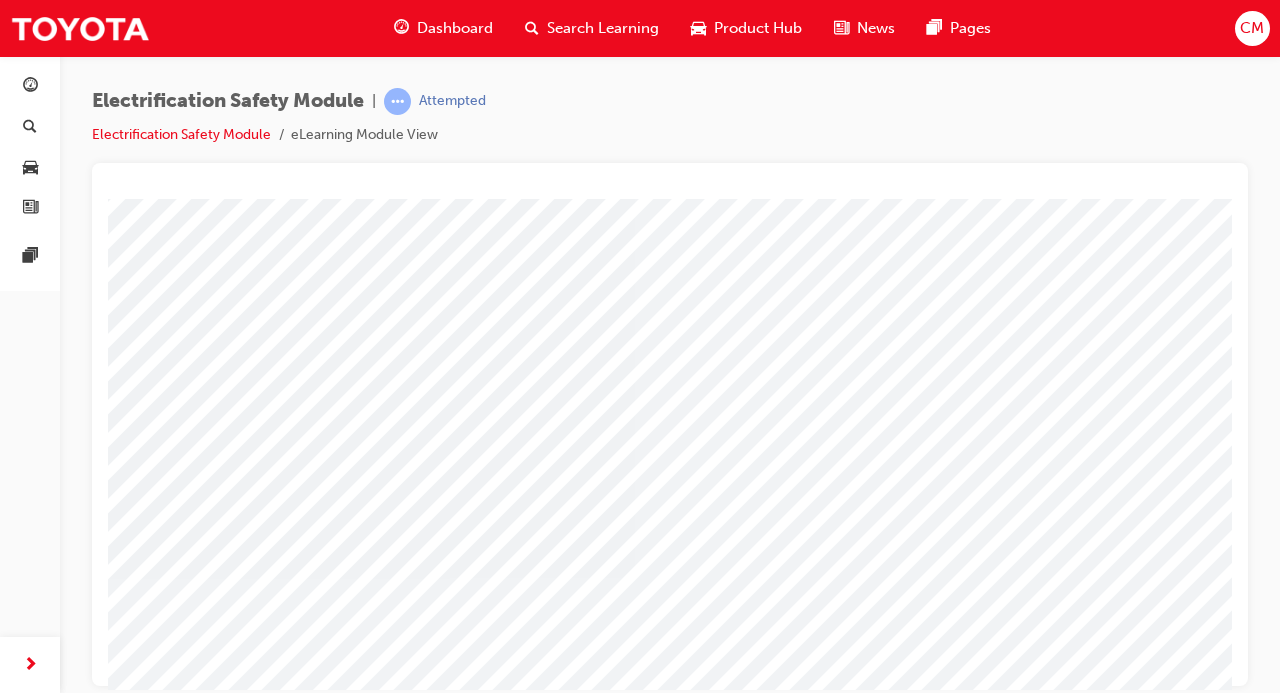 scroll, scrollTop: 151, scrollLeft: 198, axis: both 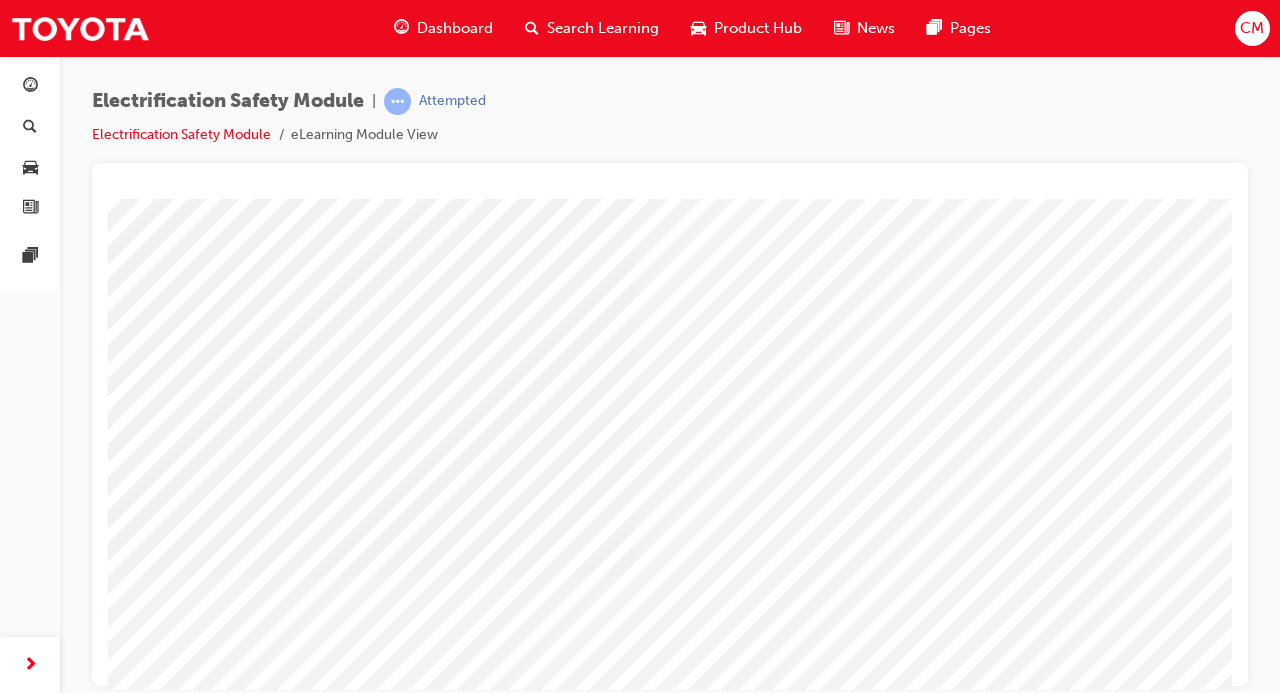 click at bounding box center [-10, 5250] 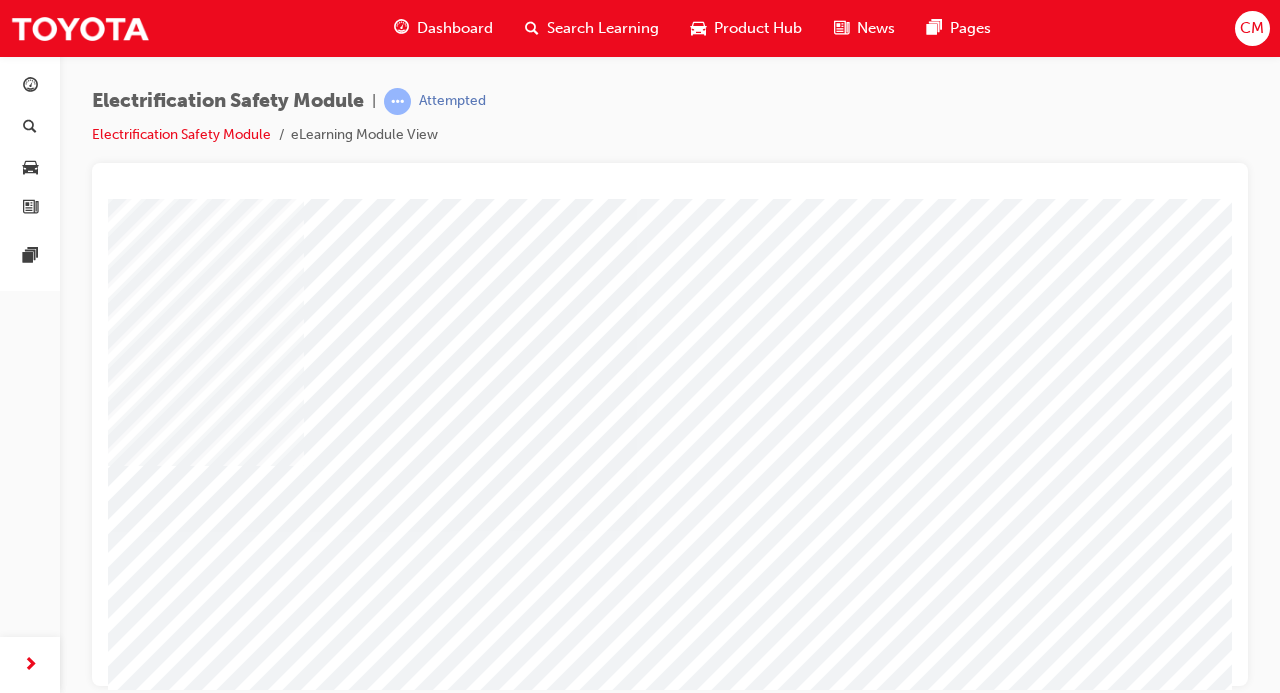 scroll, scrollTop: 196, scrollLeft: 196, axis: both 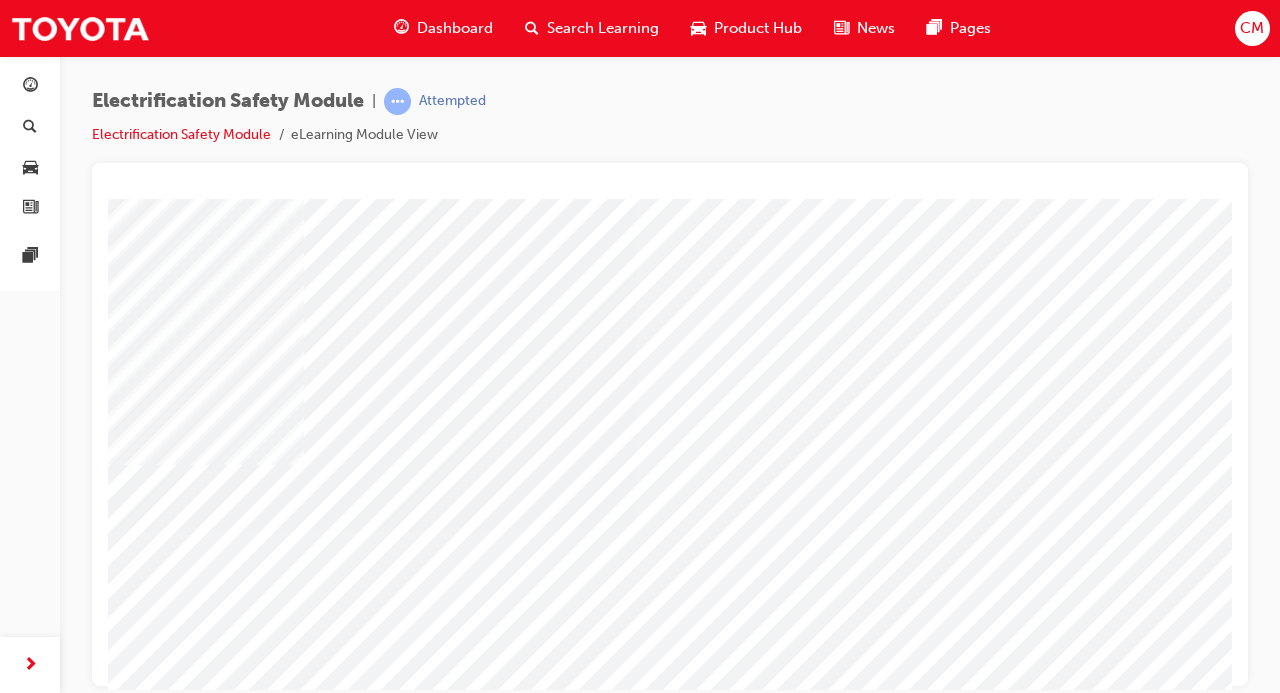 click at bounding box center [-8, 5251] 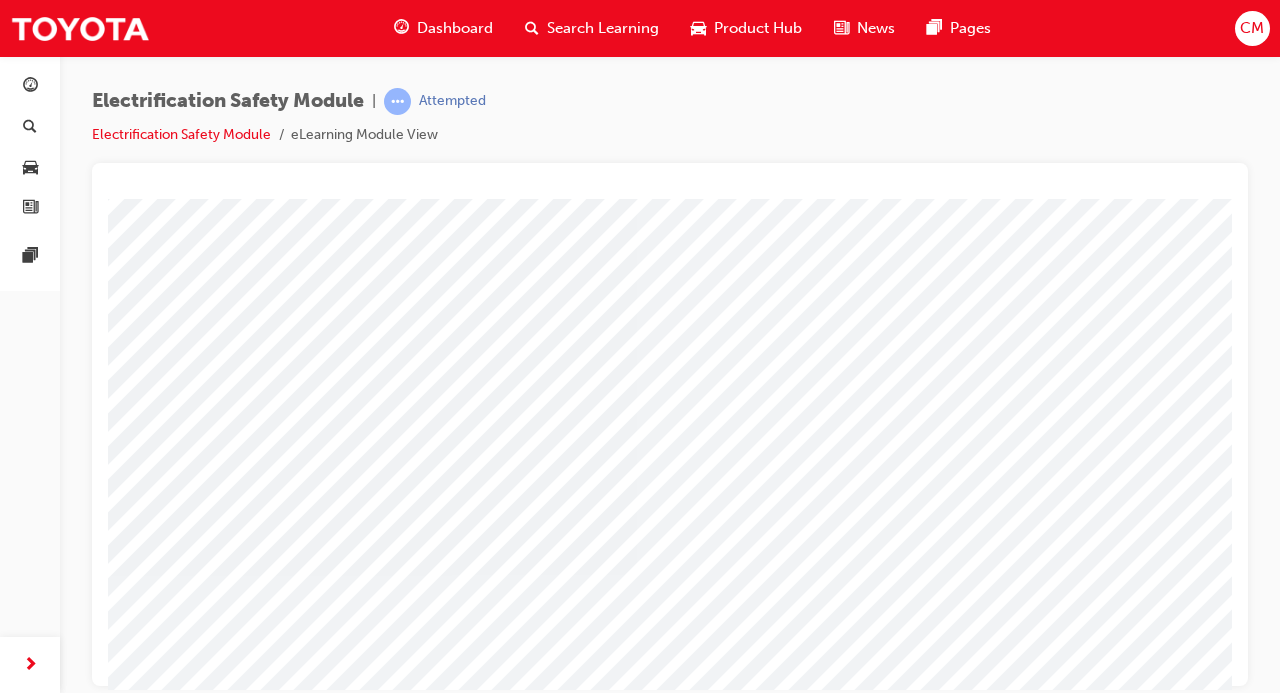 scroll, scrollTop: 153, scrollLeft: 196, axis: both 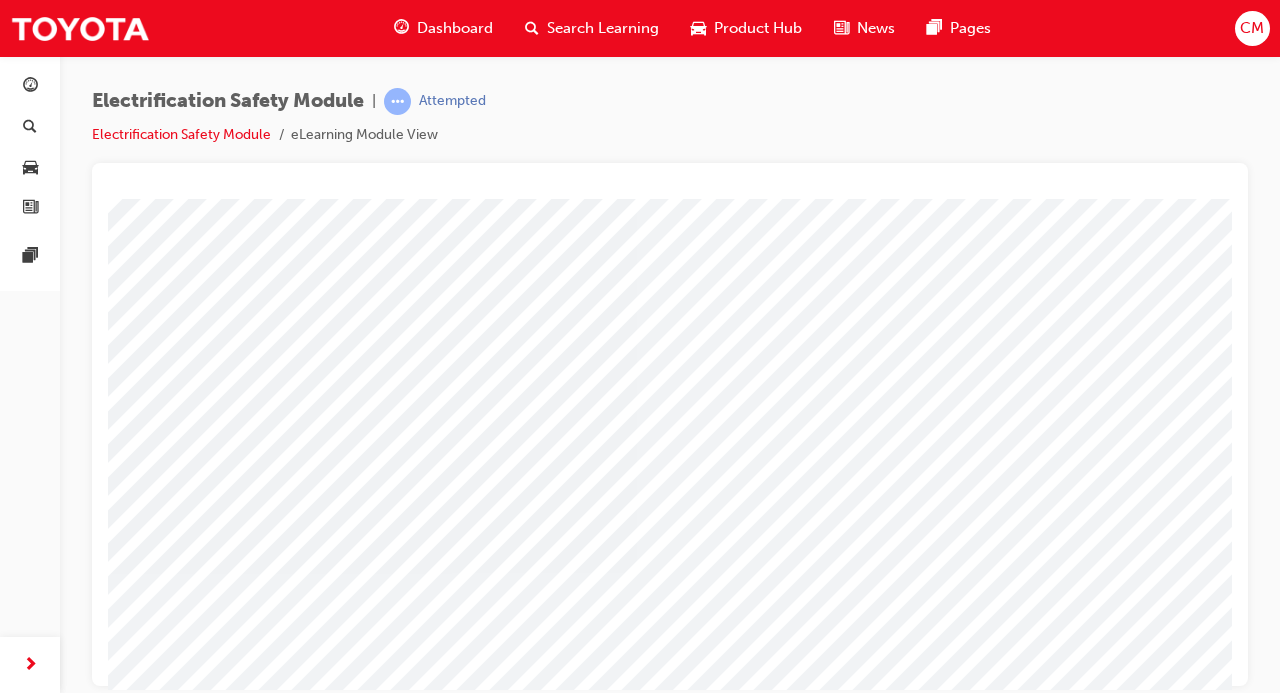 click at bounding box center [274, 2506] 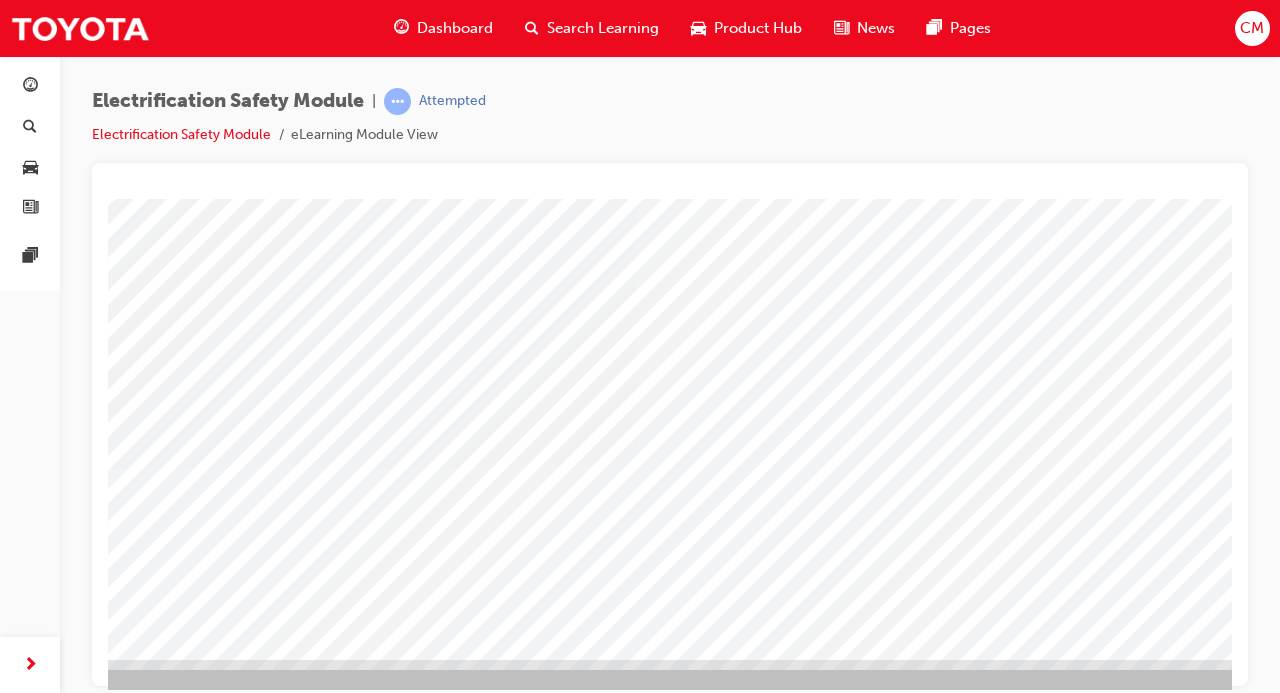 click at bounding box center (-25, 3549) 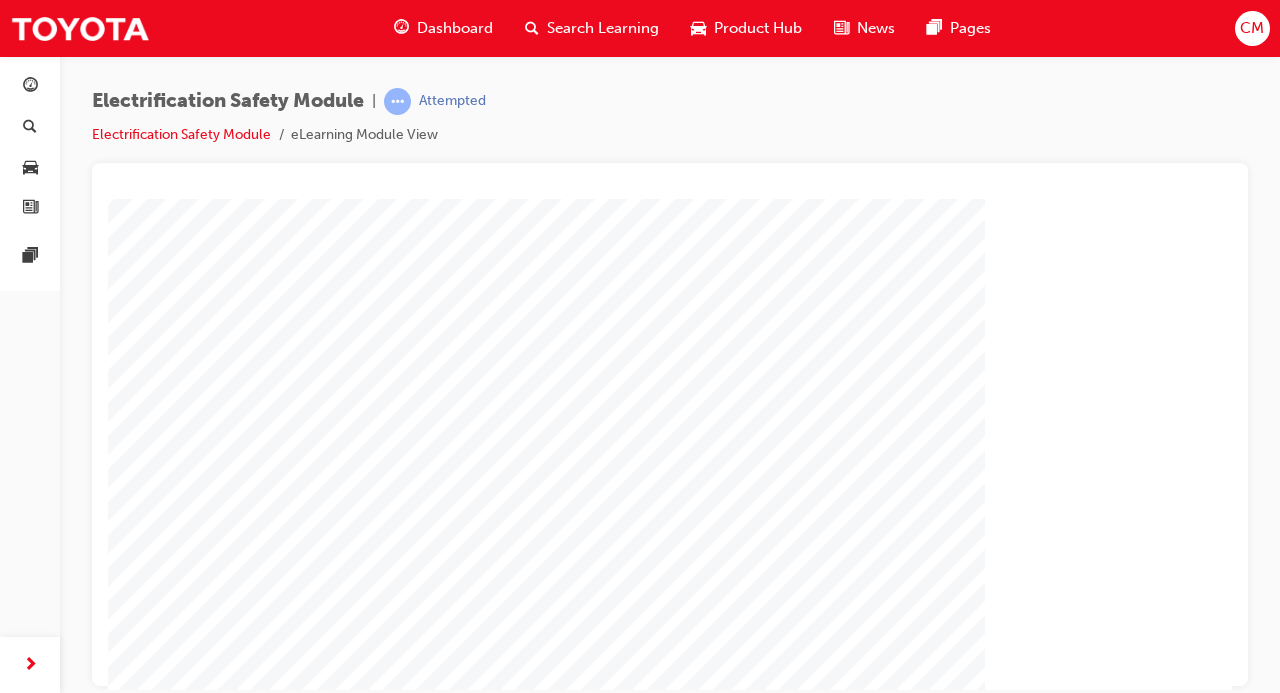 scroll, scrollTop: 259, scrollLeft: 0, axis: vertical 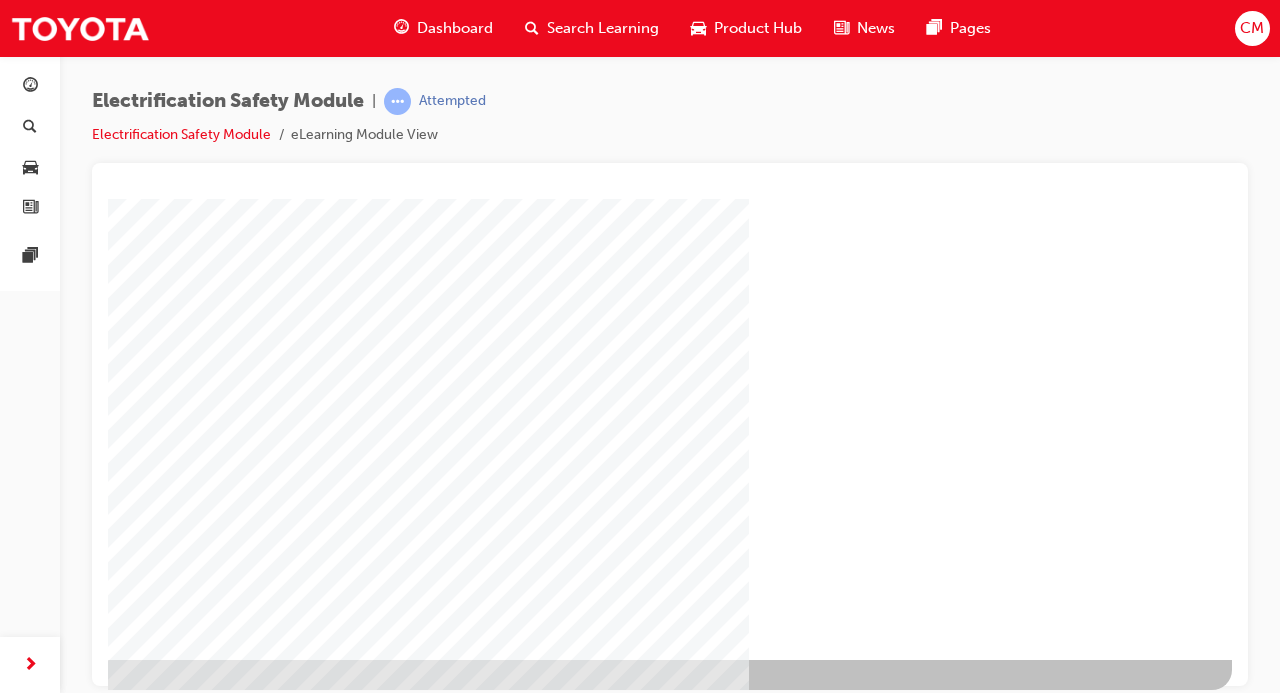 click at bounding box center (-65, 1291) 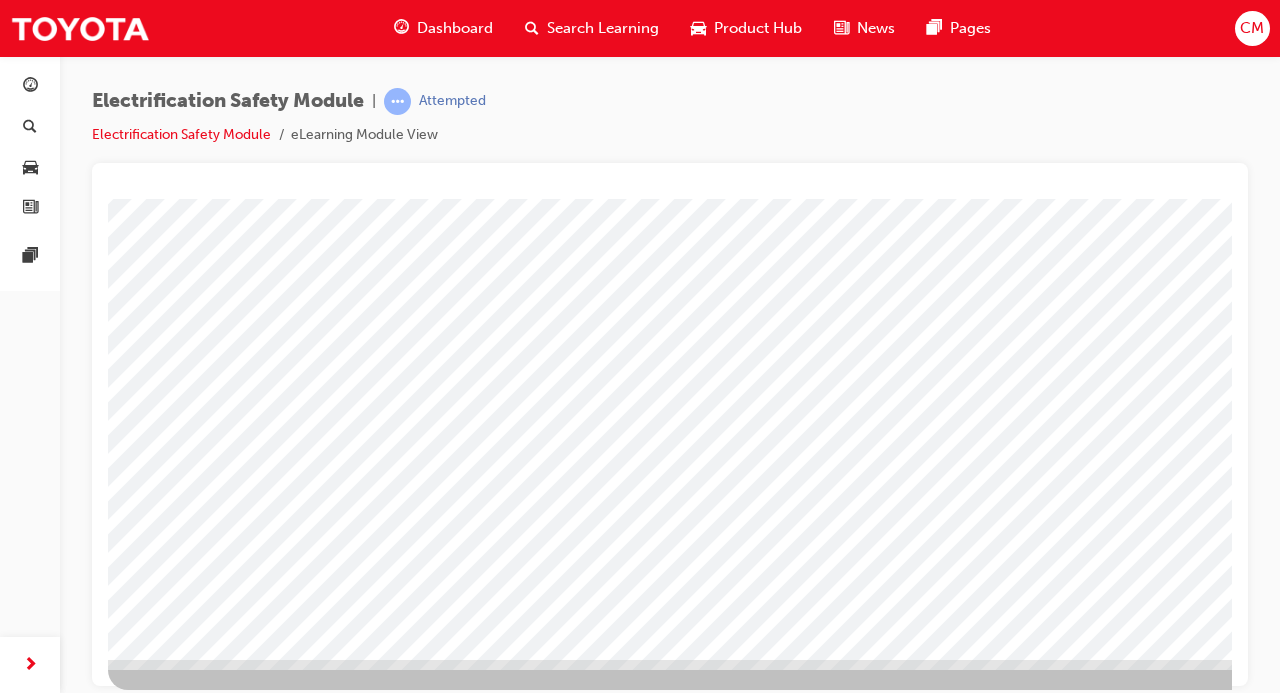 scroll, scrollTop: 259, scrollLeft: 236, axis: both 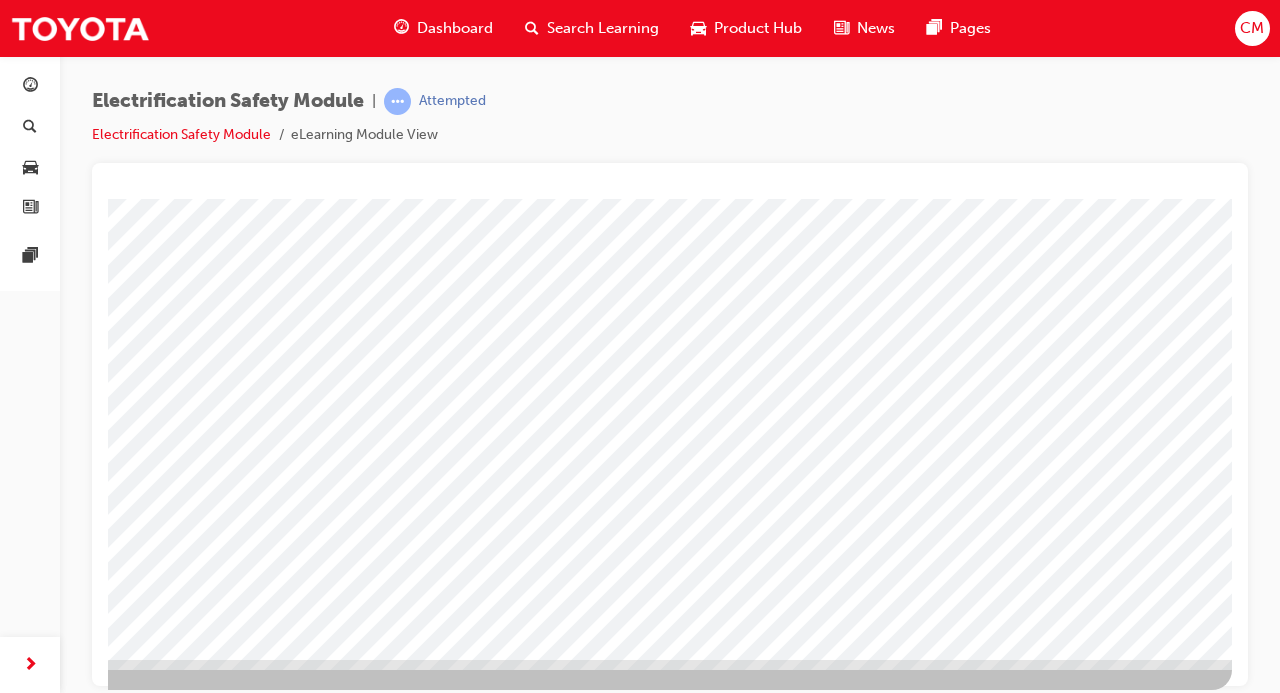 click at bounding box center (-65, 3445) 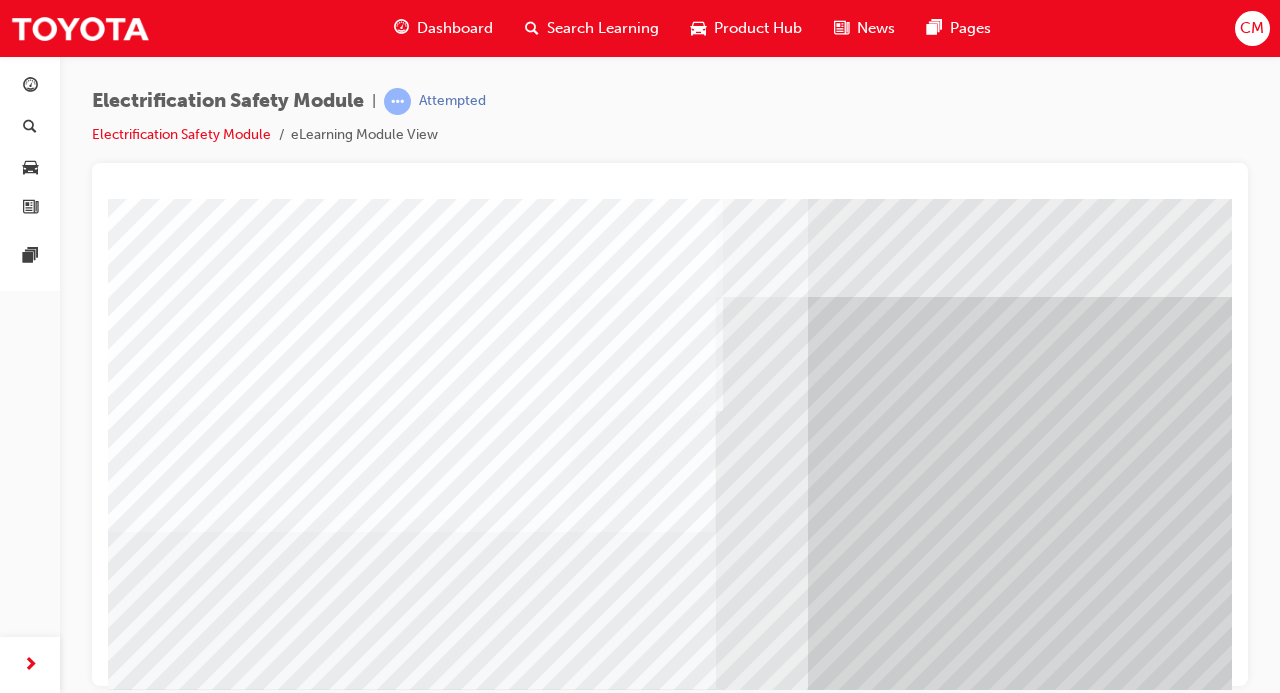 scroll, scrollTop: 143, scrollLeft: 0, axis: vertical 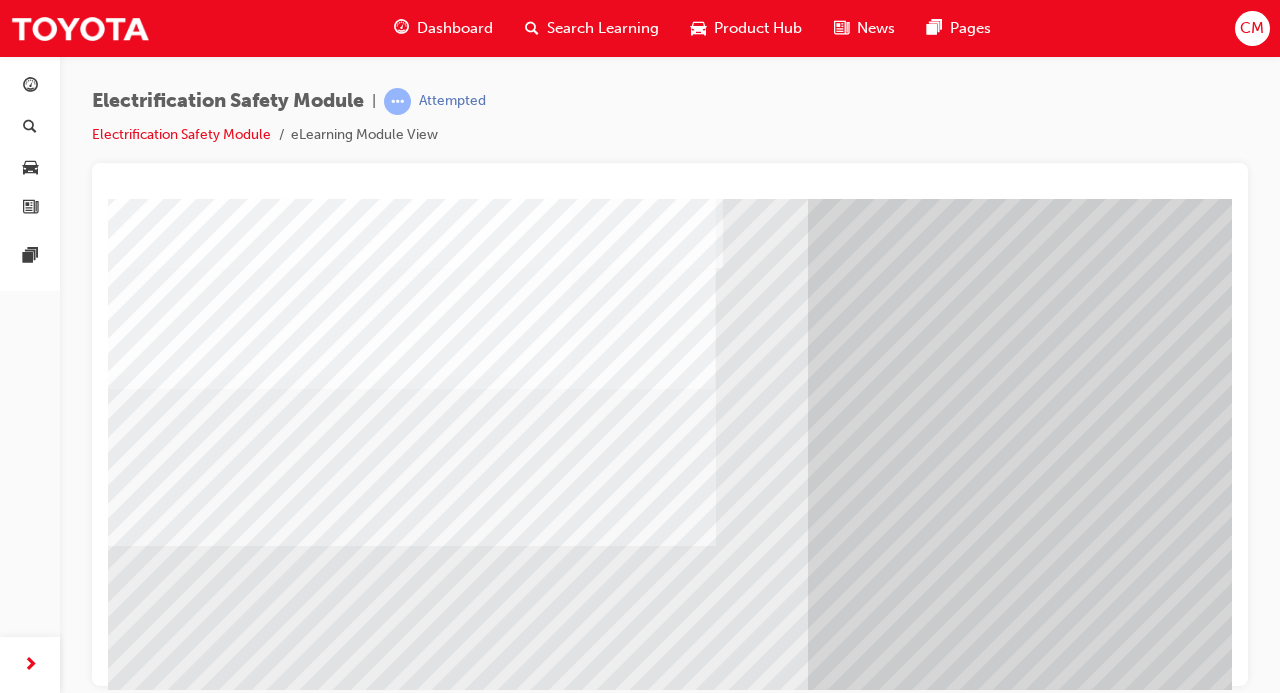 click at bounding box center [128, 7309] 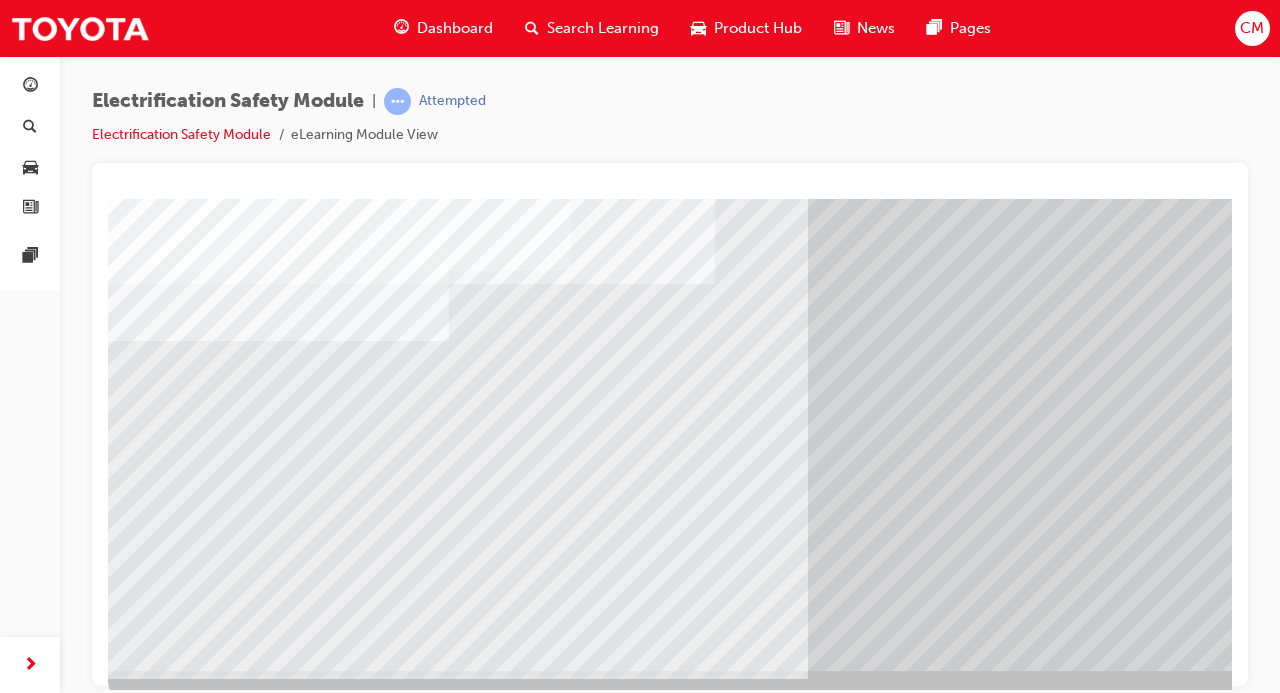 scroll, scrollTop: 259, scrollLeft: 0, axis: vertical 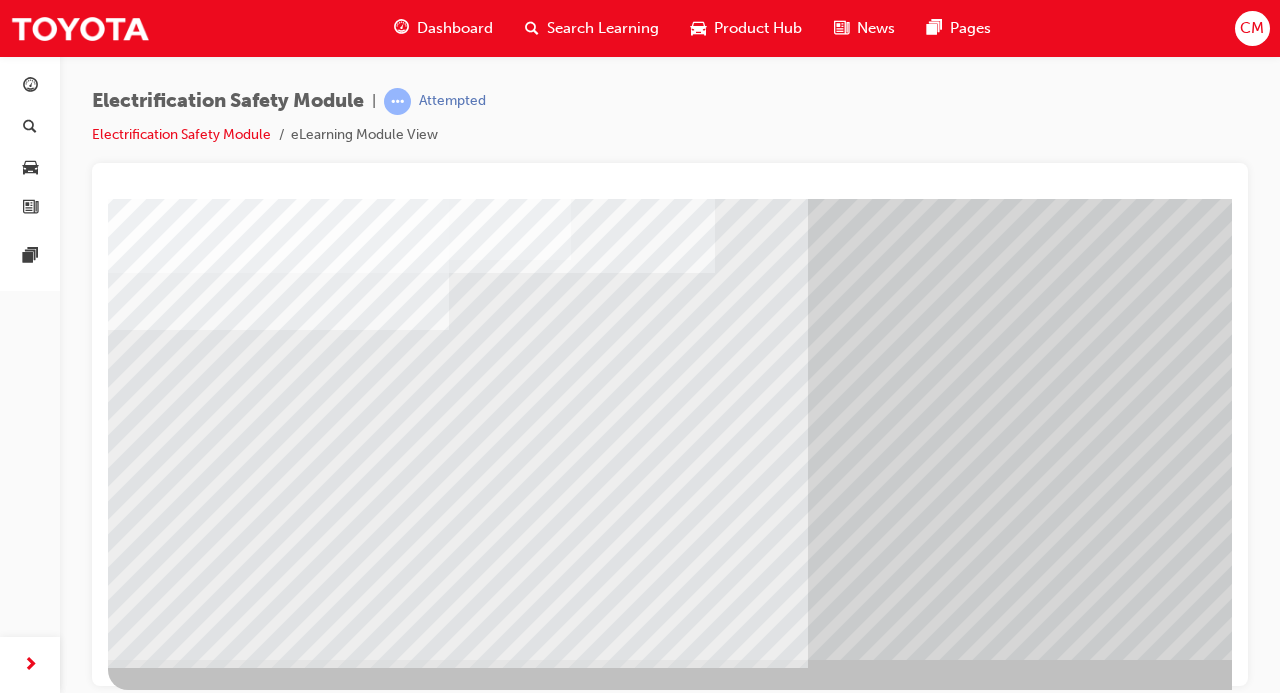 click at bounding box center [128, 7233] 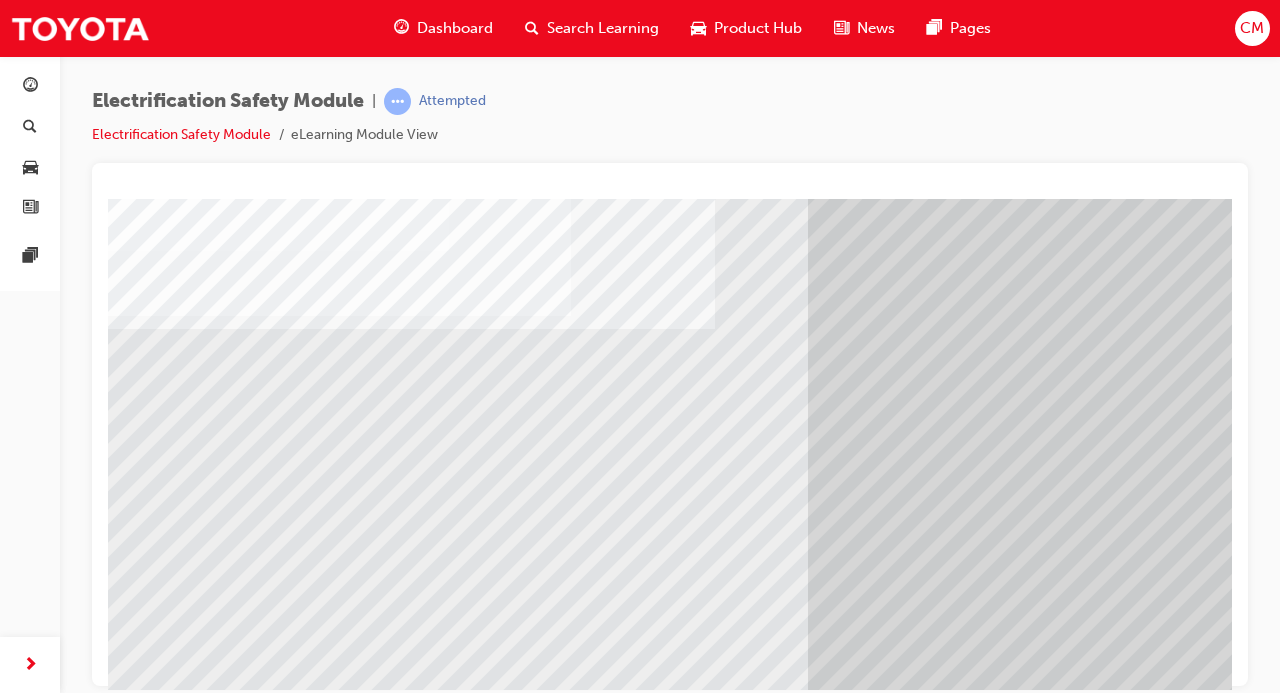 scroll, scrollTop: 204, scrollLeft: 0, axis: vertical 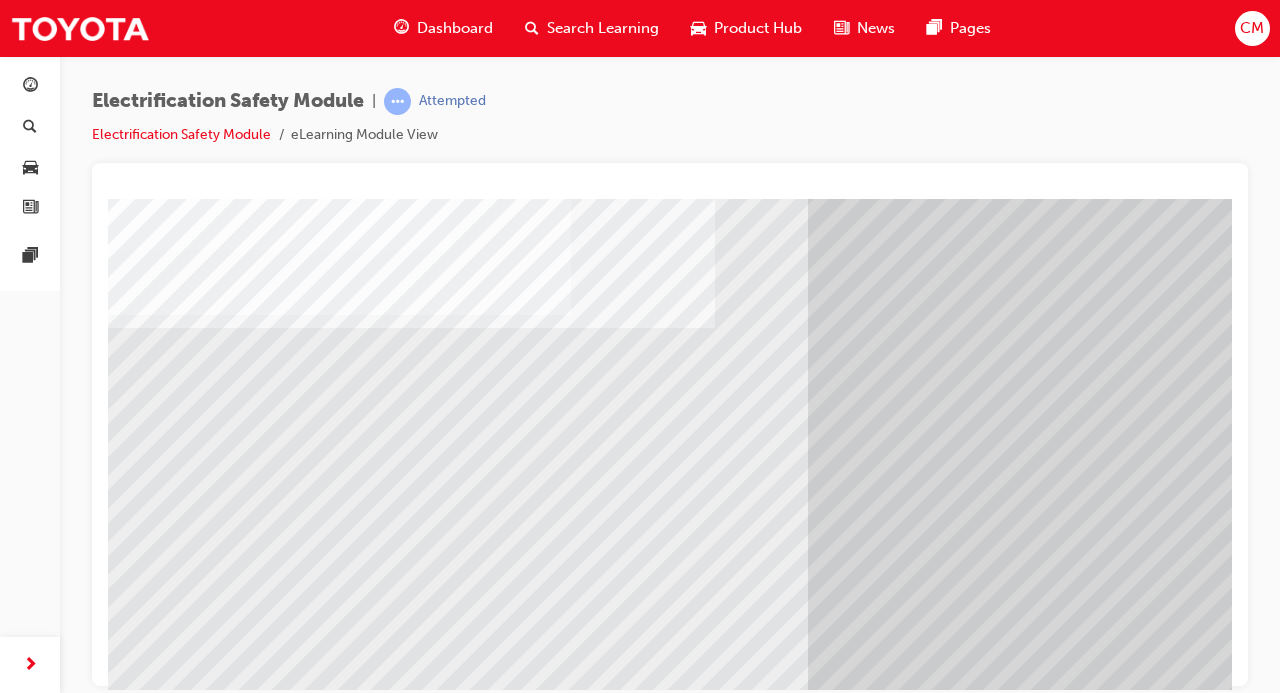 click at bounding box center [339, 3070] 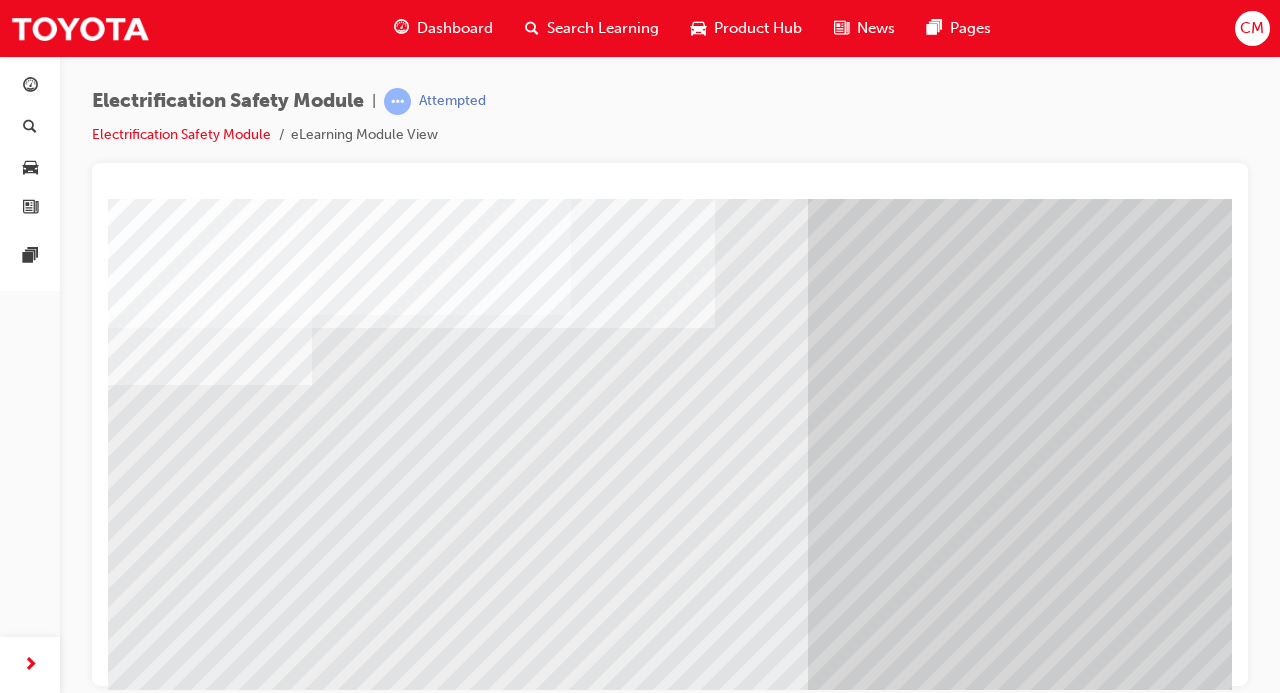 click at bounding box center [128, 7368] 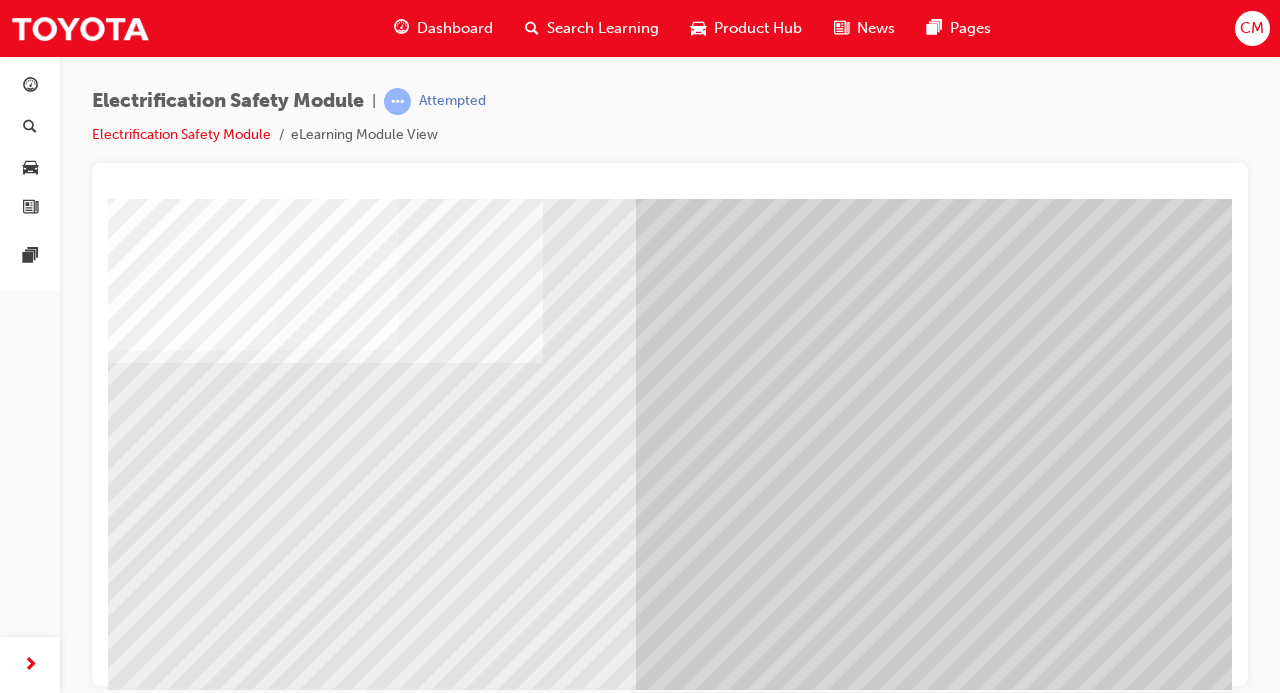 scroll, scrollTop: 170, scrollLeft: 172, axis: both 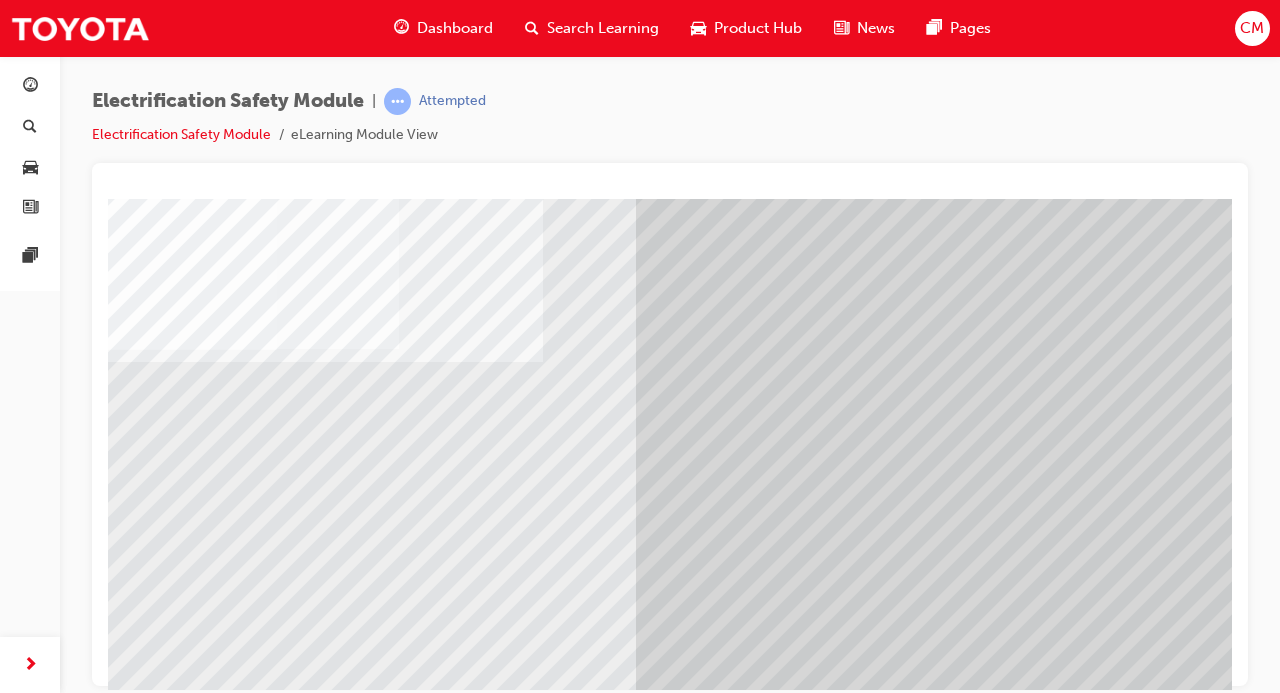 click at bounding box center [-44, 7442] 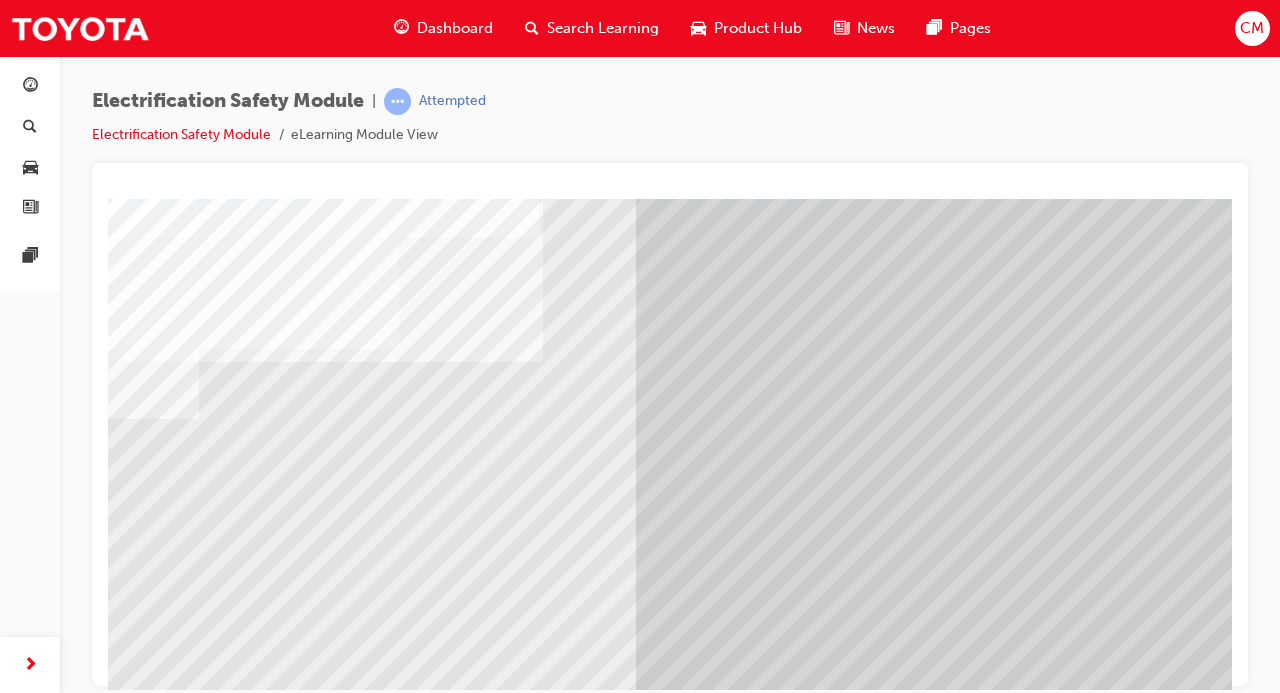 scroll, scrollTop: 259, scrollLeft: 172, axis: both 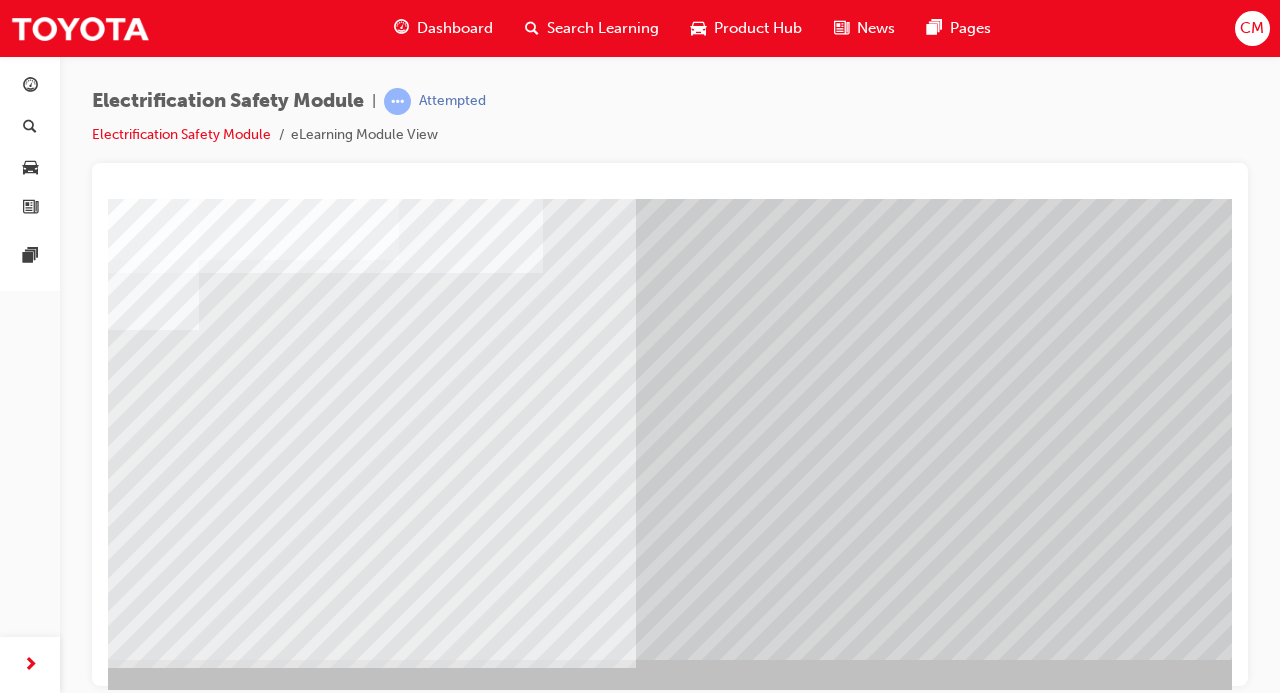 click at bounding box center (-1, 7391) 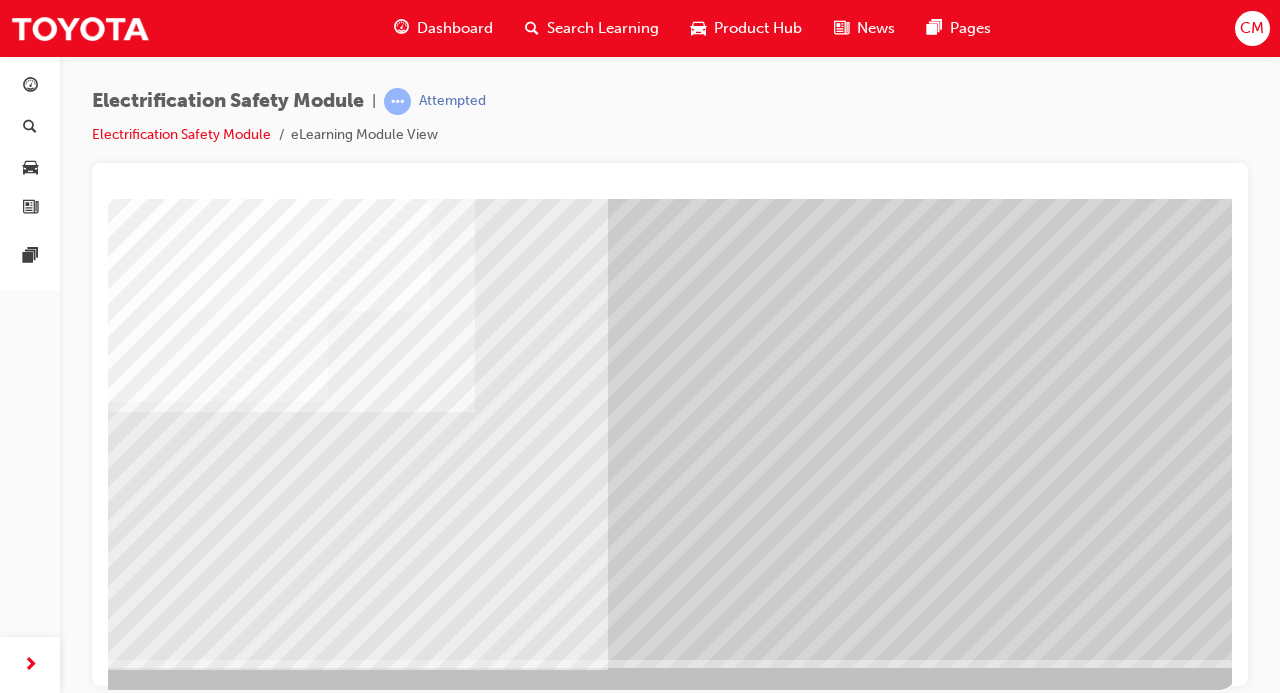 scroll, scrollTop: 259, scrollLeft: 232, axis: both 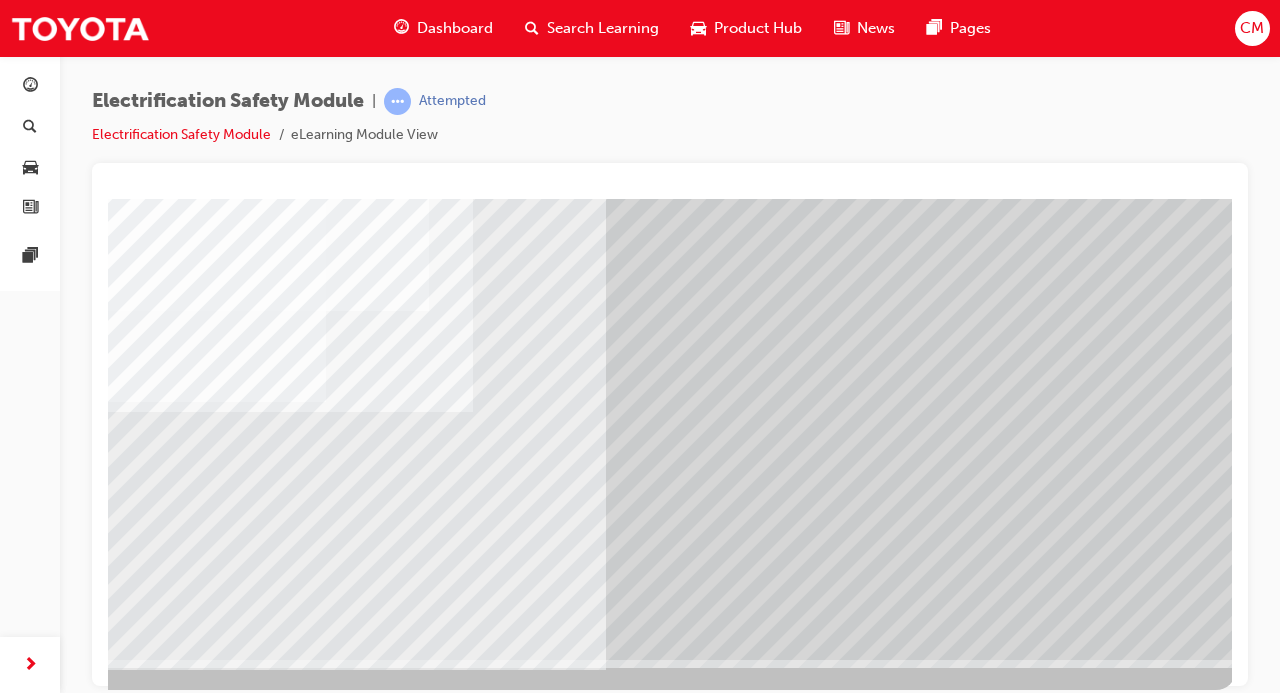 click at bounding box center (-61, 2973) 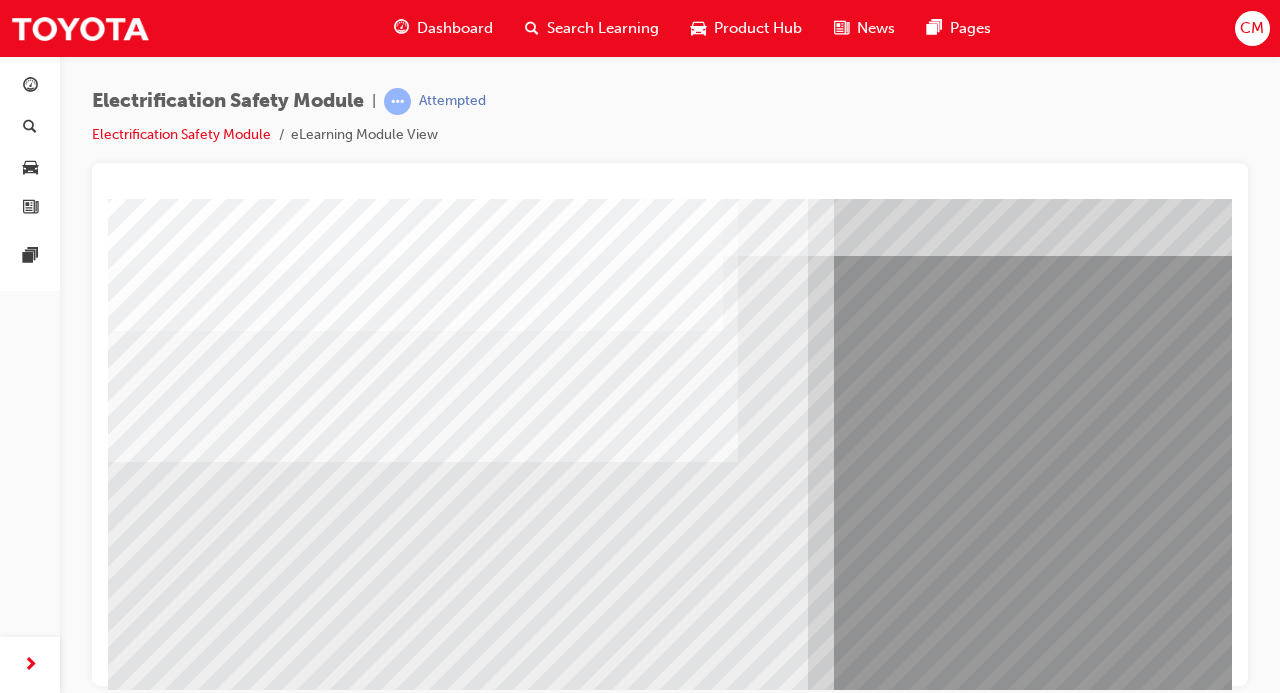scroll, scrollTop: 87, scrollLeft: 0, axis: vertical 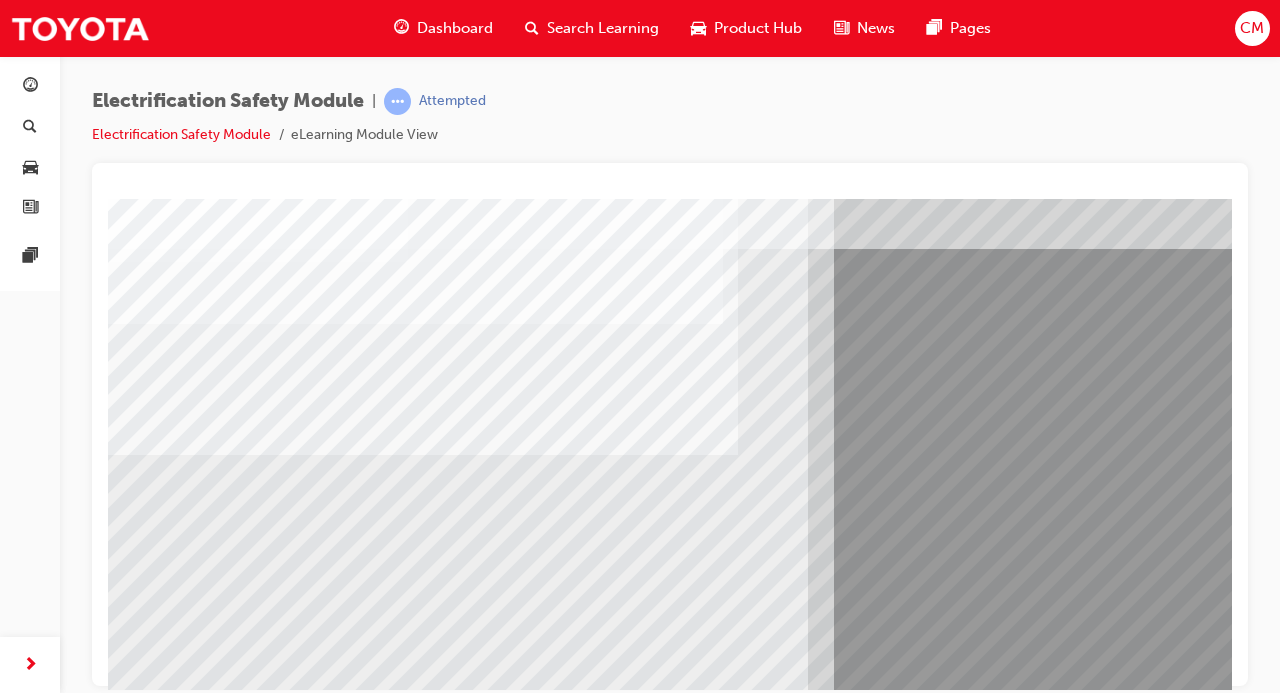 click at bounding box center (148, 10782) 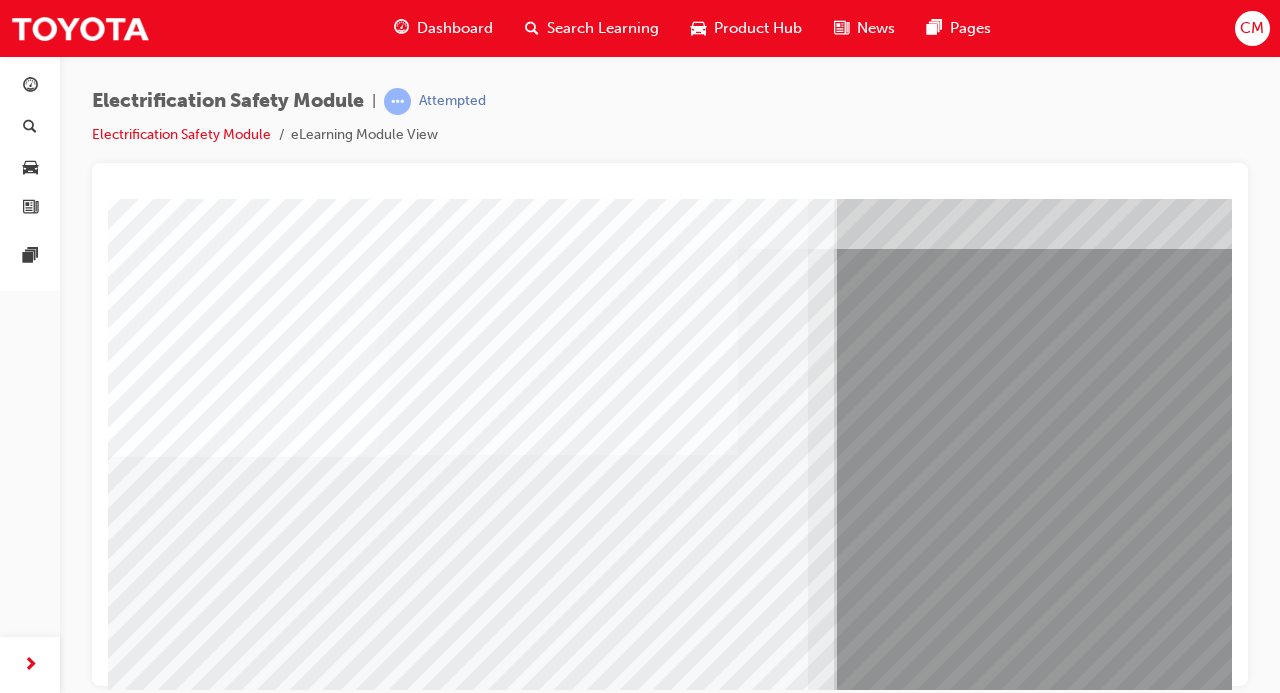 click at bounding box center [148, 10862] 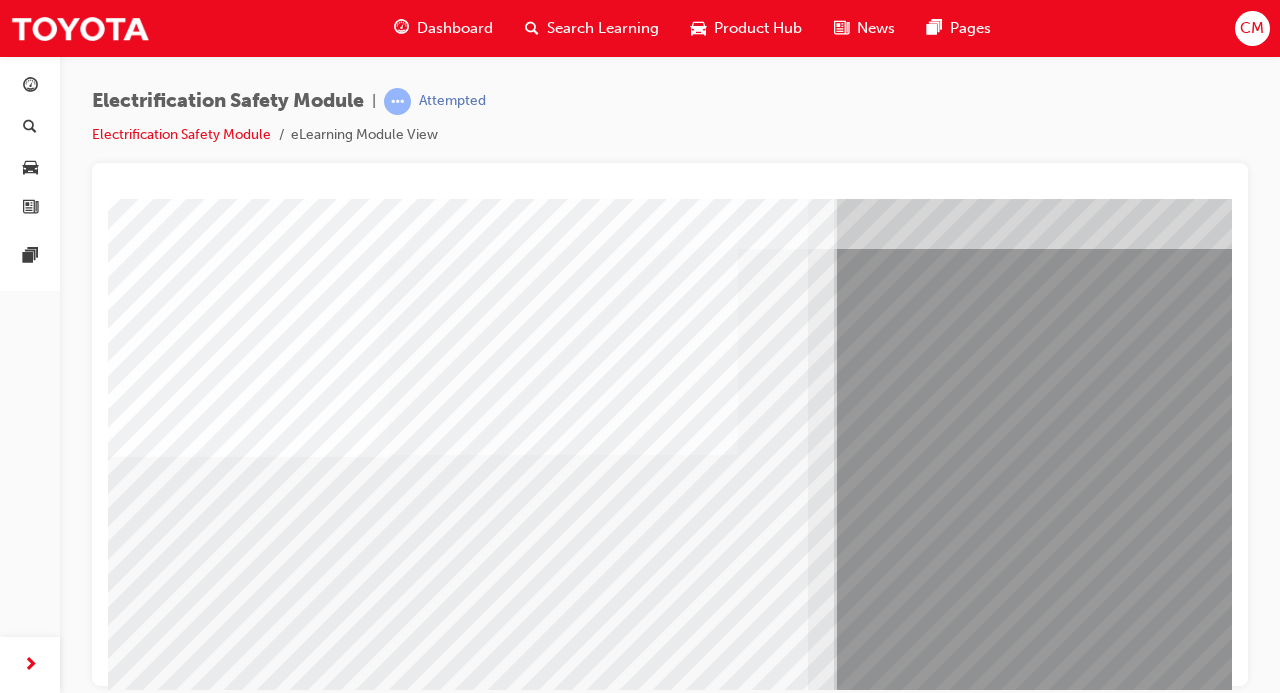 click at bounding box center [148, 11022] 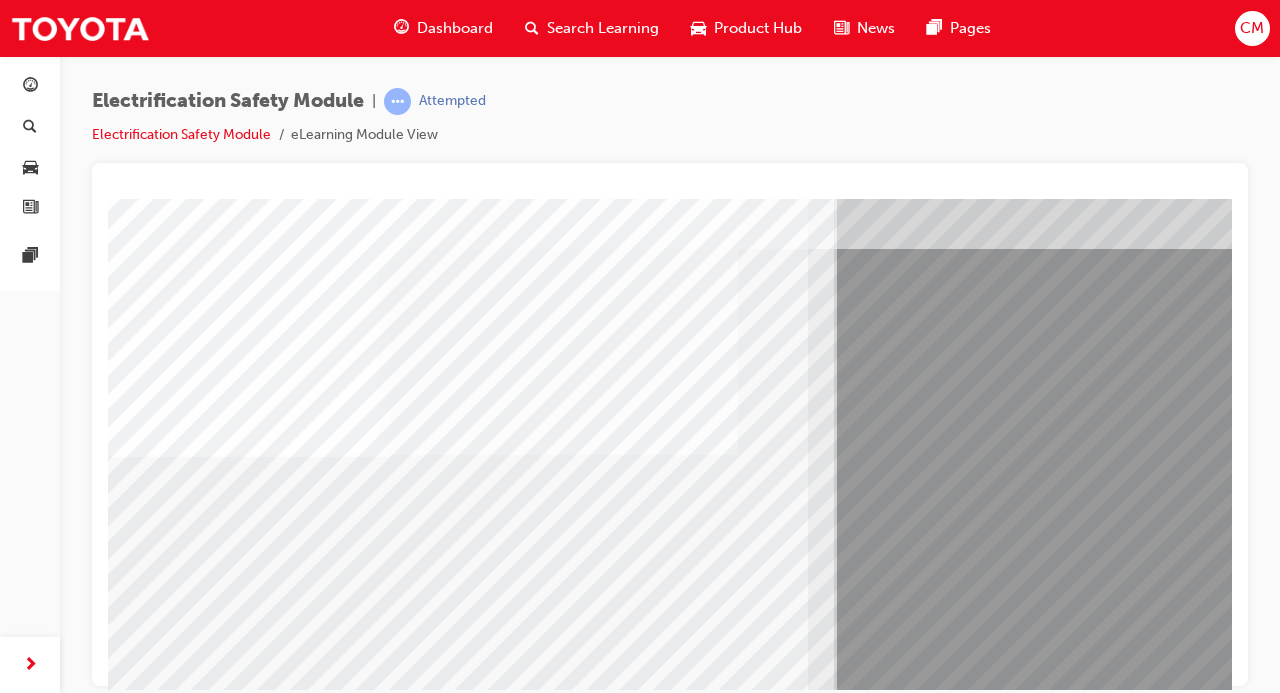 click at bounding box center [148, 11102] 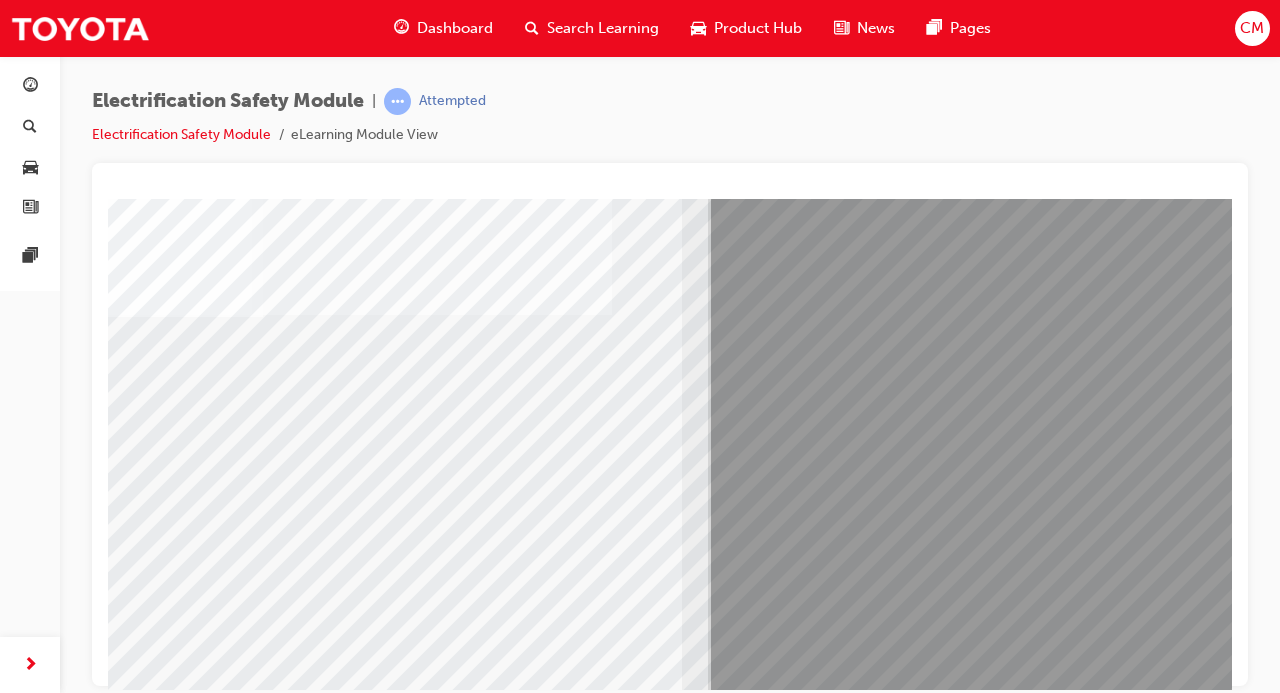 scroll, scrollTop: 259, scrollLeft: 236, axis: both 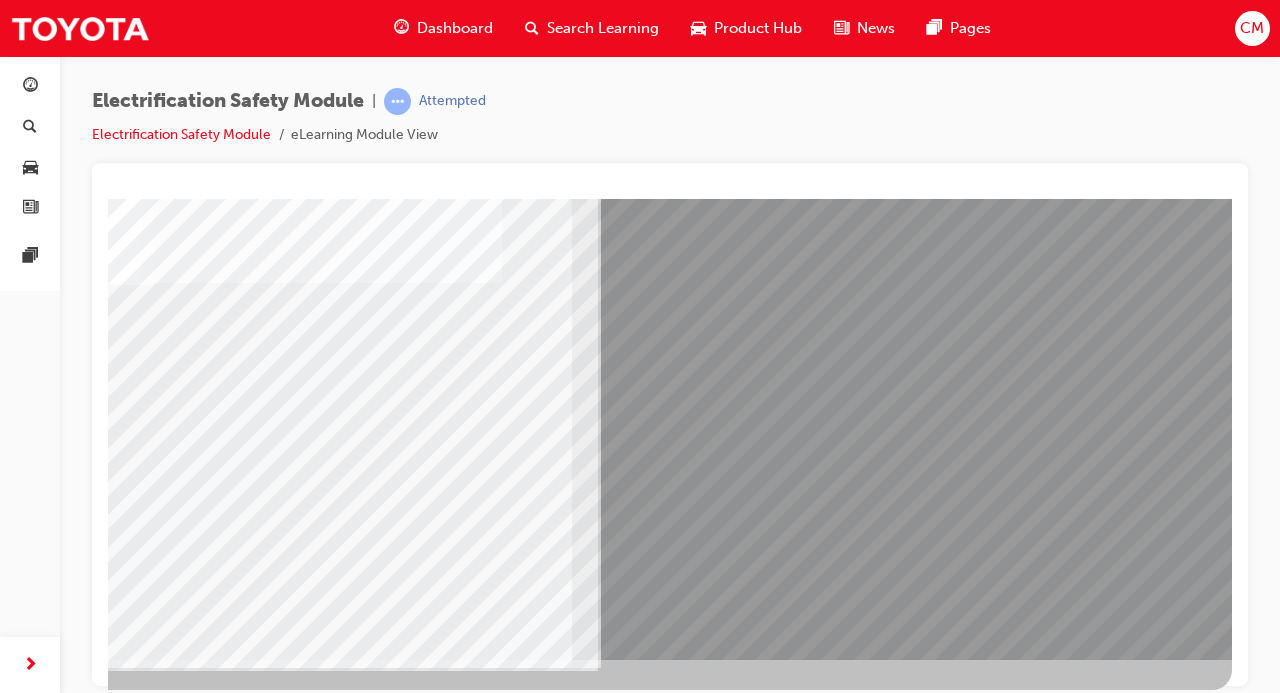 click at bounding box center [-65, 11068] 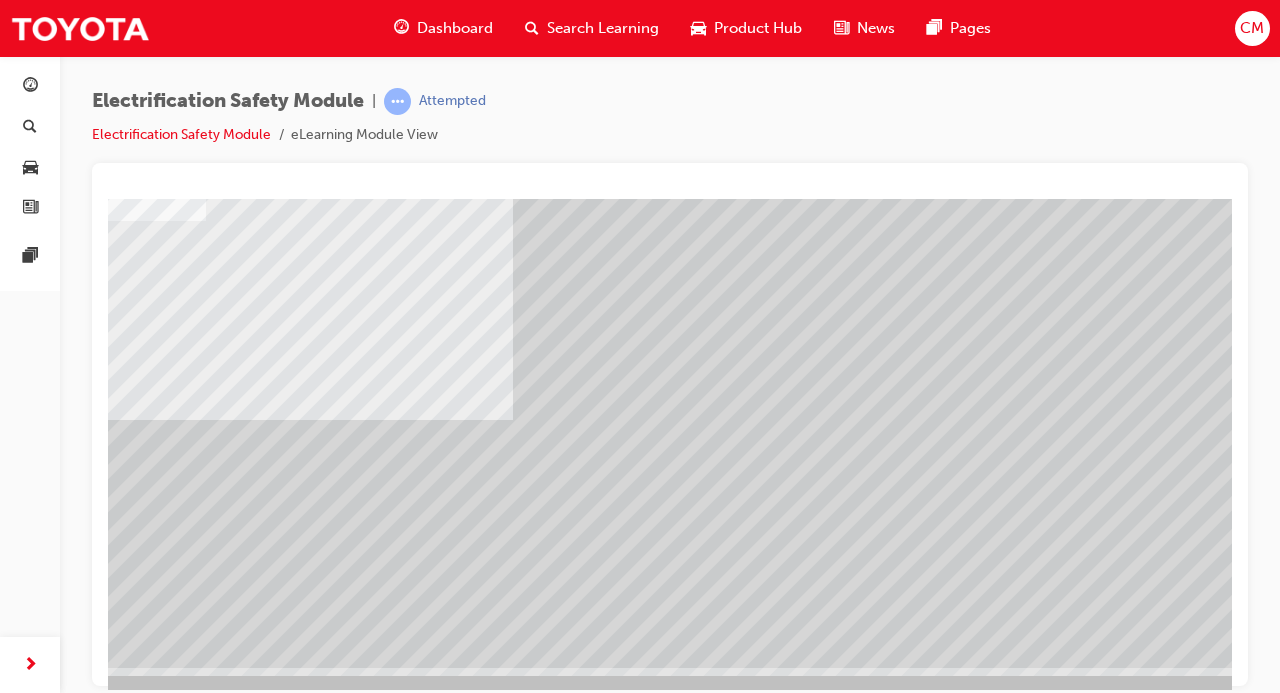 scroll, scrollTop: 254, scrollLeft: 231, axis: both 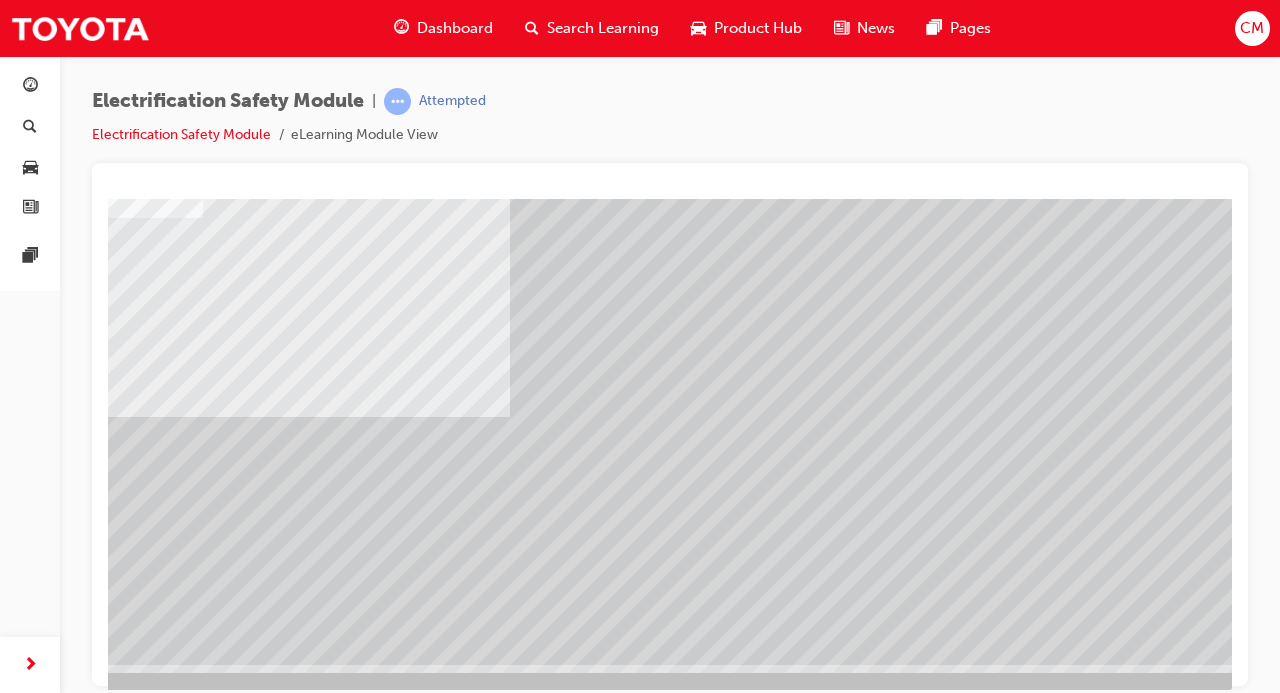 click at bounding box center [557, 1780] 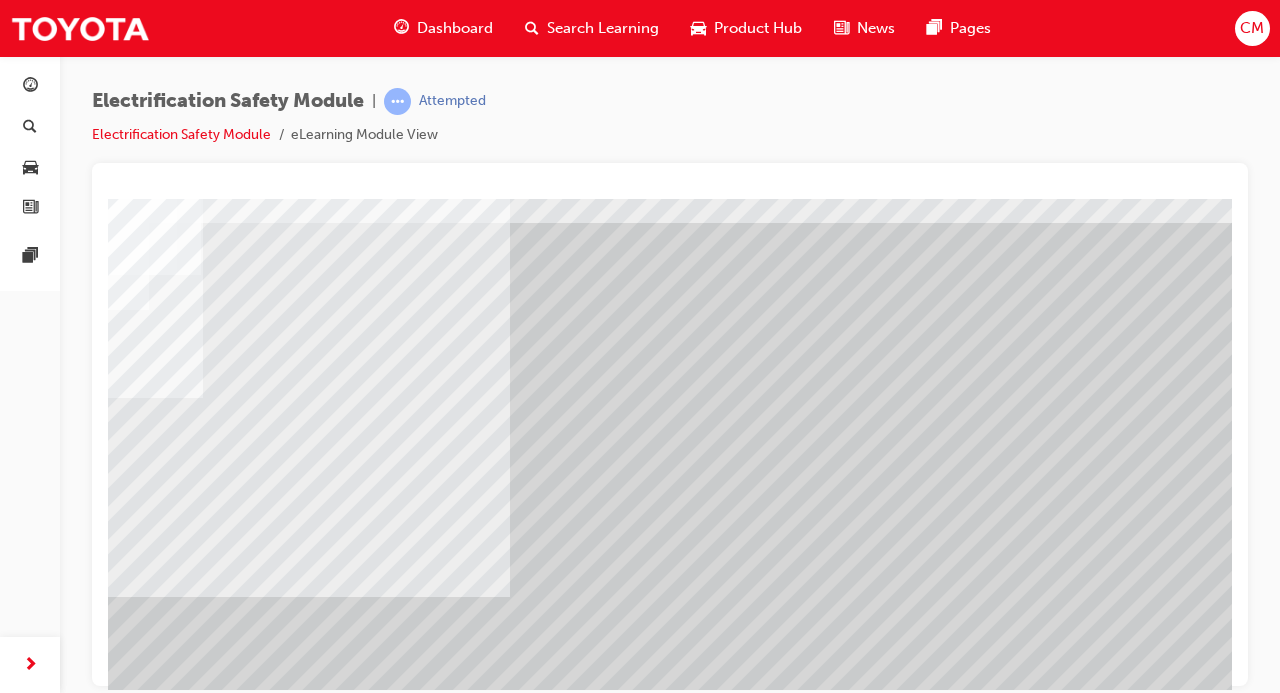 scroll, scrollTop: 54, scrollLeft: 231, axis: both 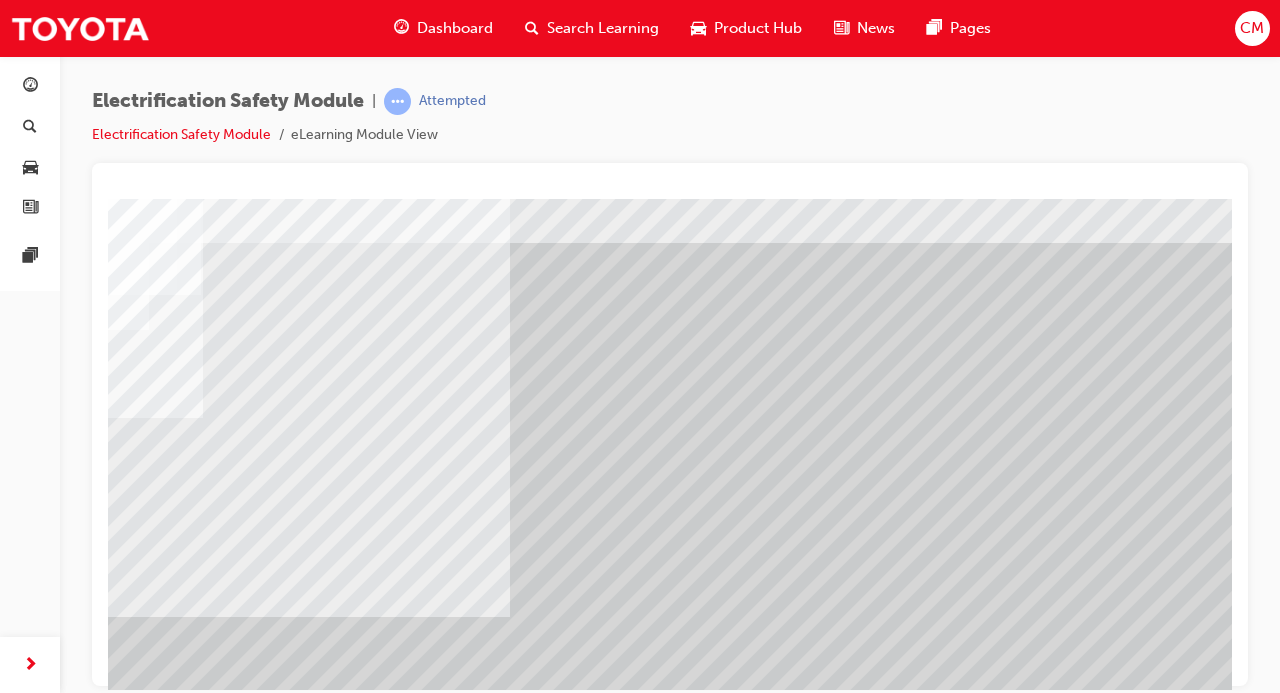 click at bounding box center (-83, 3614) 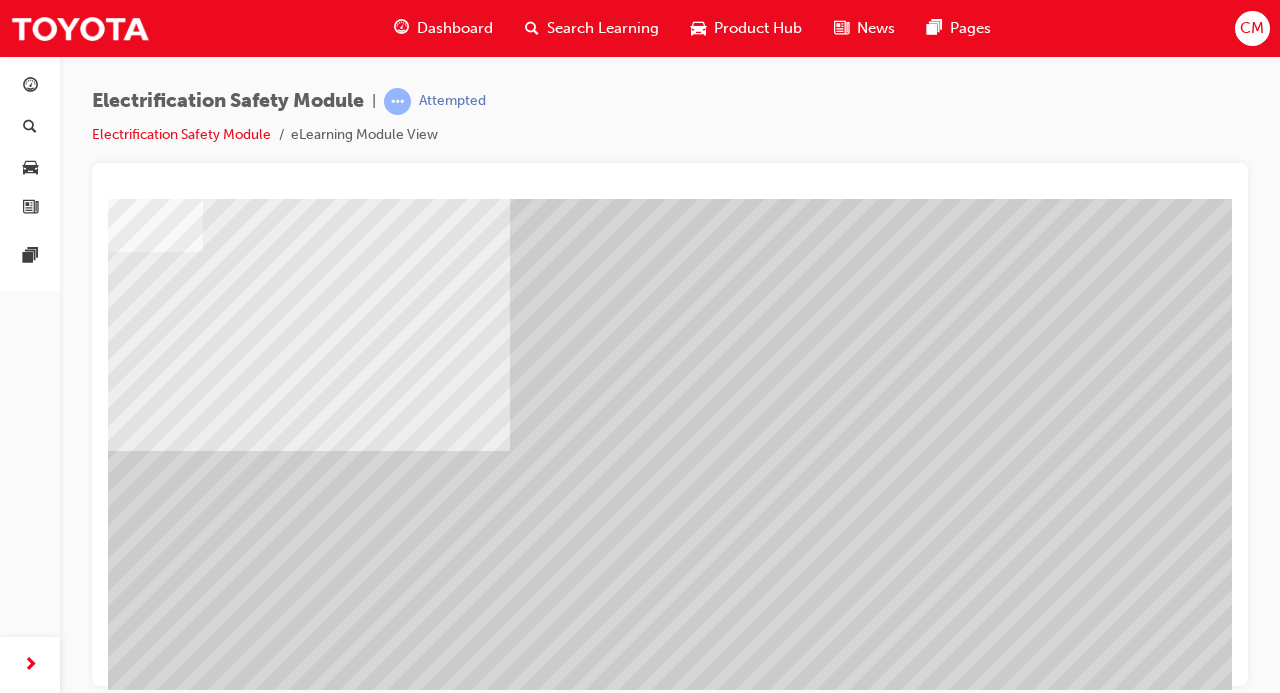 scroll, scrollTop: 232, scrollLeft: 231, axis: both 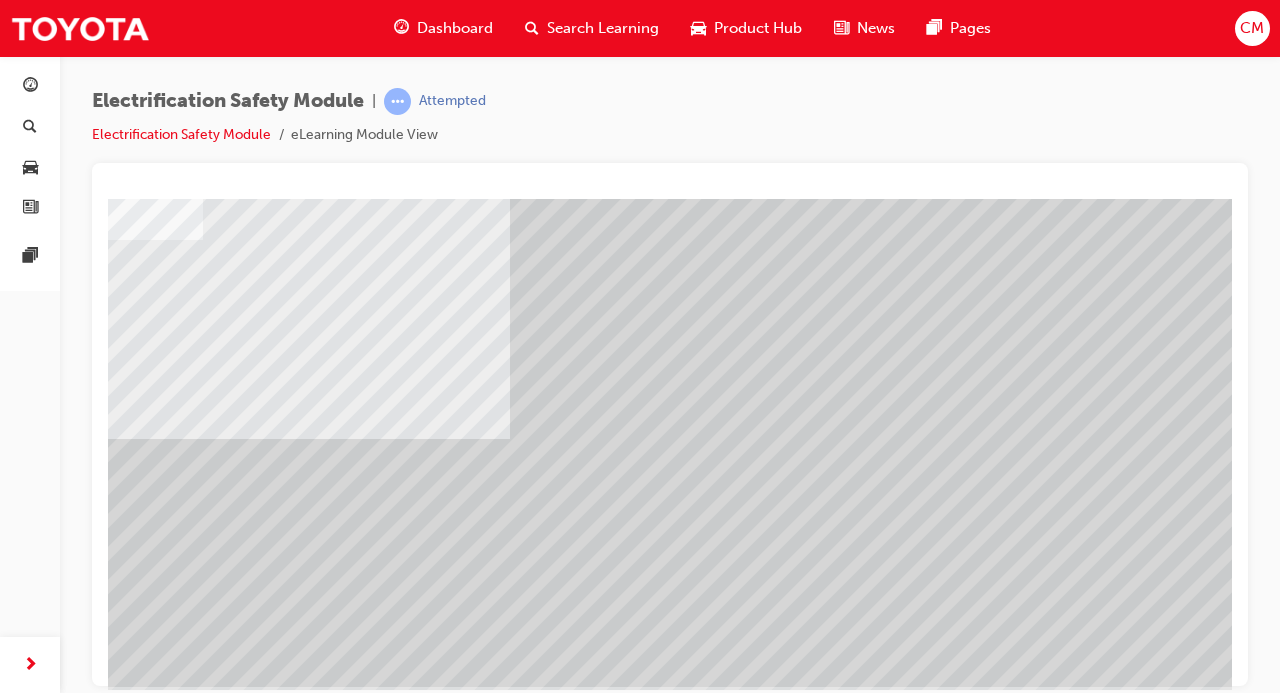 click at bounding box center (-60, 2278) 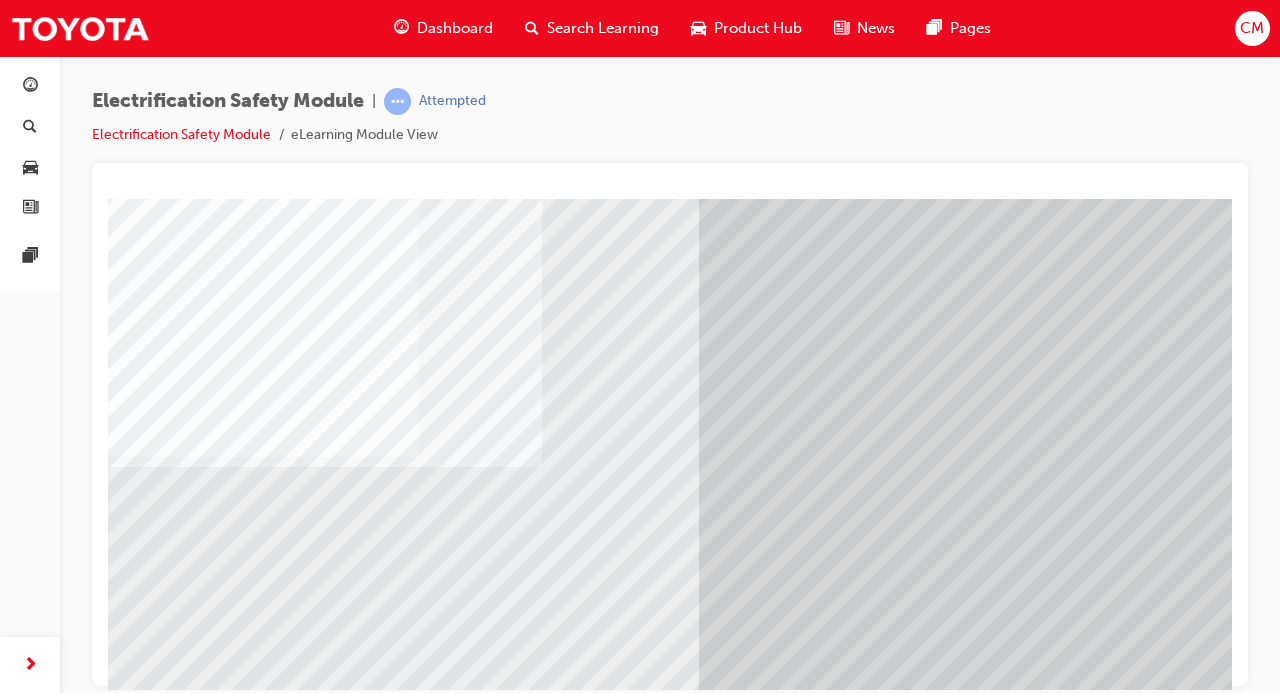 scroll, scrollTop: 259, scrollLeft: 139, axis: both 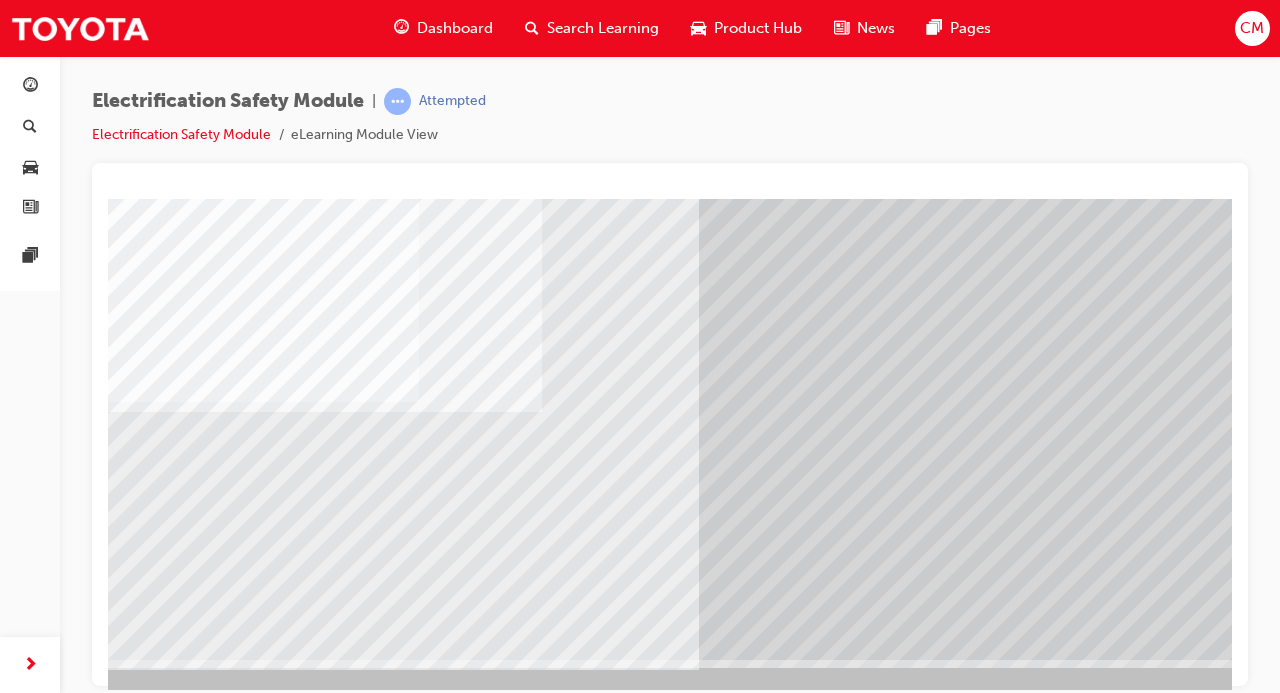 click at bounding box center [32, 2973] 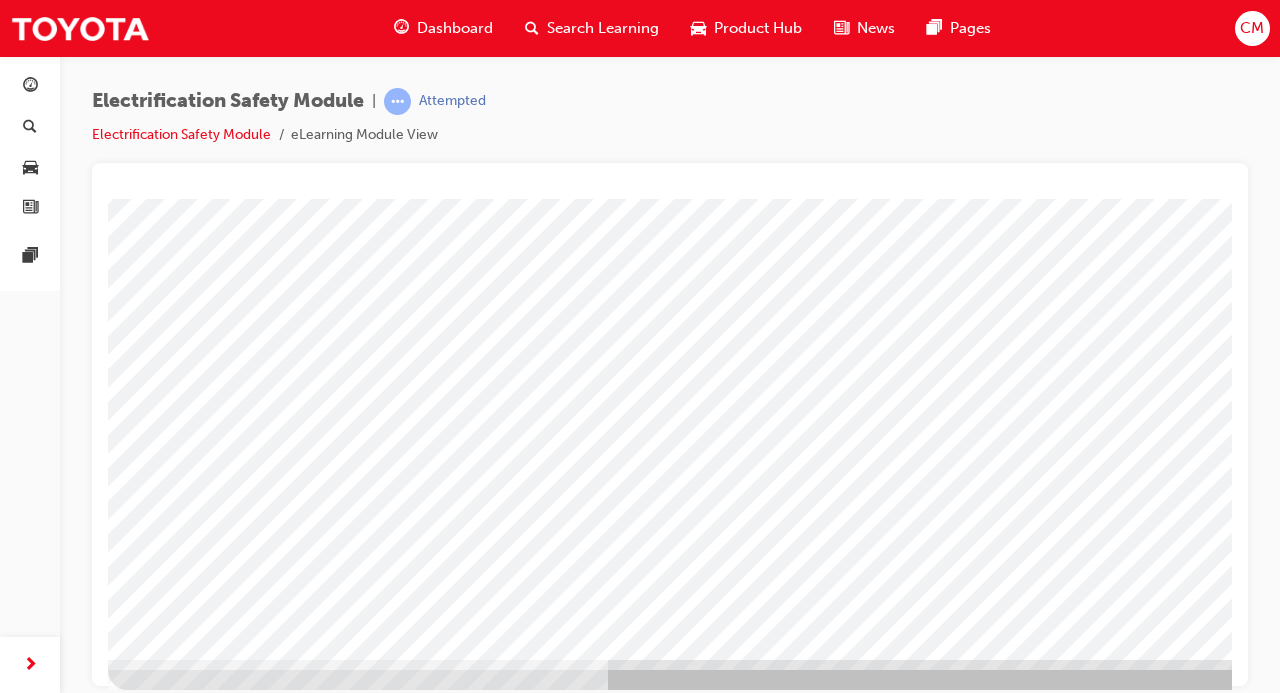 scroll, scrollTop: 259, scrollLeft: 236, axis: both 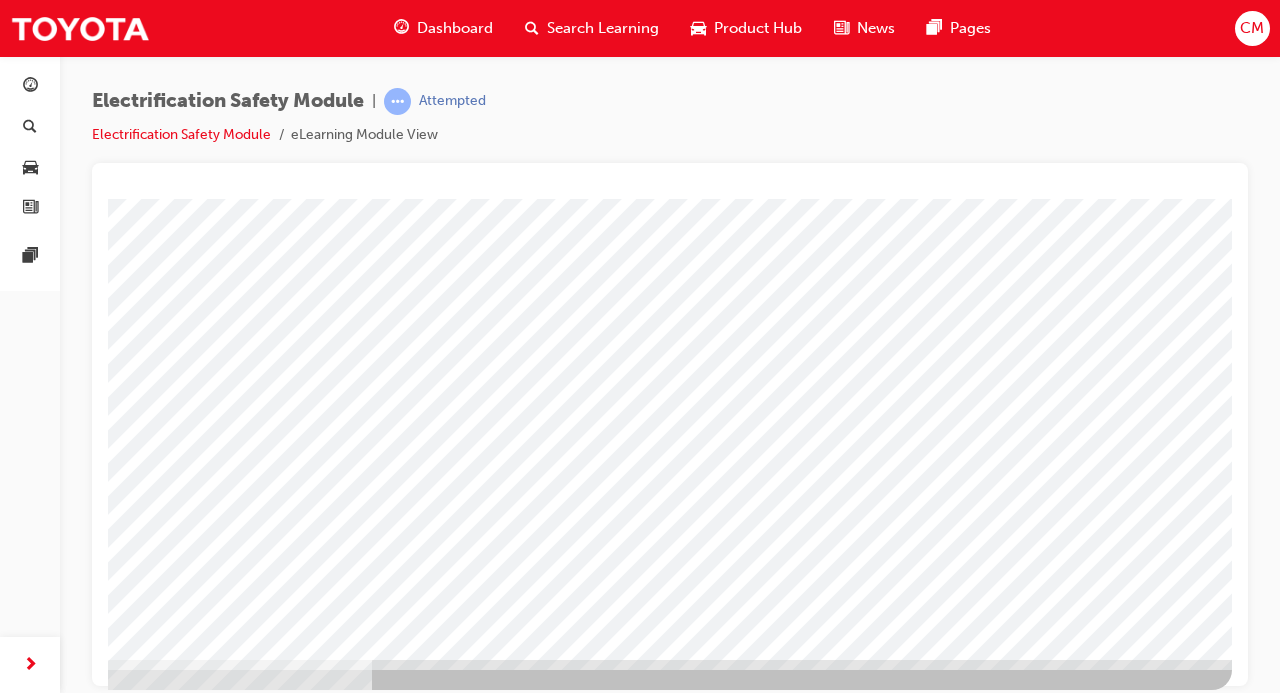 click at bounding box center (-65, 2973) 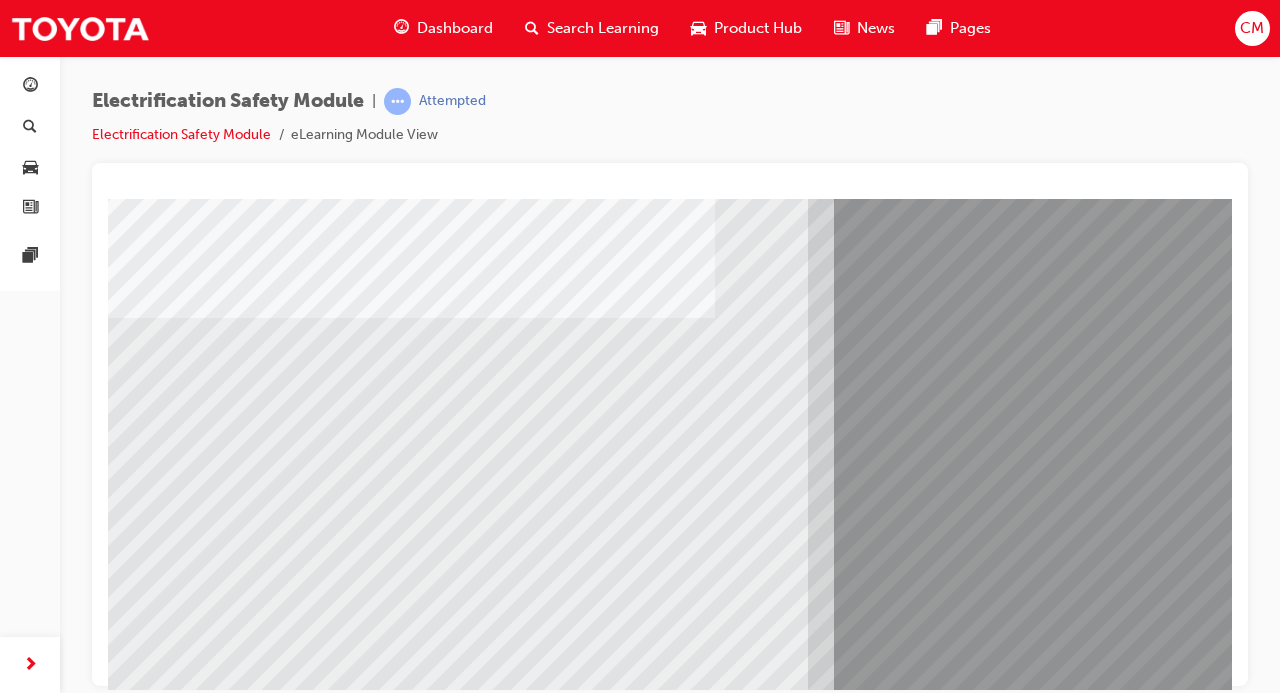 scroll, scrollTop: 228, scrollLeft: 0, axis: vertical 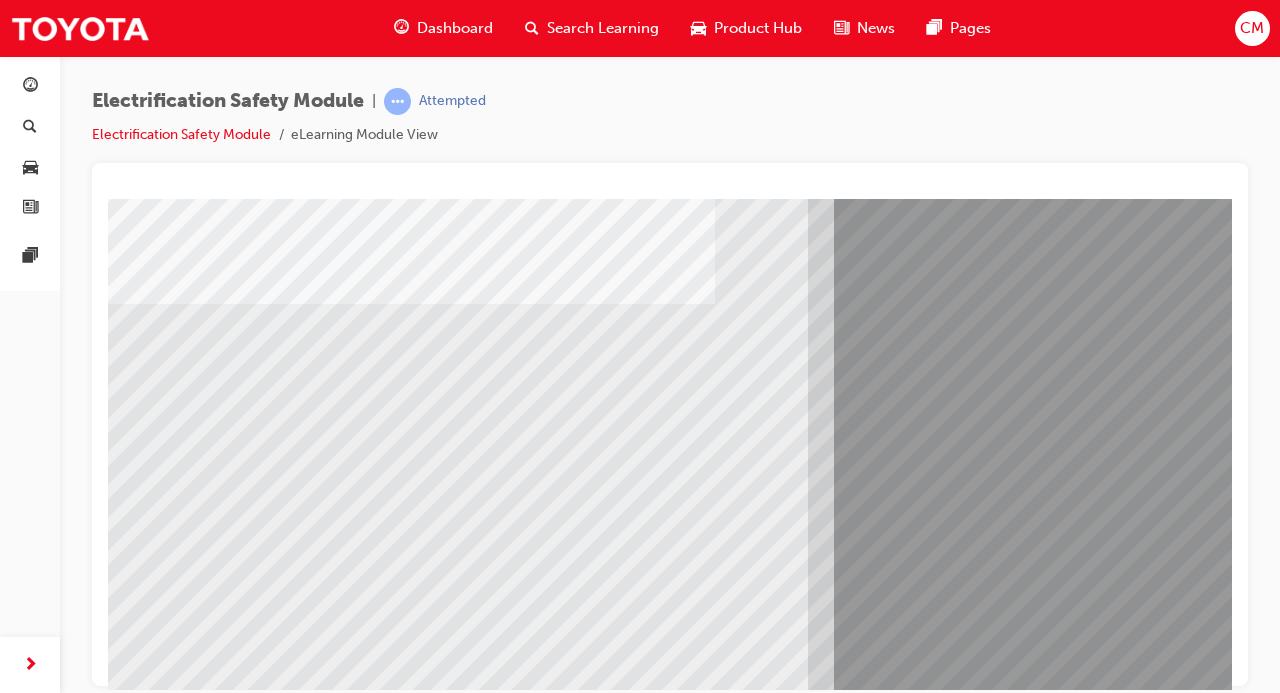 click at bounding box center [173, 7921] 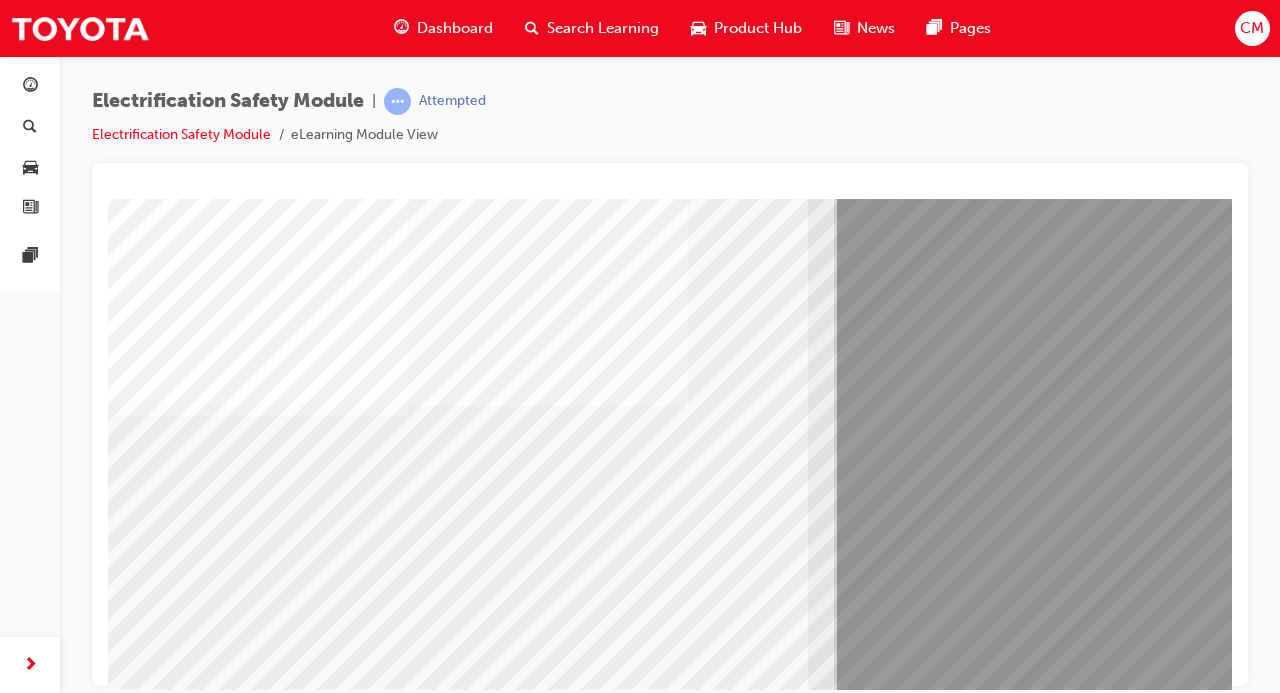 scroll, scrollTop: 127, scrollLeft: 0, axis: vertical 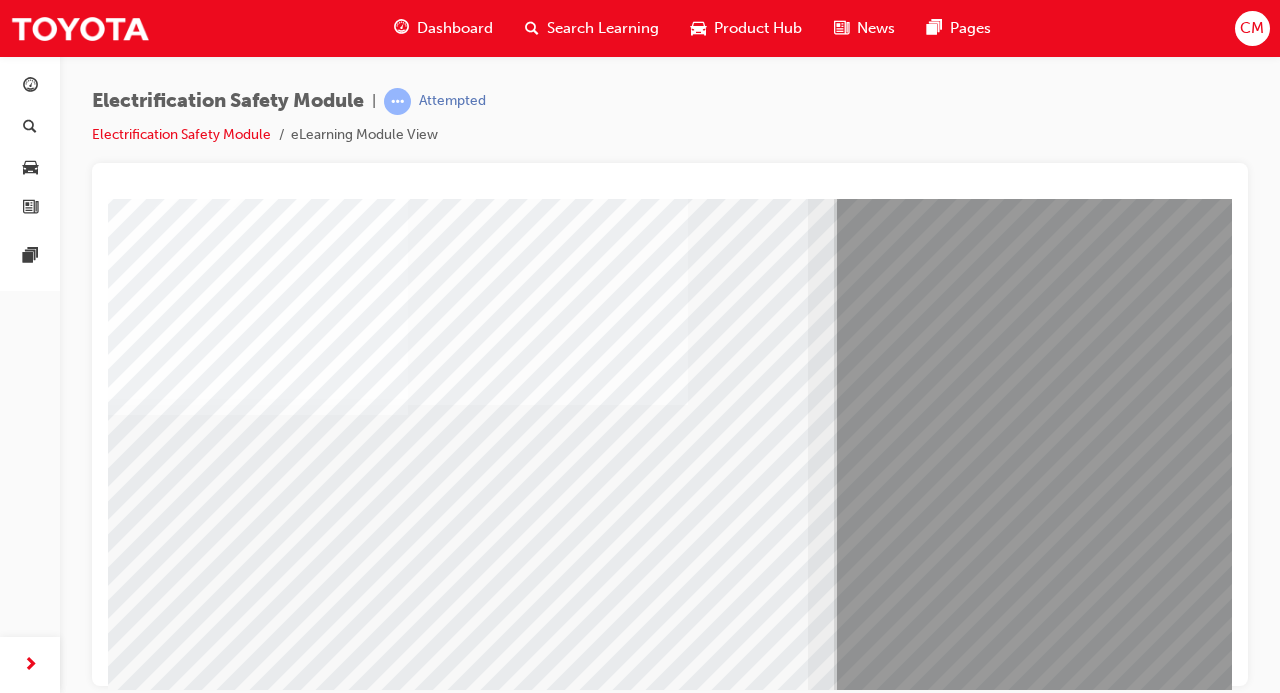 click at bounding box center [173, 8152] 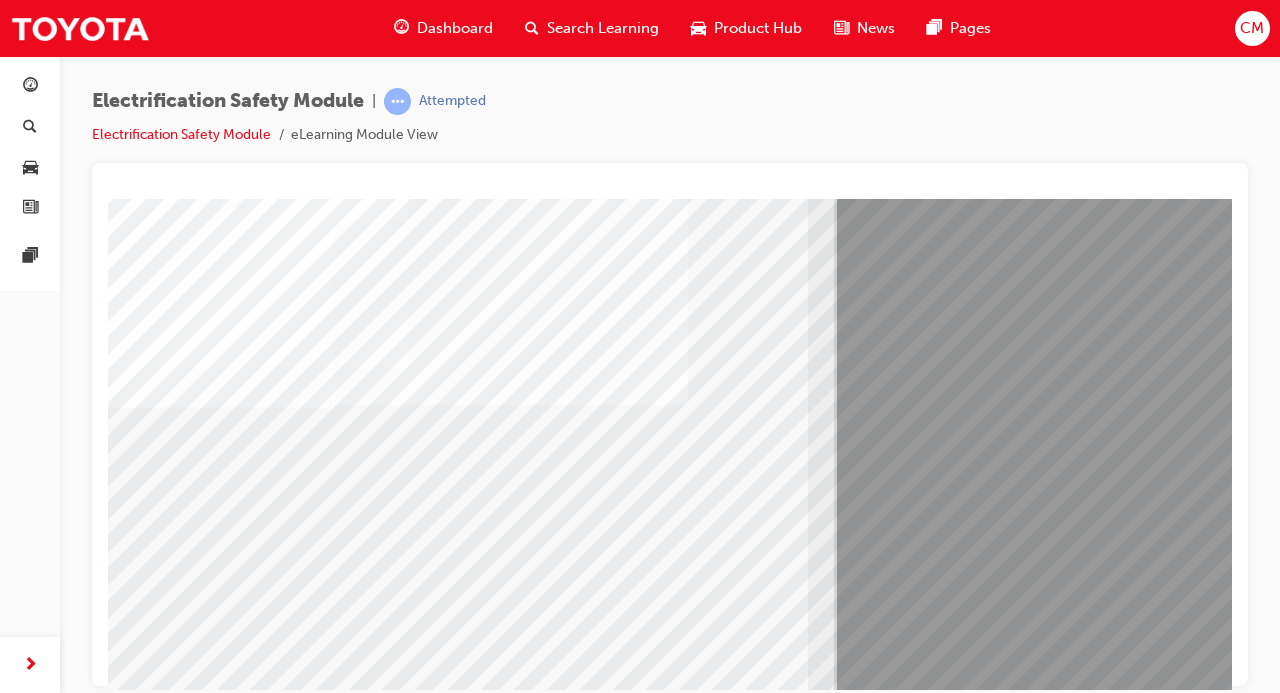 click at bounding box center [173, 8282] 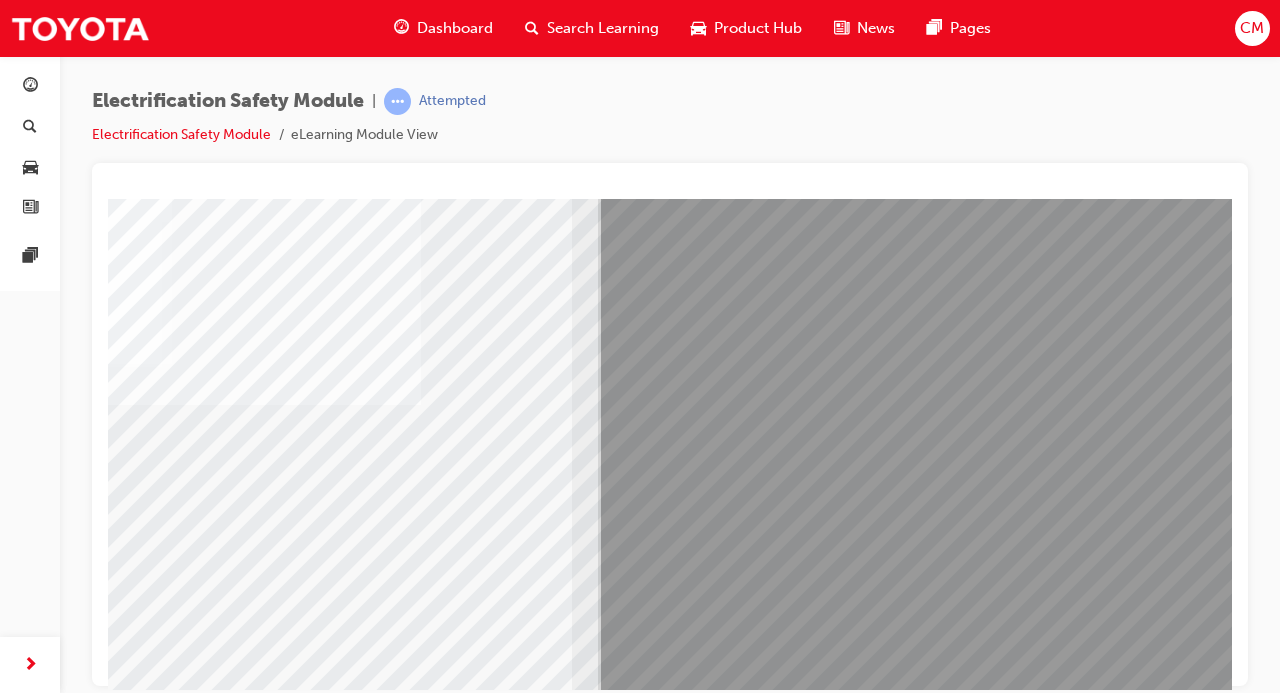 scroll, scrollTop: 259, scrollLeft: 236, axis: both 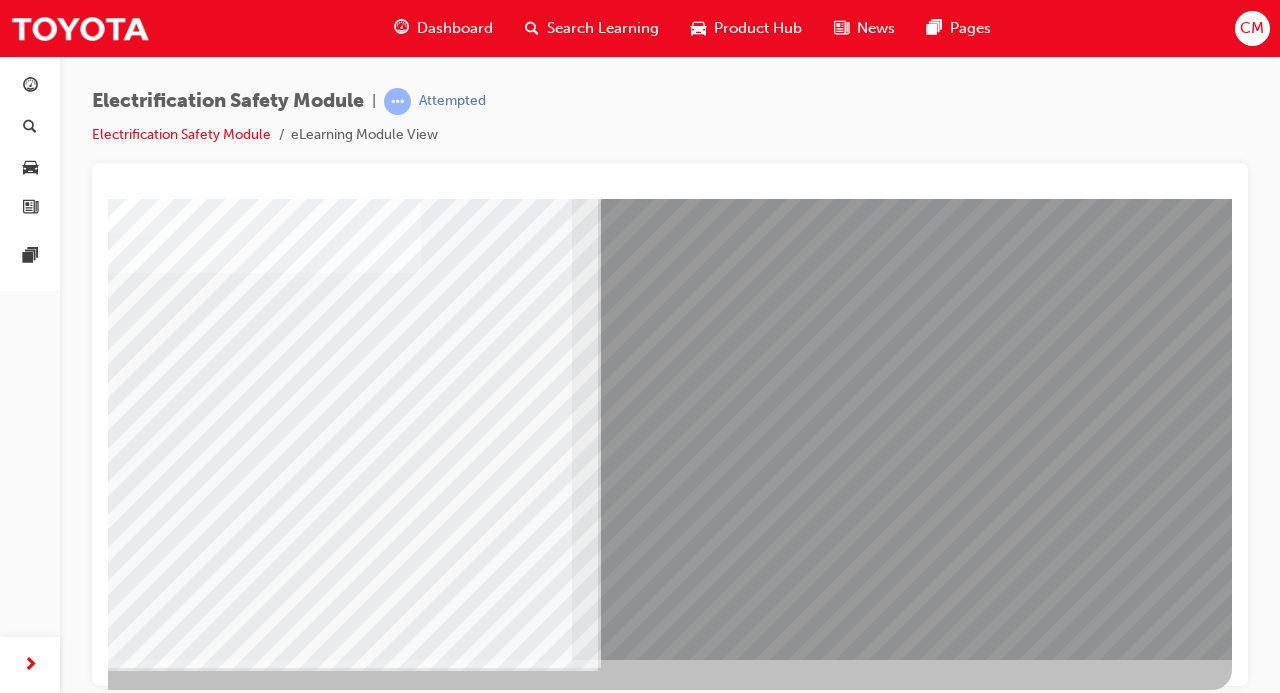 click at bounding box center [-65, 7807] 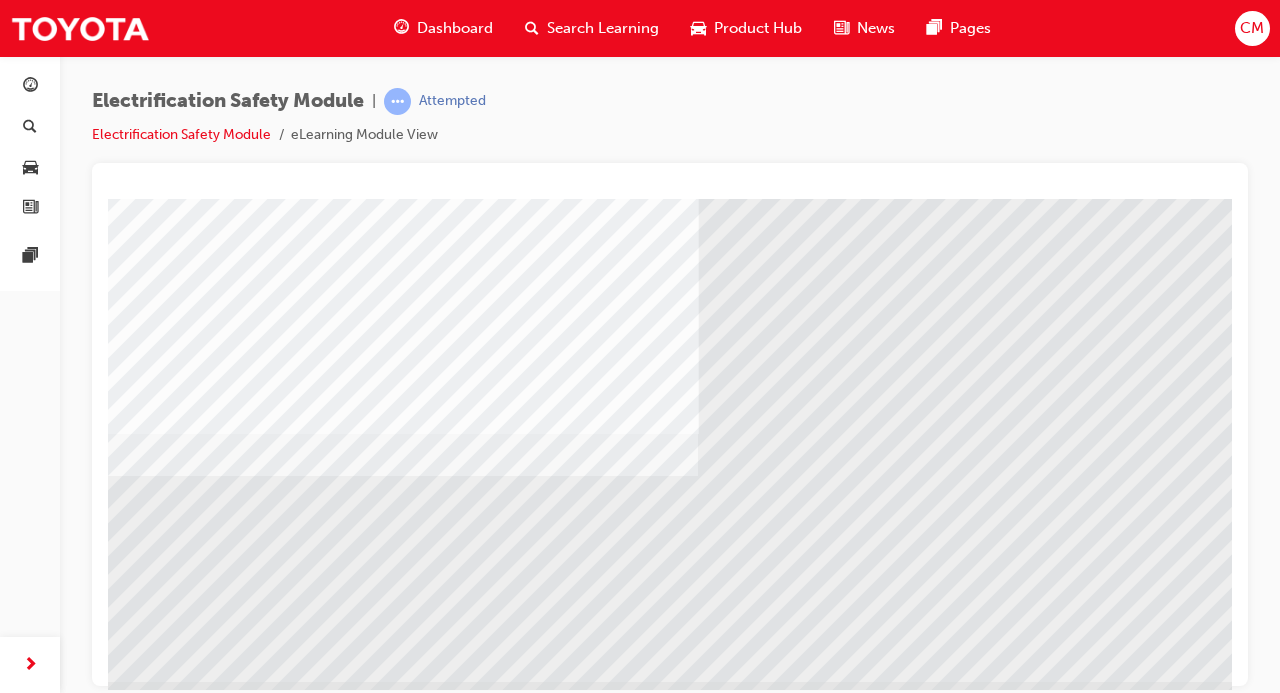 scroll, scrollTop: 259, scrollLeft: 0, axis: vertical 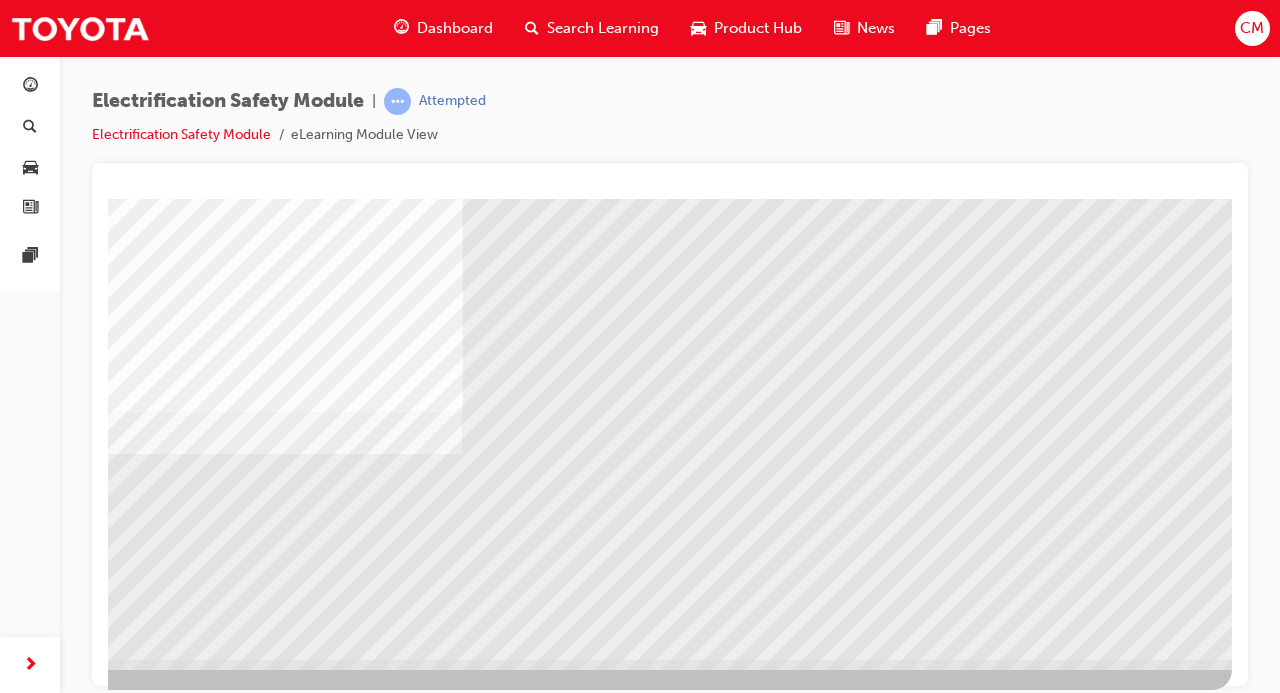 click at bounding box center (-65, 3959) 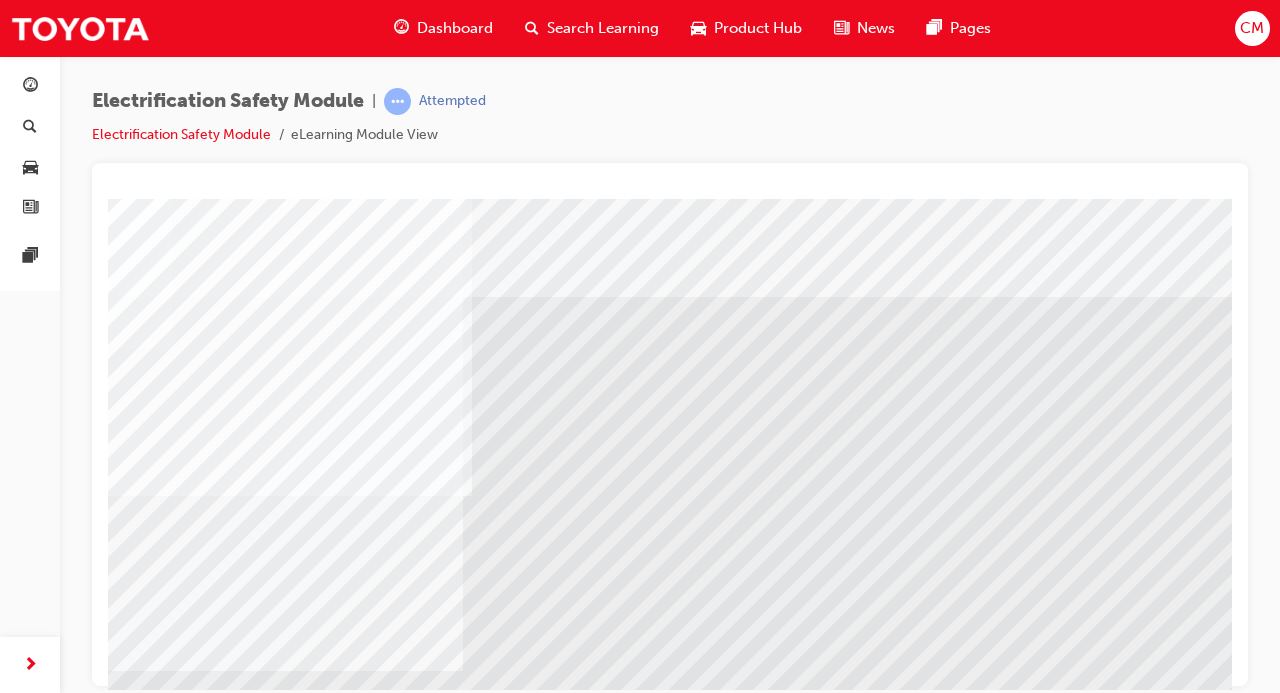 scroll, scrollTop: 259, scrollLeft: 236, axis: both 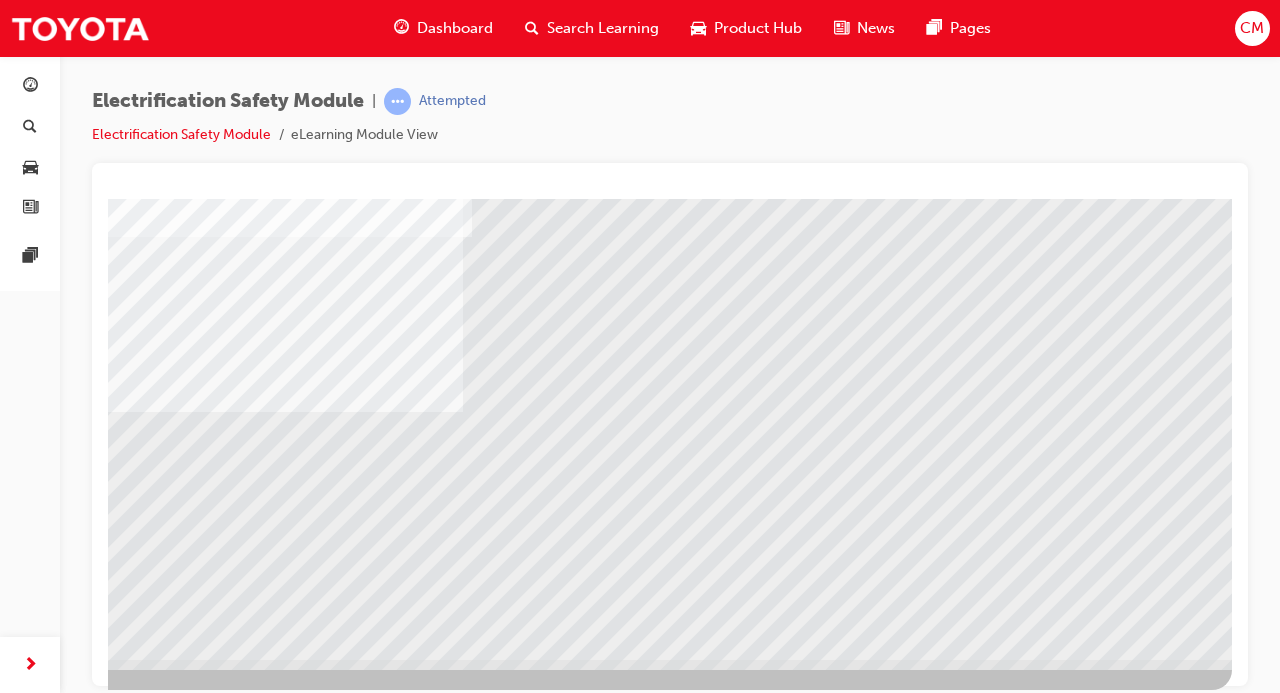 click at bounding box center (-65, 3742) 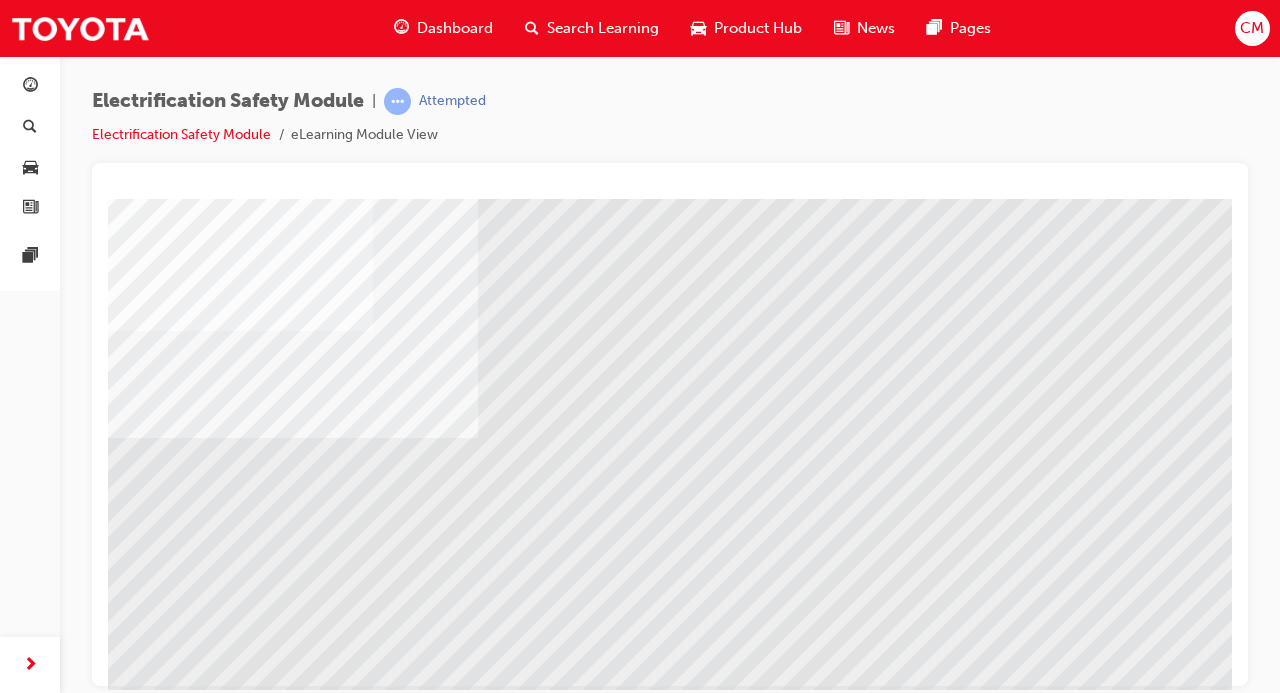 scroll, scrollTop: 233, scrollLeft: 236, axis: both 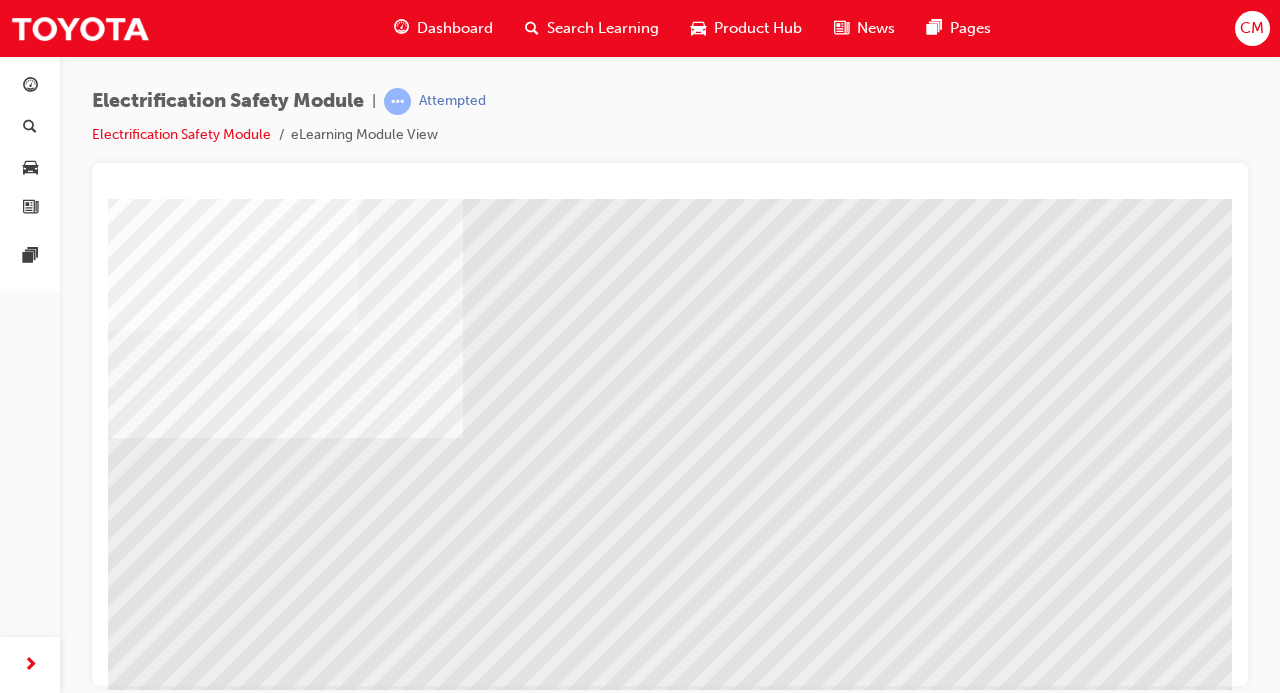 click at bounding box center (-65, 3836) 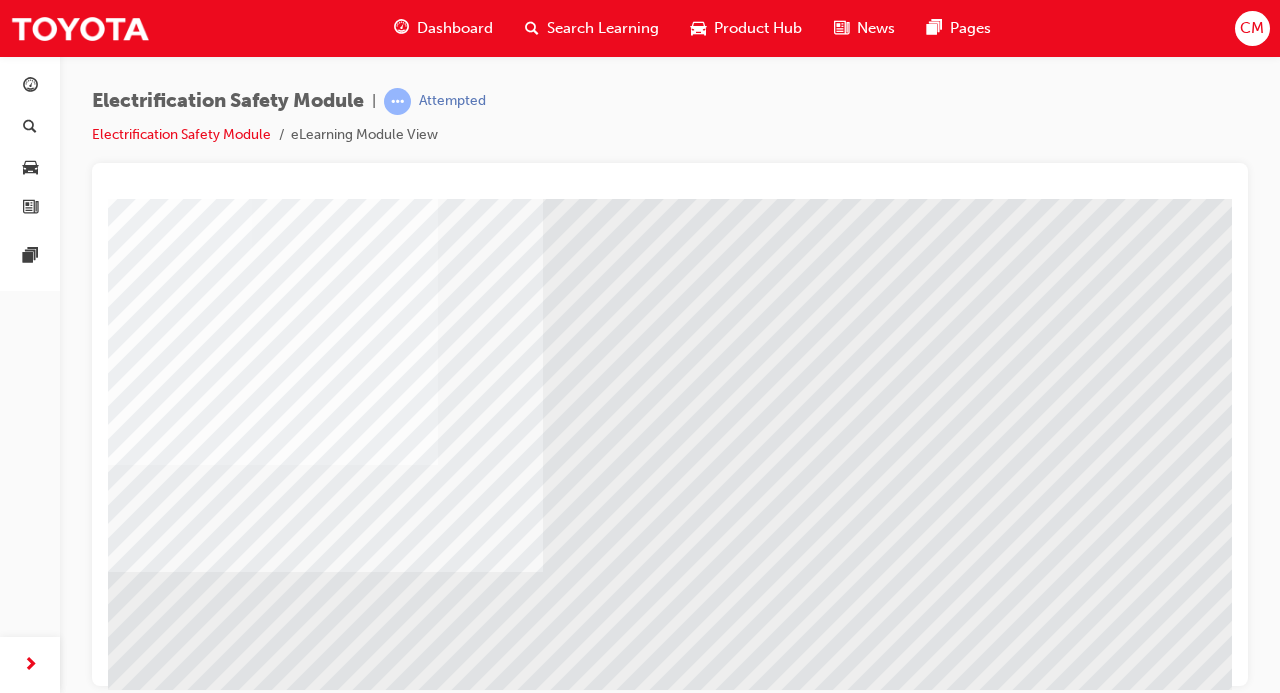 scroll, scrollTop: 134, scrollLeft: 236, axis: both 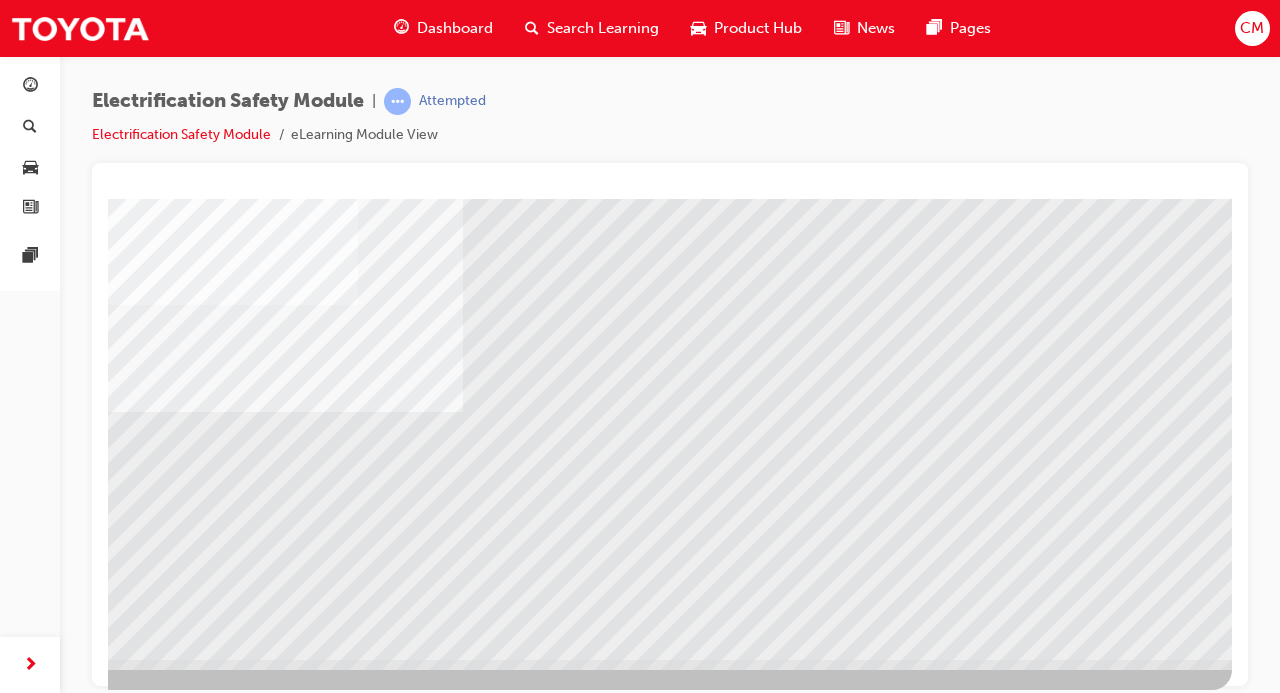 click at bounding box center (-65, 3810) 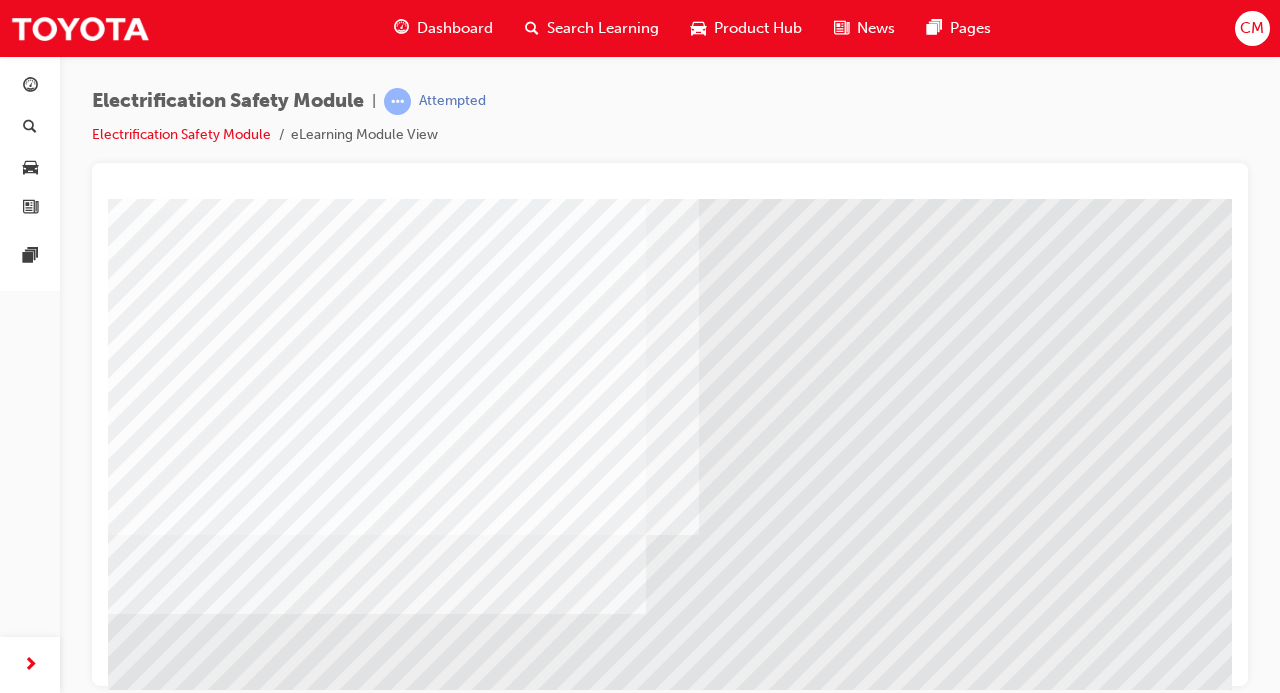 scroll, scrollTop: 136, scrollLeft: 0, axis: vertical 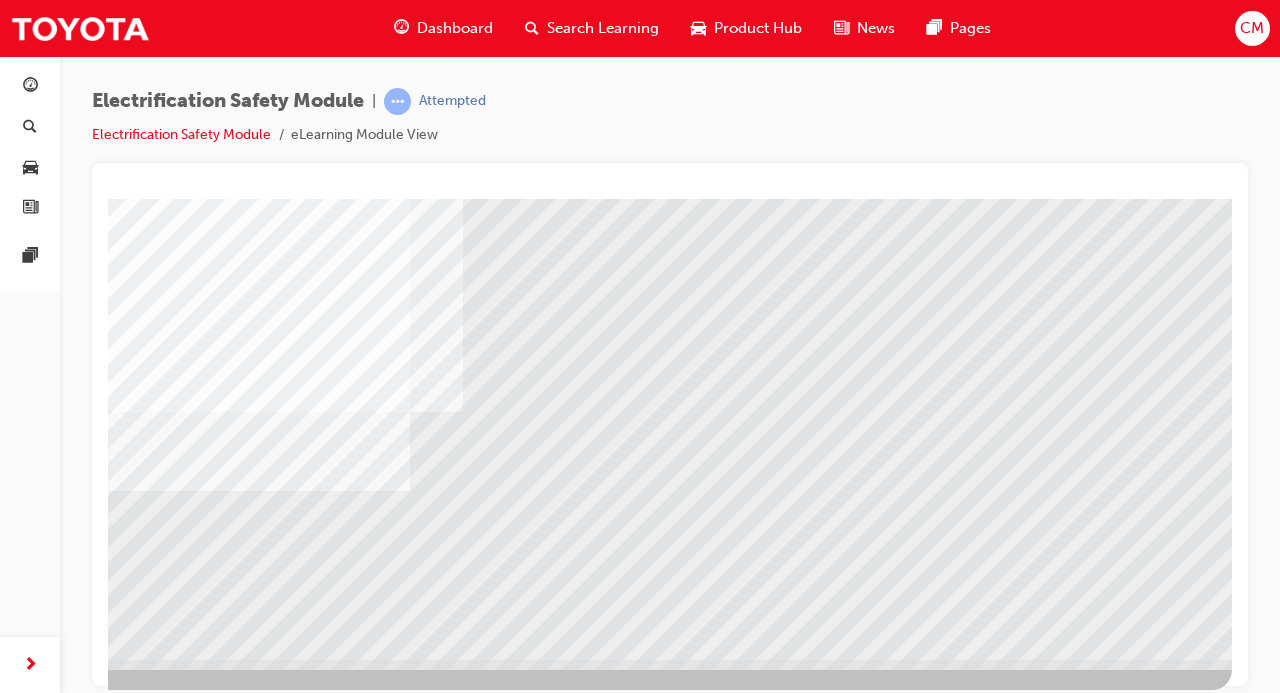 click at bounding box center [141, 3774] 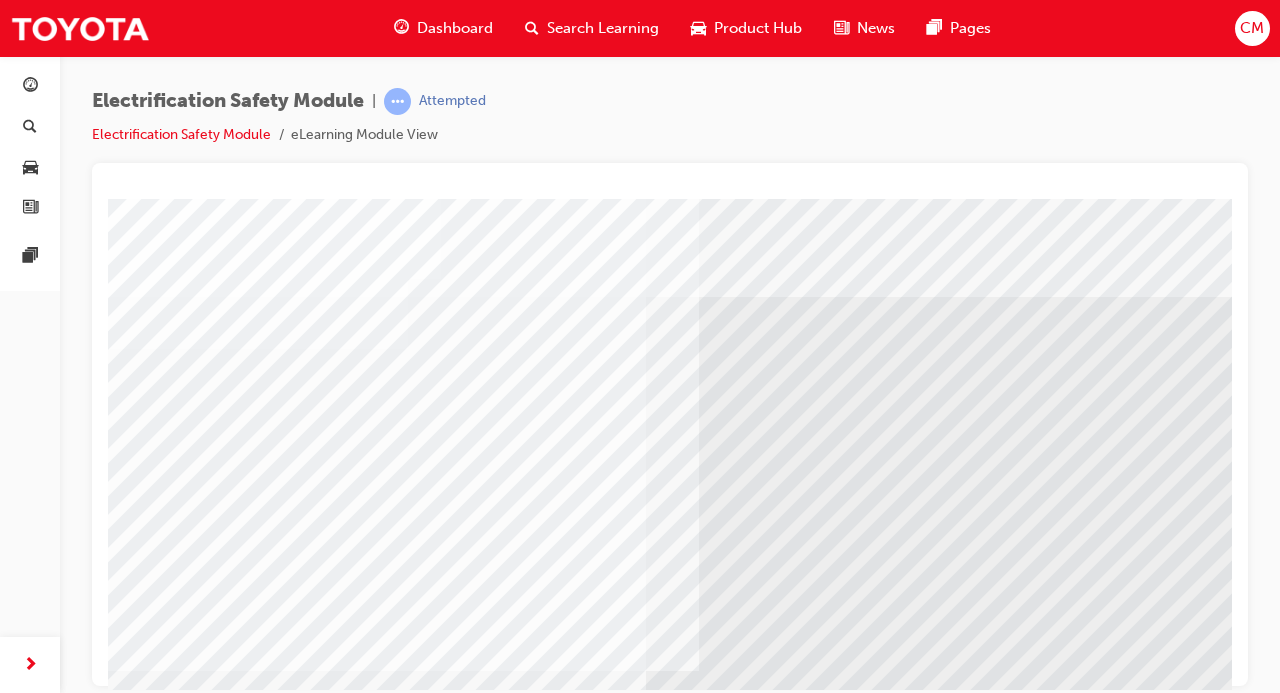 click at bounding box center [377, 4033] 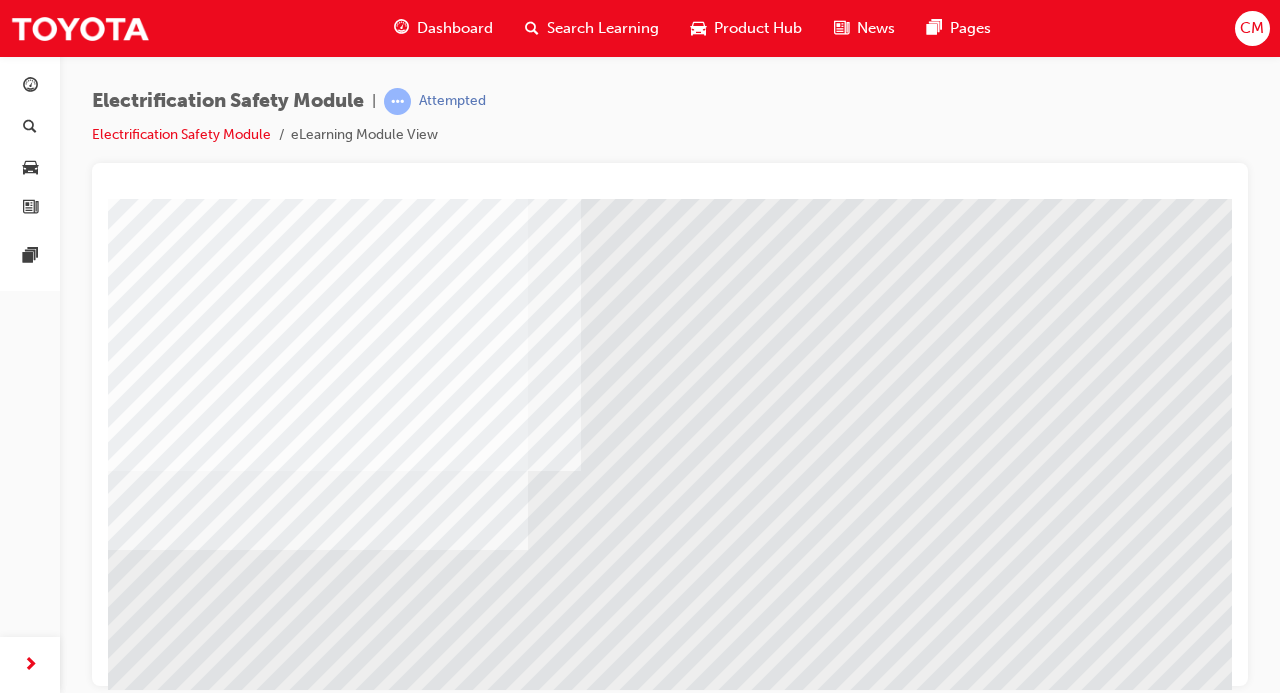 scroll, scrollTop: 259, scrollLeft: 118, axis: both 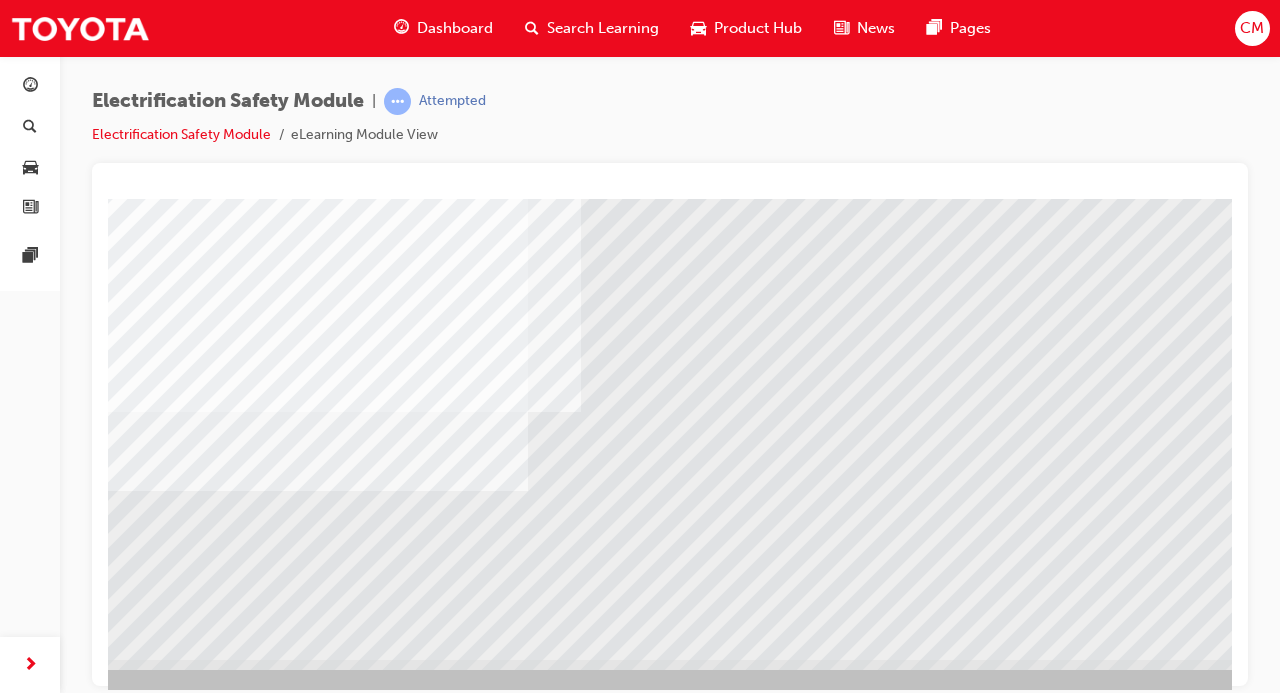 click at bounding box center (259, 3774) 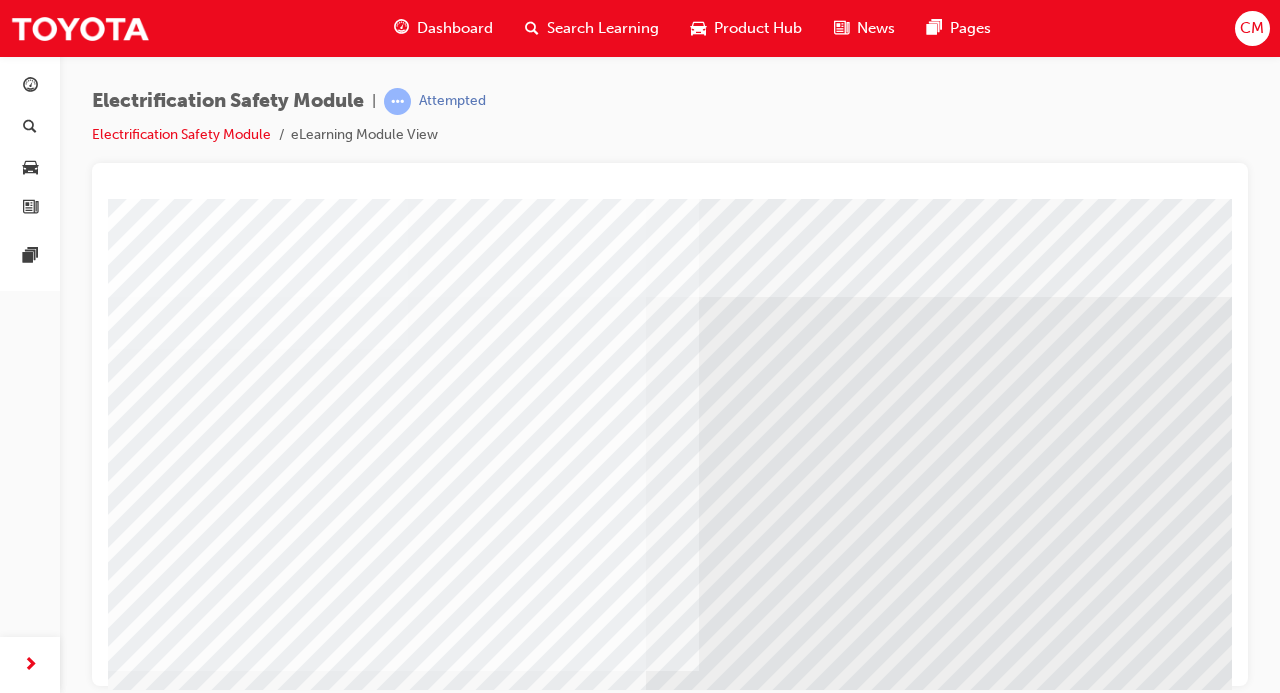 click at bounding box center (377, 4033) 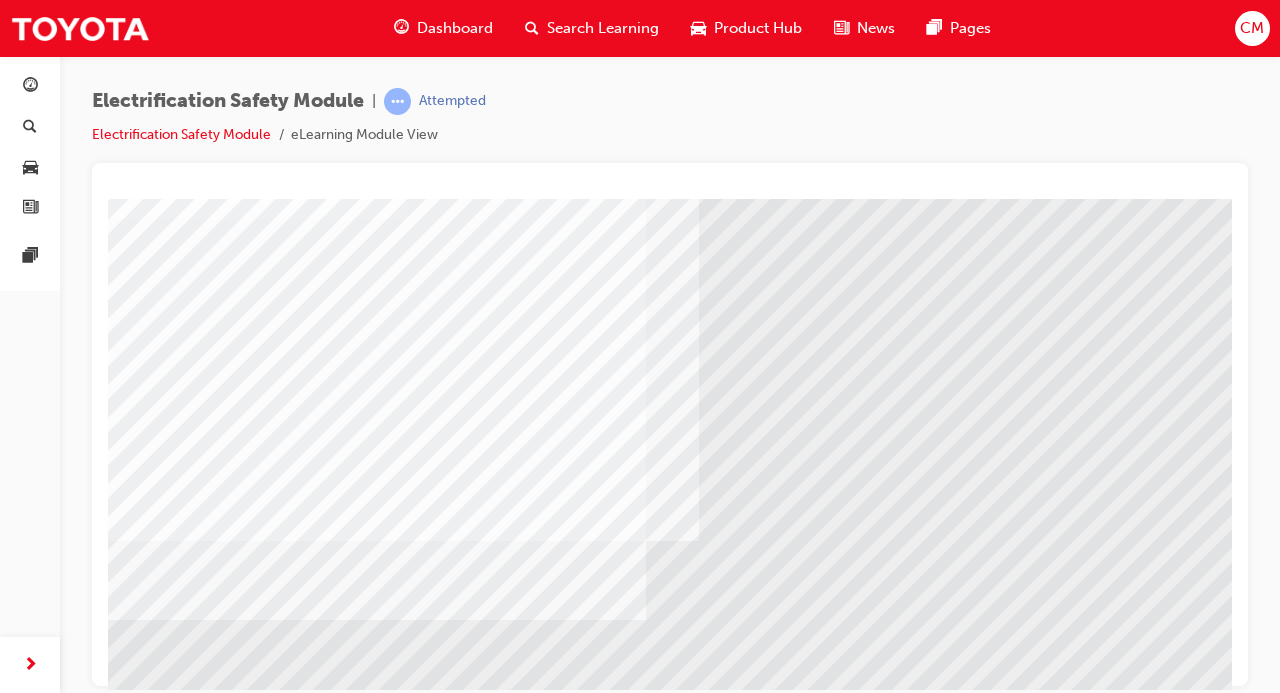 scroll, scrollTop: 259, scrollLeft: 0, axis: vertical 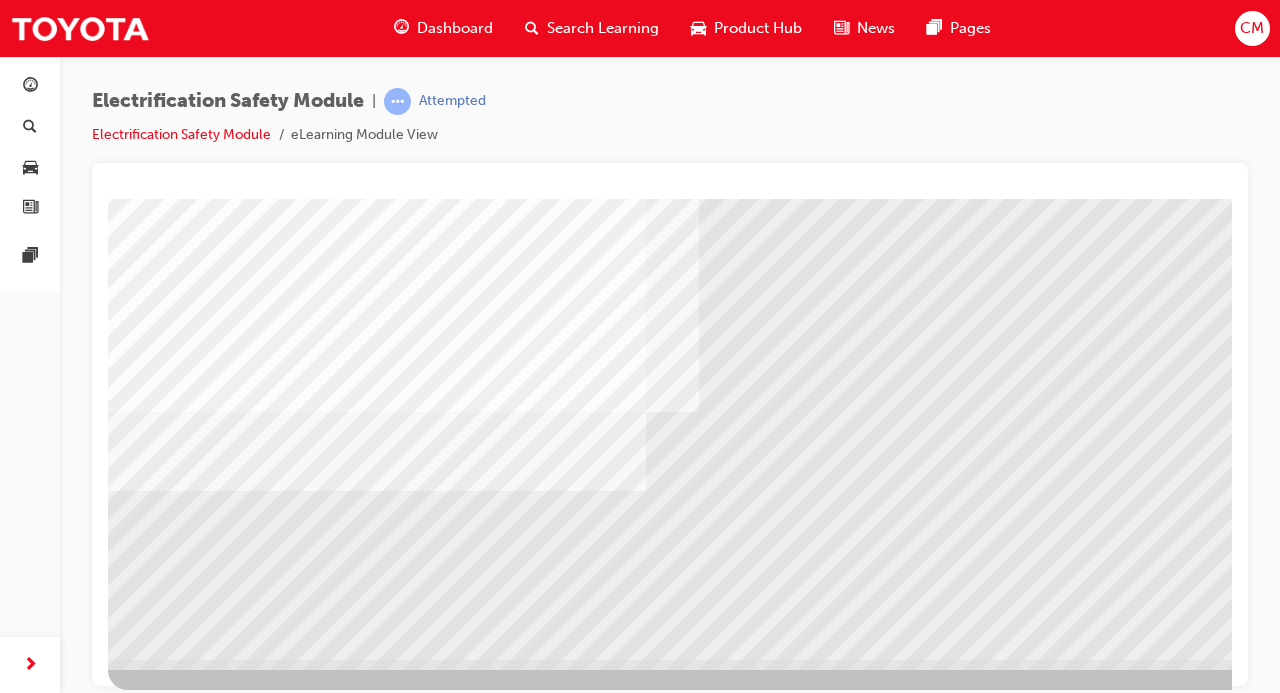 click at bounding box center (377, 3774) 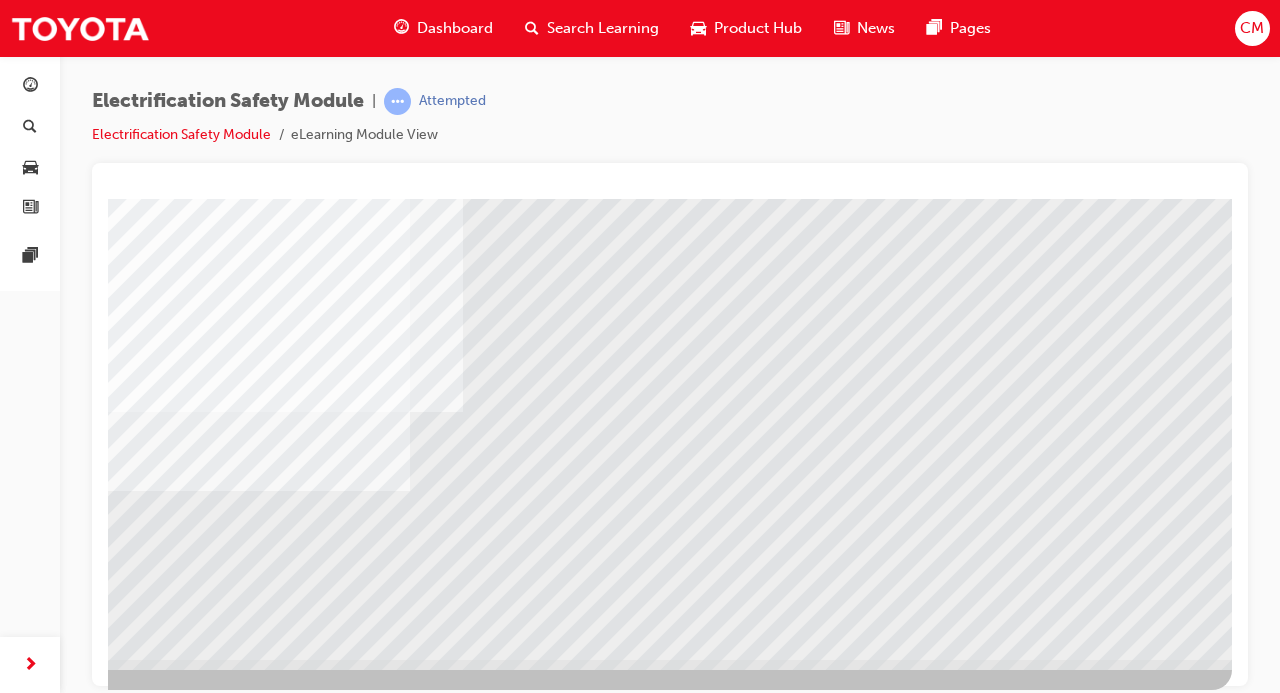 click at bounding box center (141, 3774) 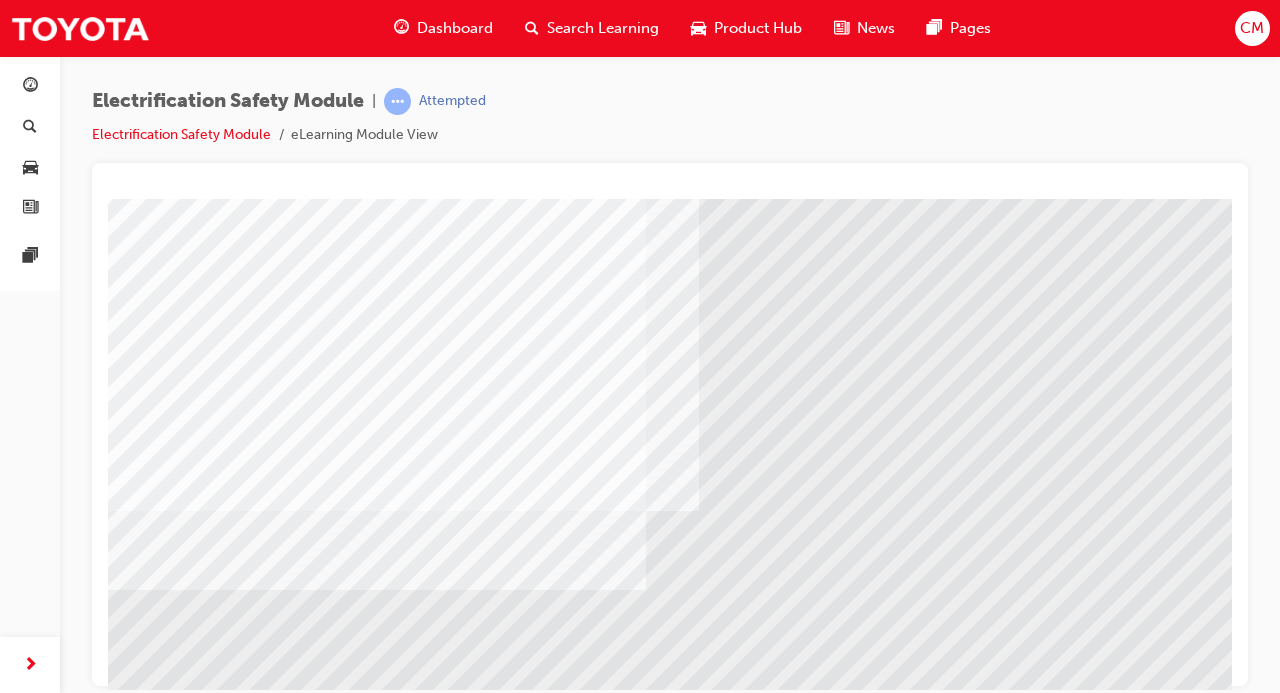 scroll, scrollTop: 259, scrollLeft: 0, axis: vertical 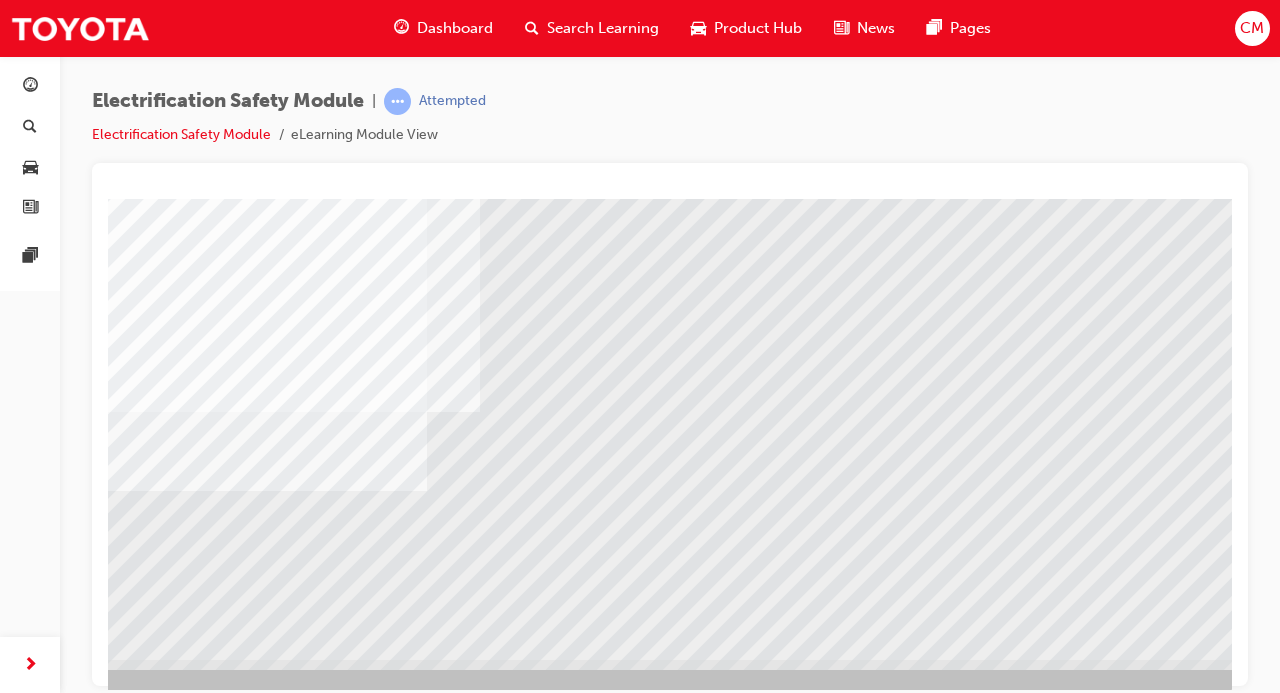 click at bounding box center [158, 3774] 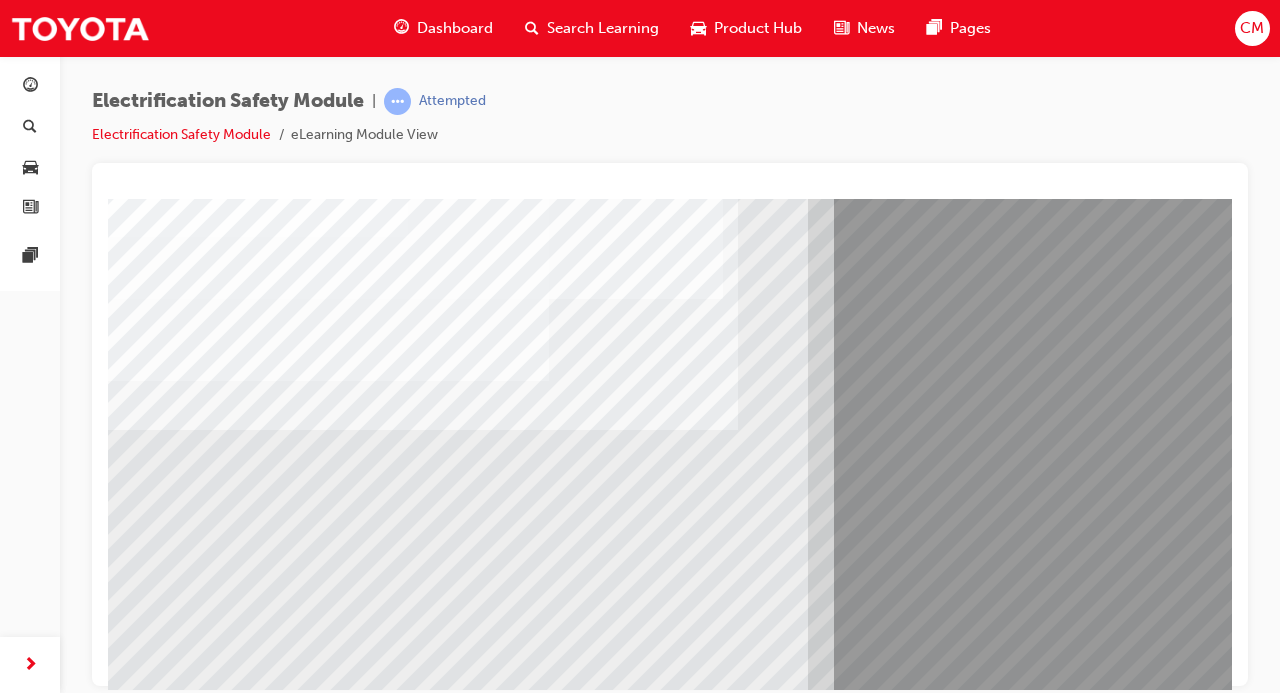 scroll, scrollTop: 112, scrollLeft: 0, axis: vertical 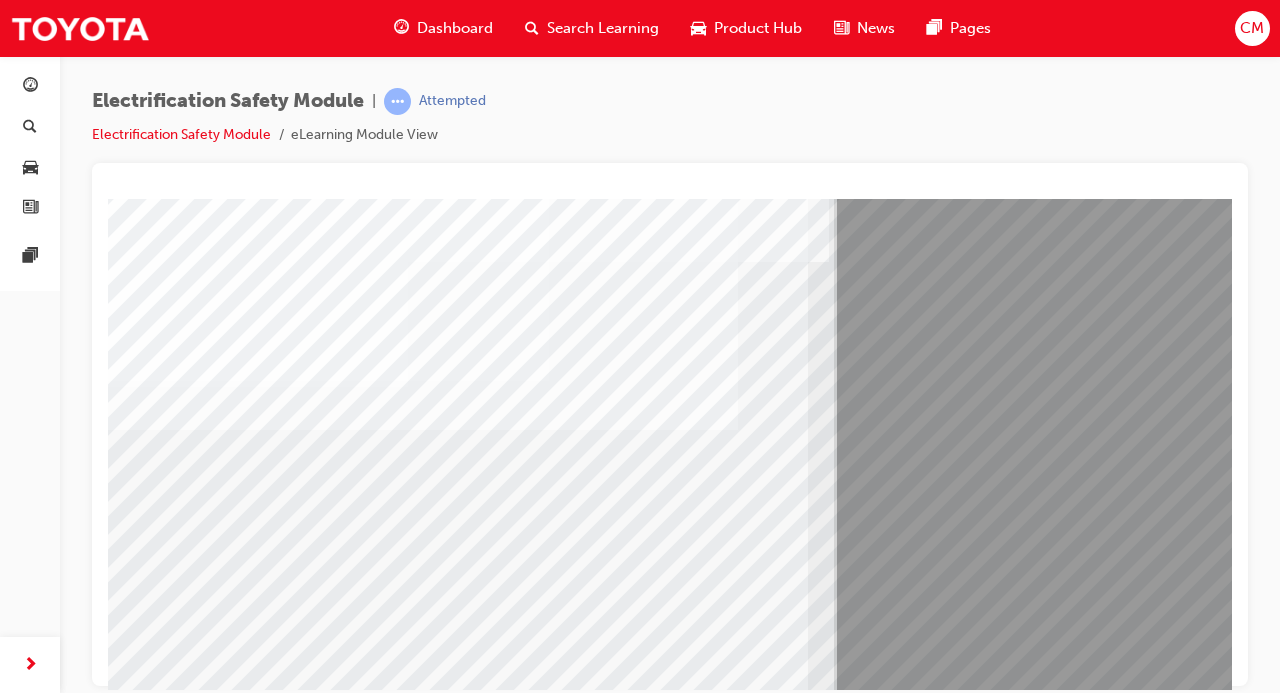 click at bounding box center (188, 7454) 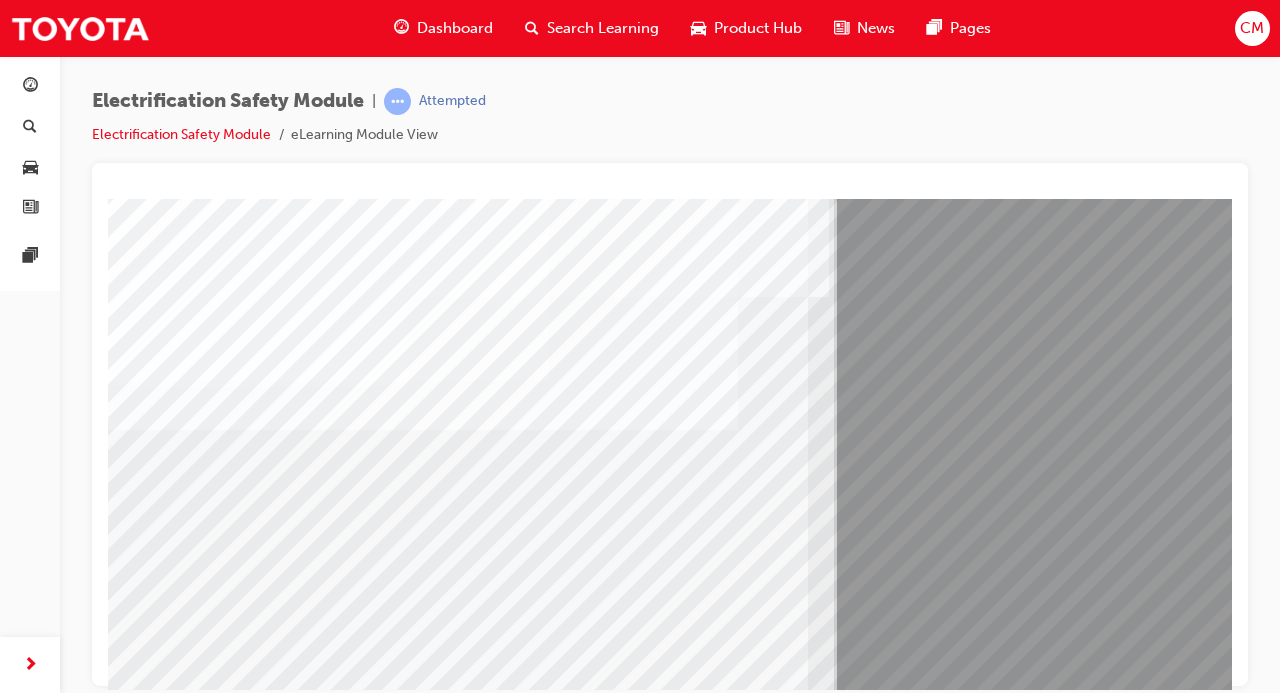 click at bounding box center (188, 7500) 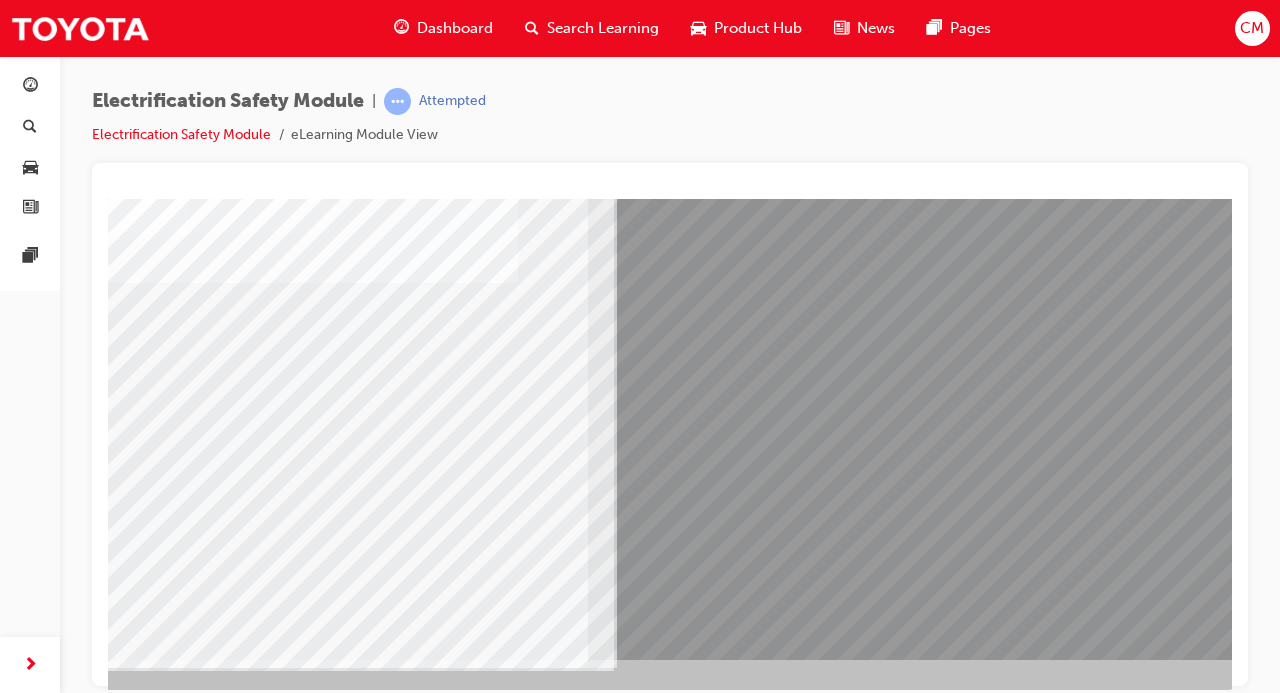 scroll, scrollTop: 259, scrollLeft: 226, axis: both 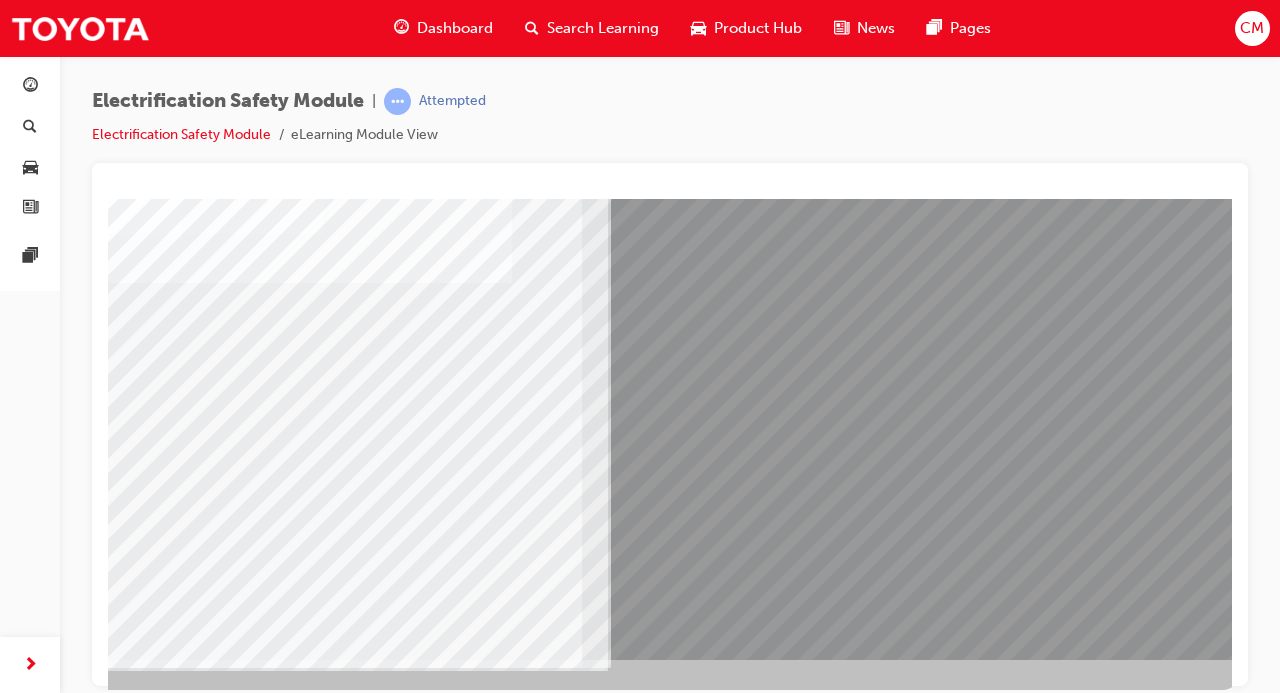 click at bounding box center [-55, 7220] 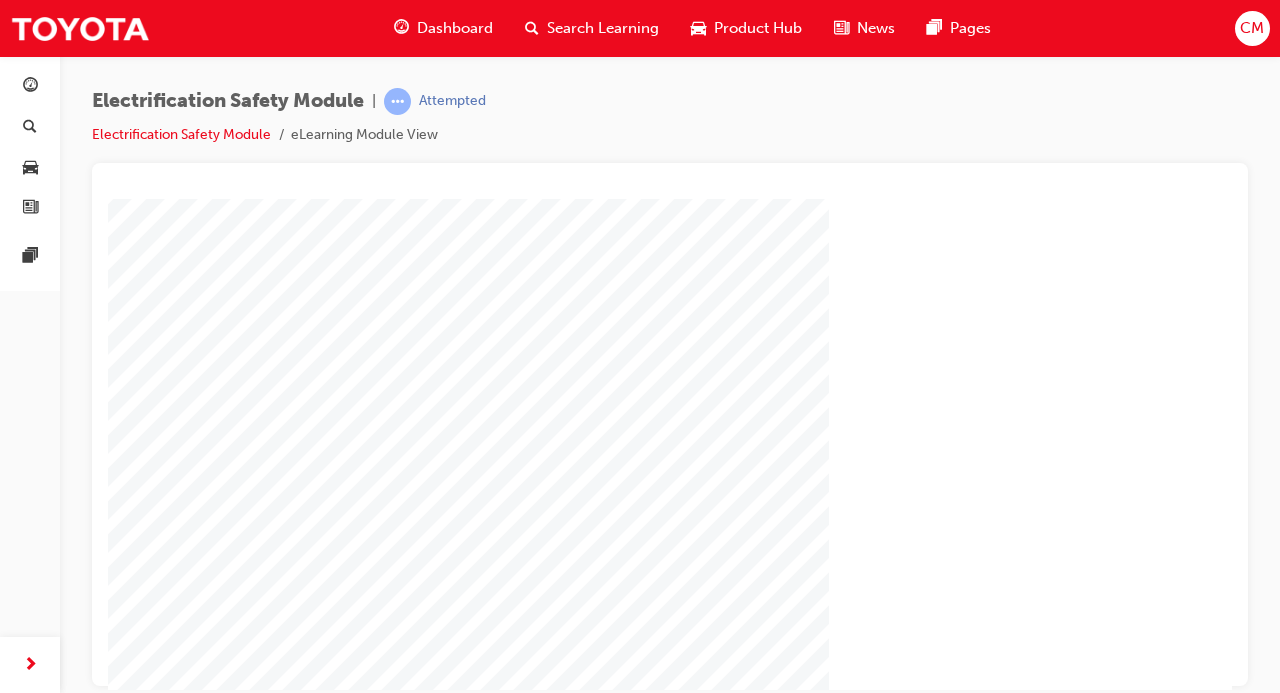 scroll, scrollTop: 168, scrollLeft: 155, axis: both 